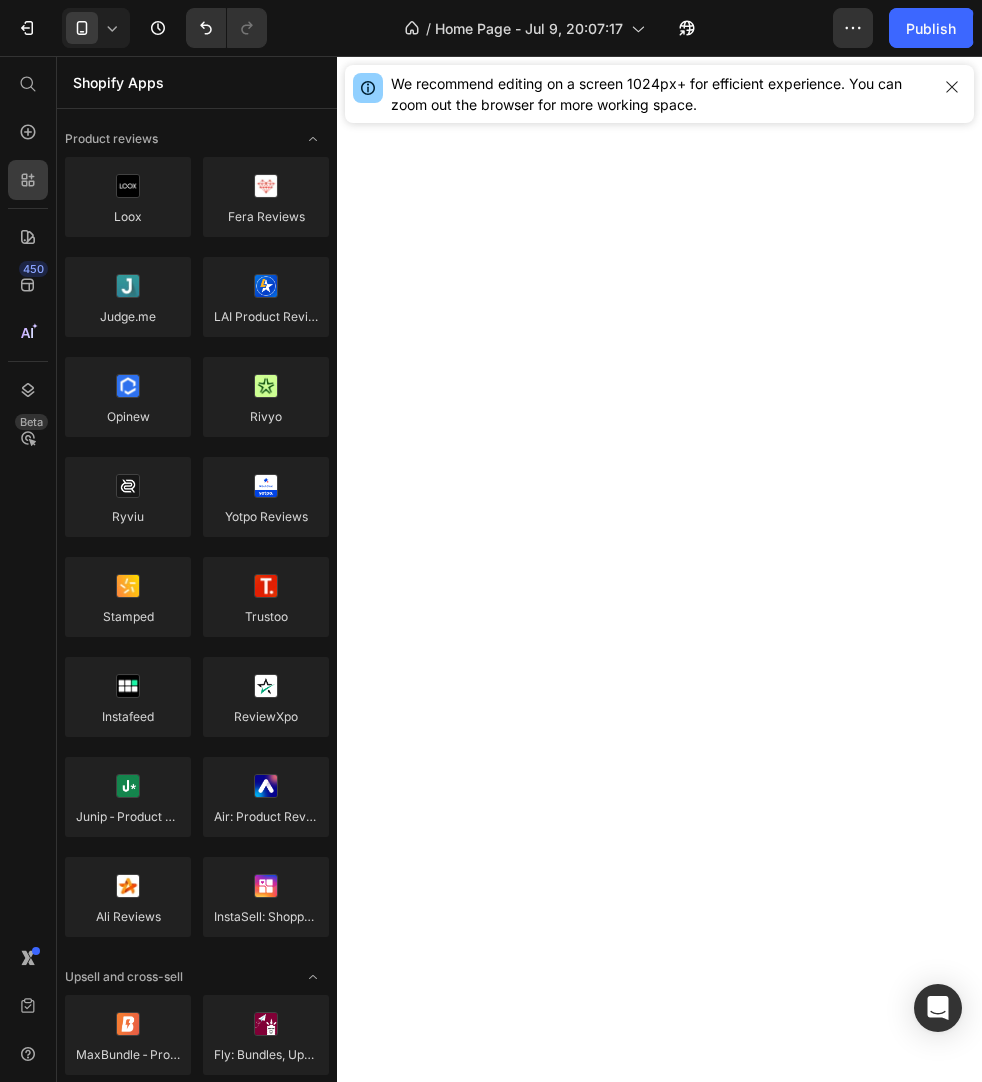scroll, scrollTop: 0, scrollLeft: 0, axis: both 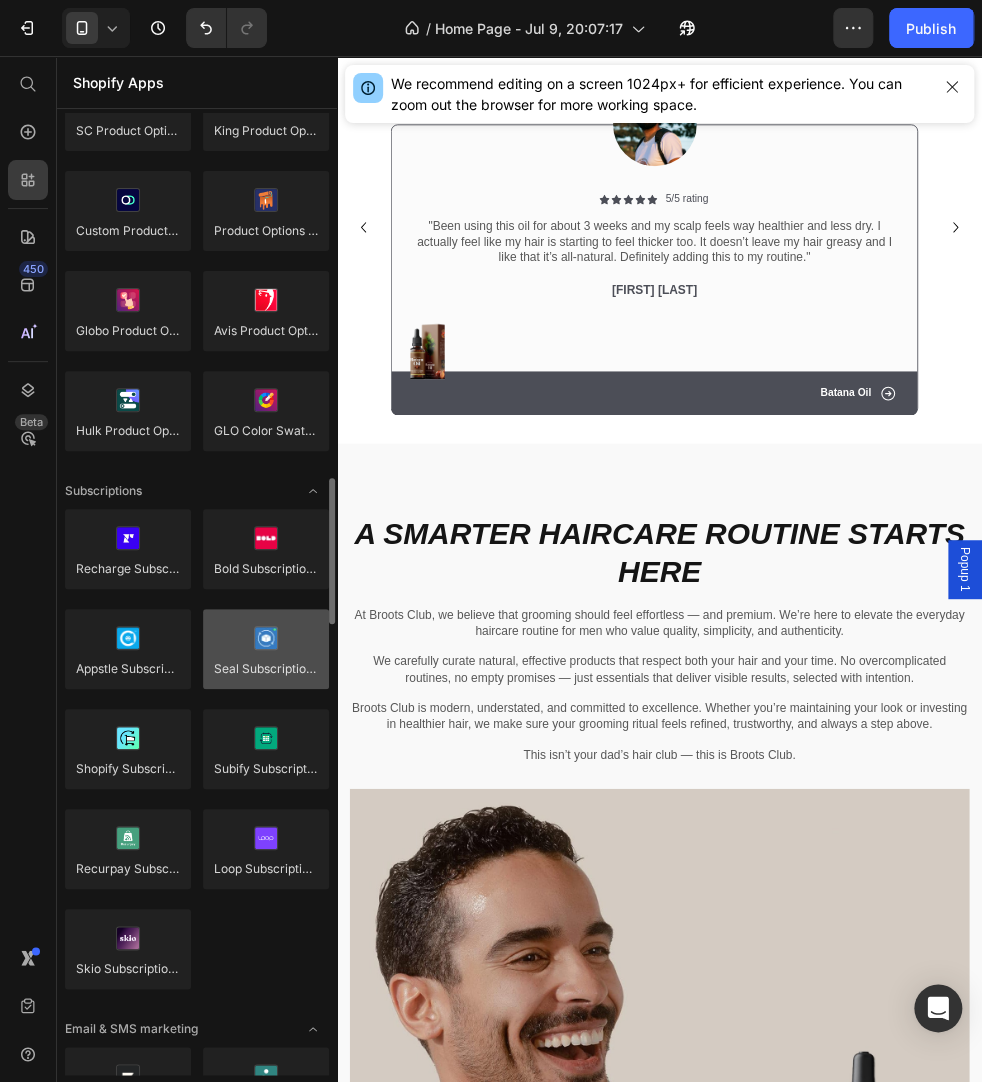 click at bounding box center (266, 649) 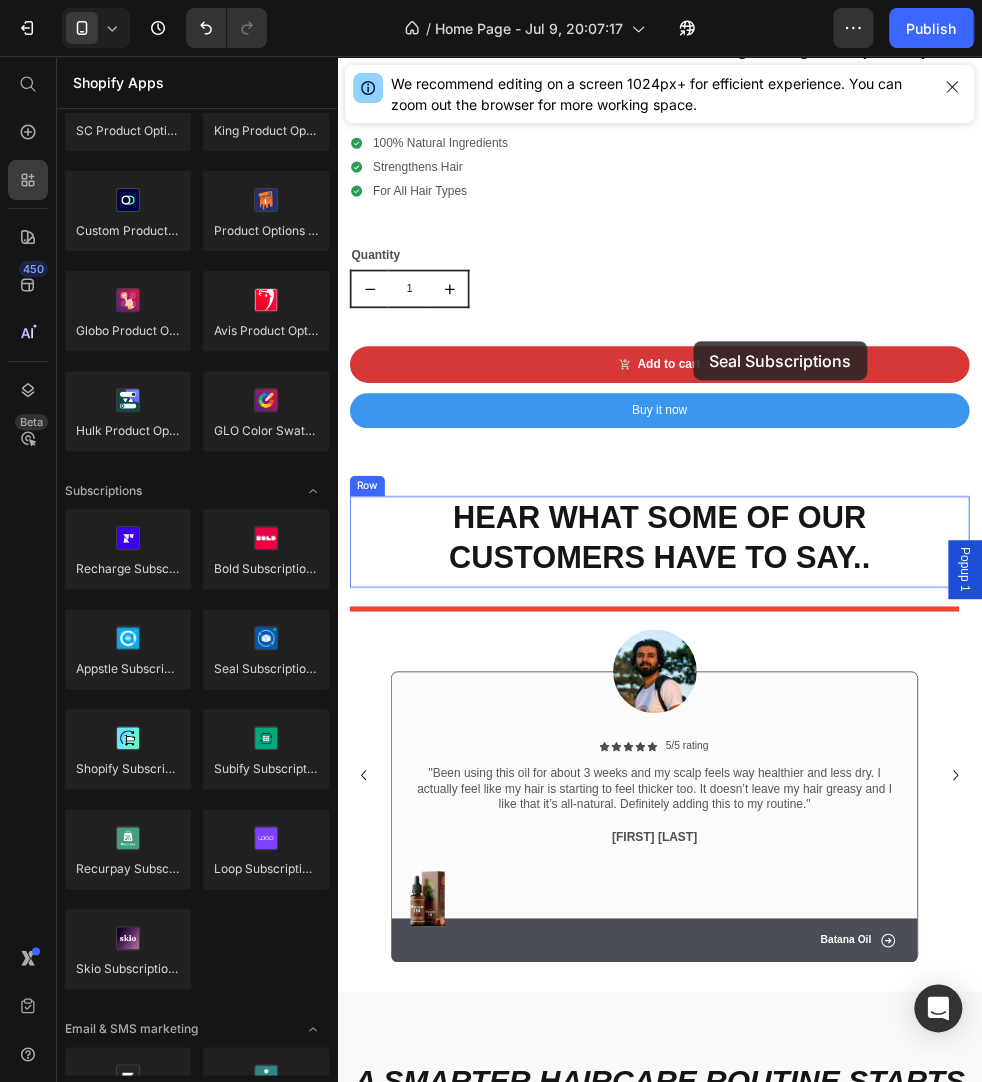 scroll, scrollTop: 2090, scrollLeft: 0, axis: vertical 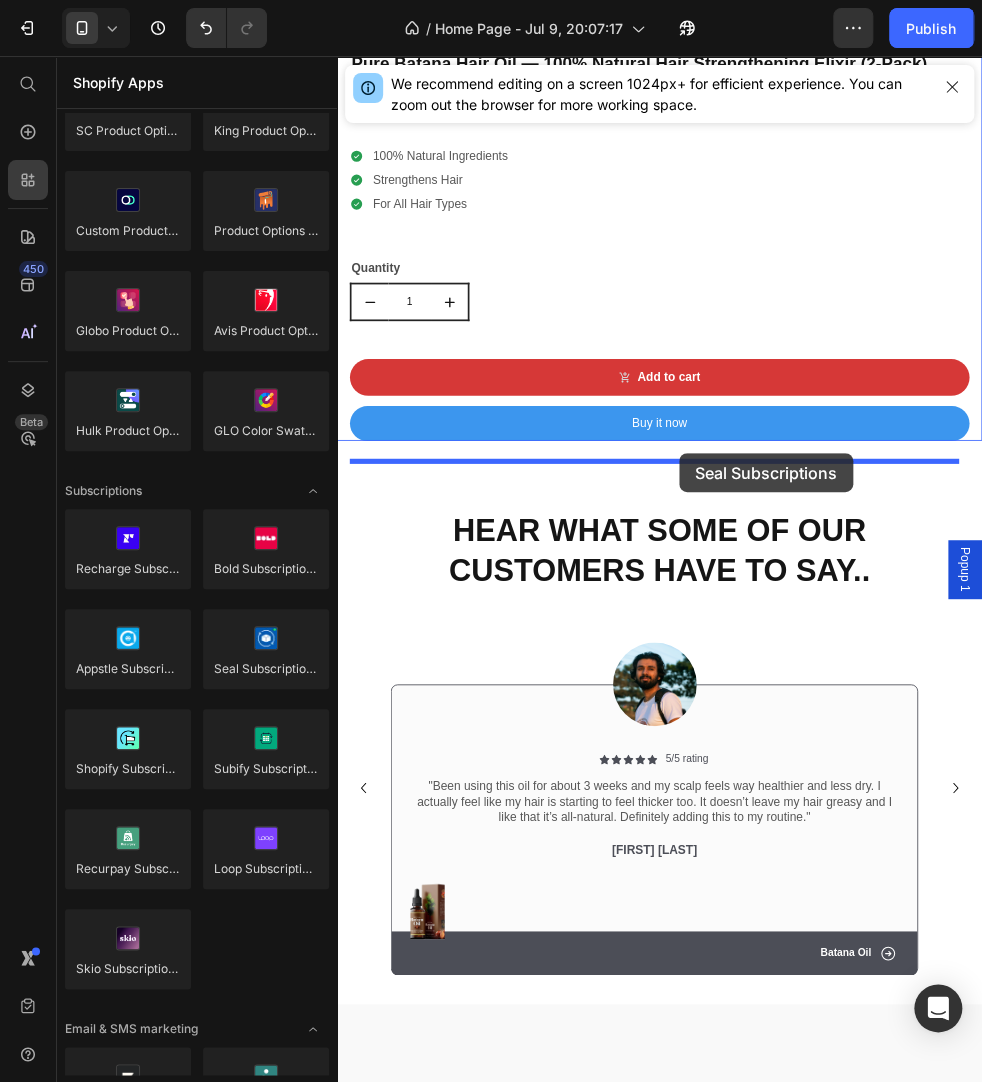 drag, startPoint x: 603, startPoint y: 709, endPoint x: 737, endPoint y: 521, distance: 230.86794 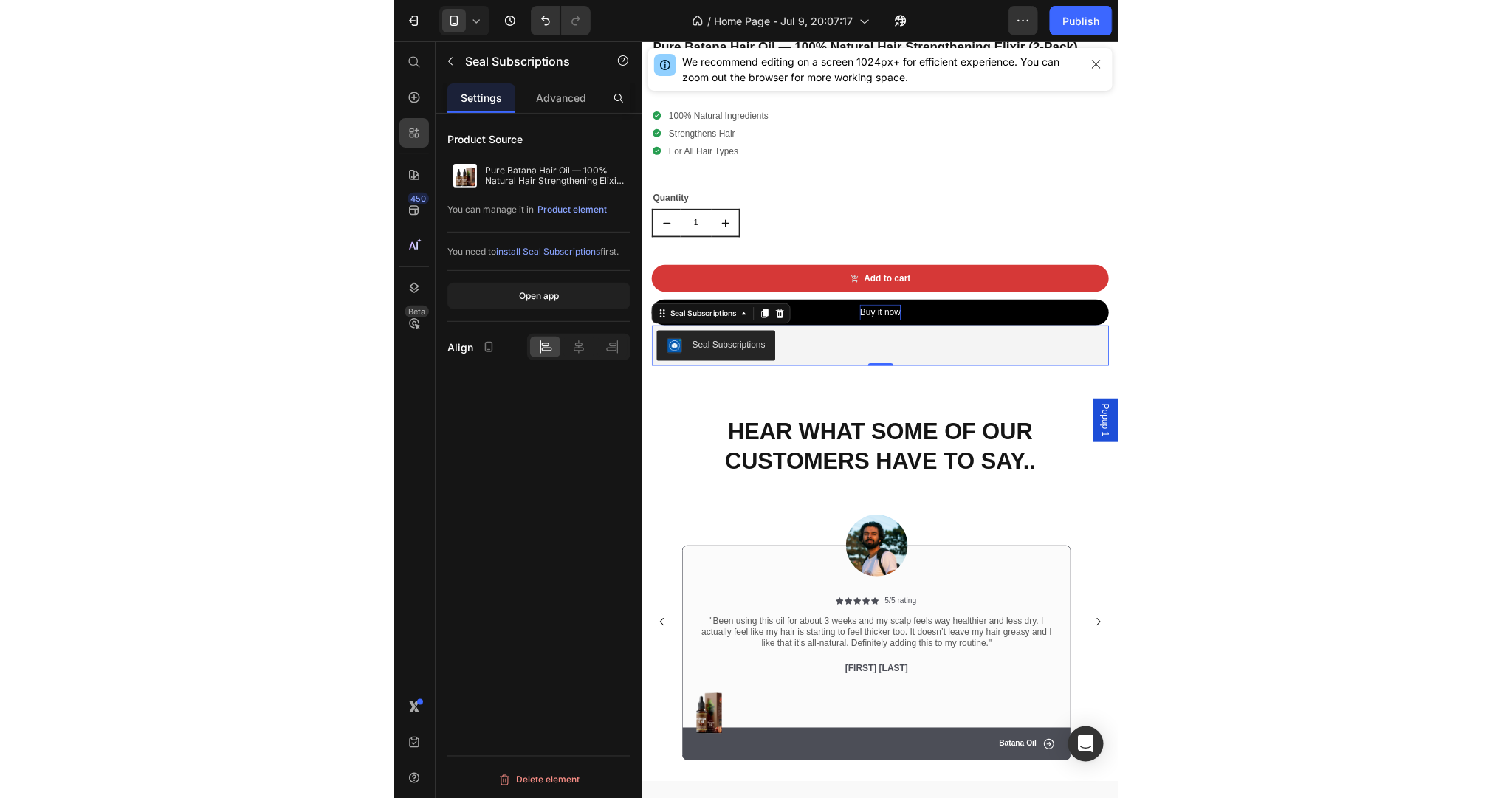 scroll, scrollTop: 0, scrollLeft: 0, axis: both 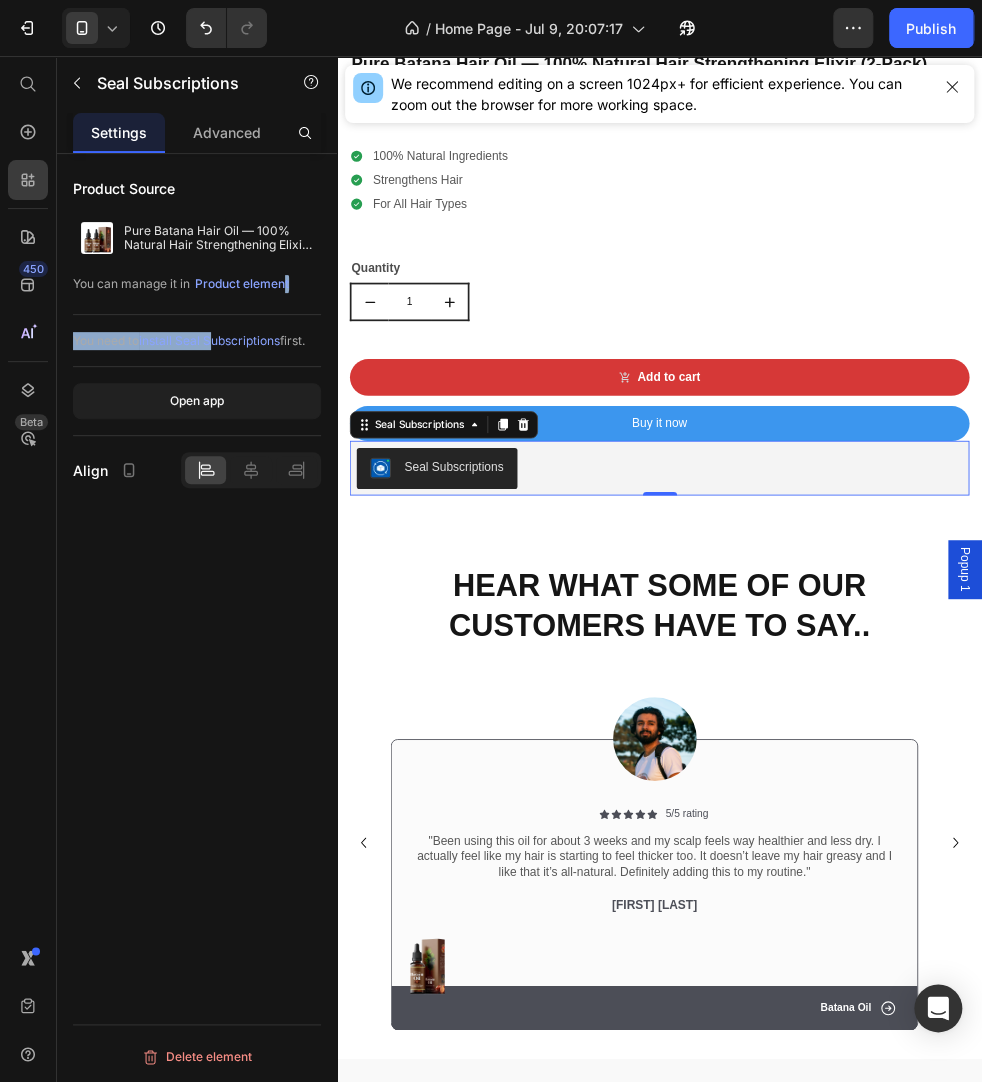 drag, startPoint x: 216, startPoint y: 344, endPoint x: 282, endPoint y: 304, distance: 77.175125 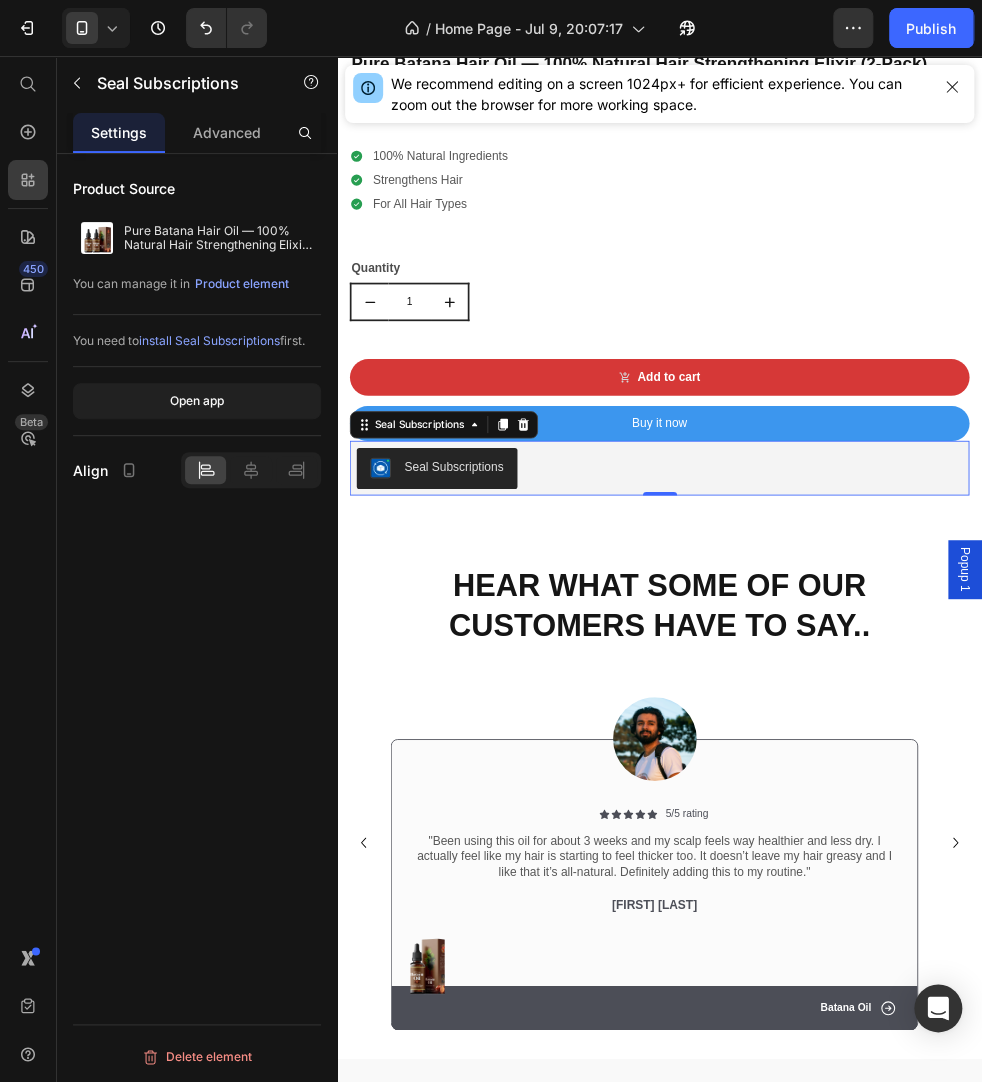 drag, startPoint x: 196, startPoint y: 499, endPoint x: 204, endPoint y: 427, distance: 72.443085 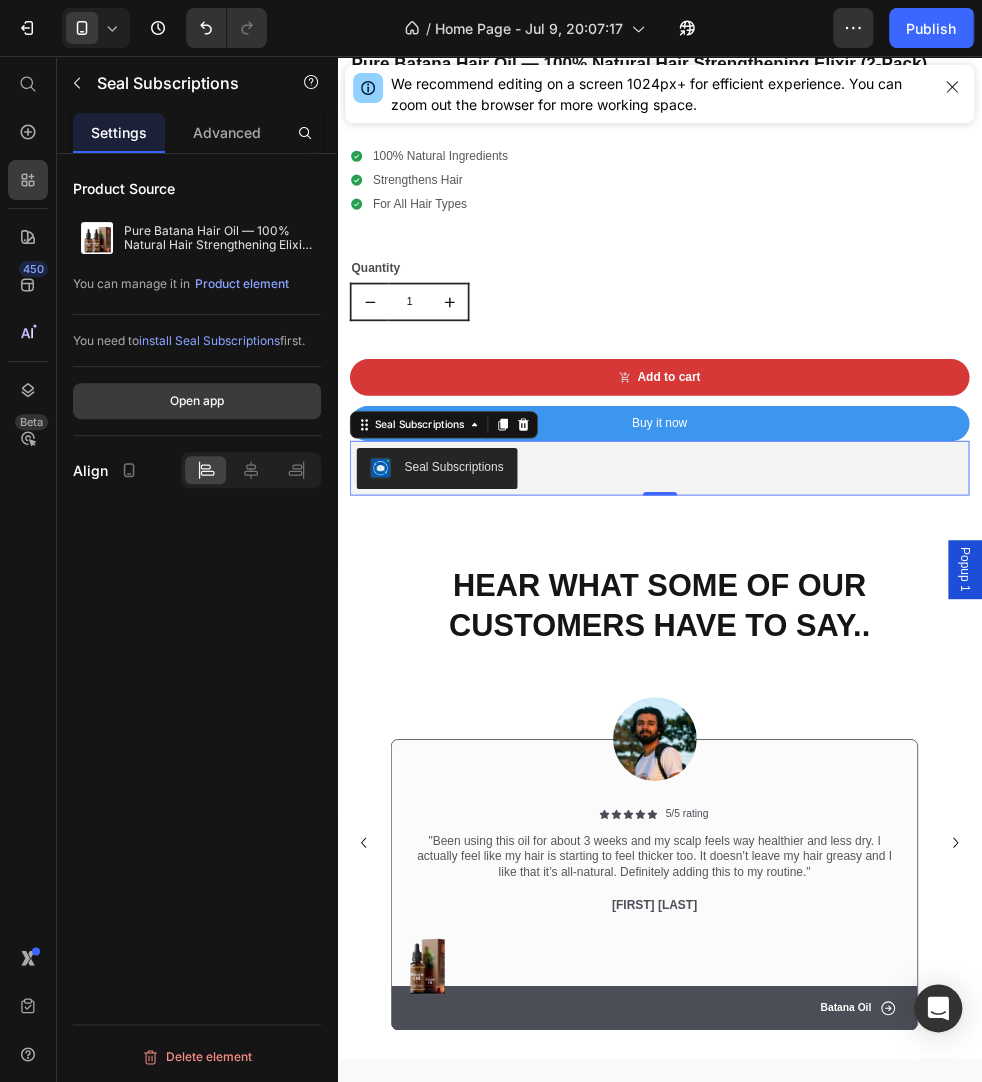 click on "Open app" at bounding box center [197, 401] 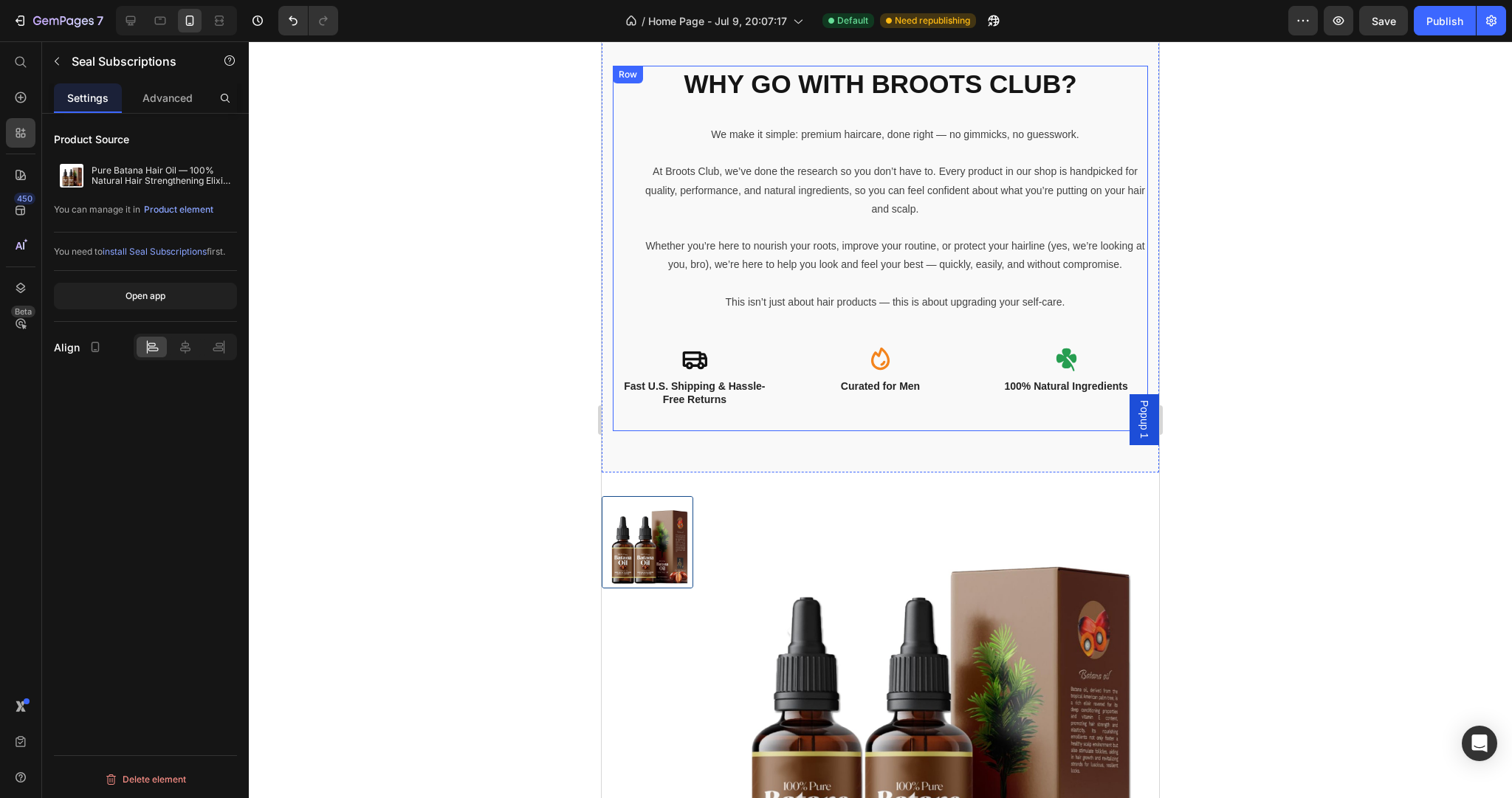 scroll, scrollTop: 303, scrollLeft: 0, axis: vertical 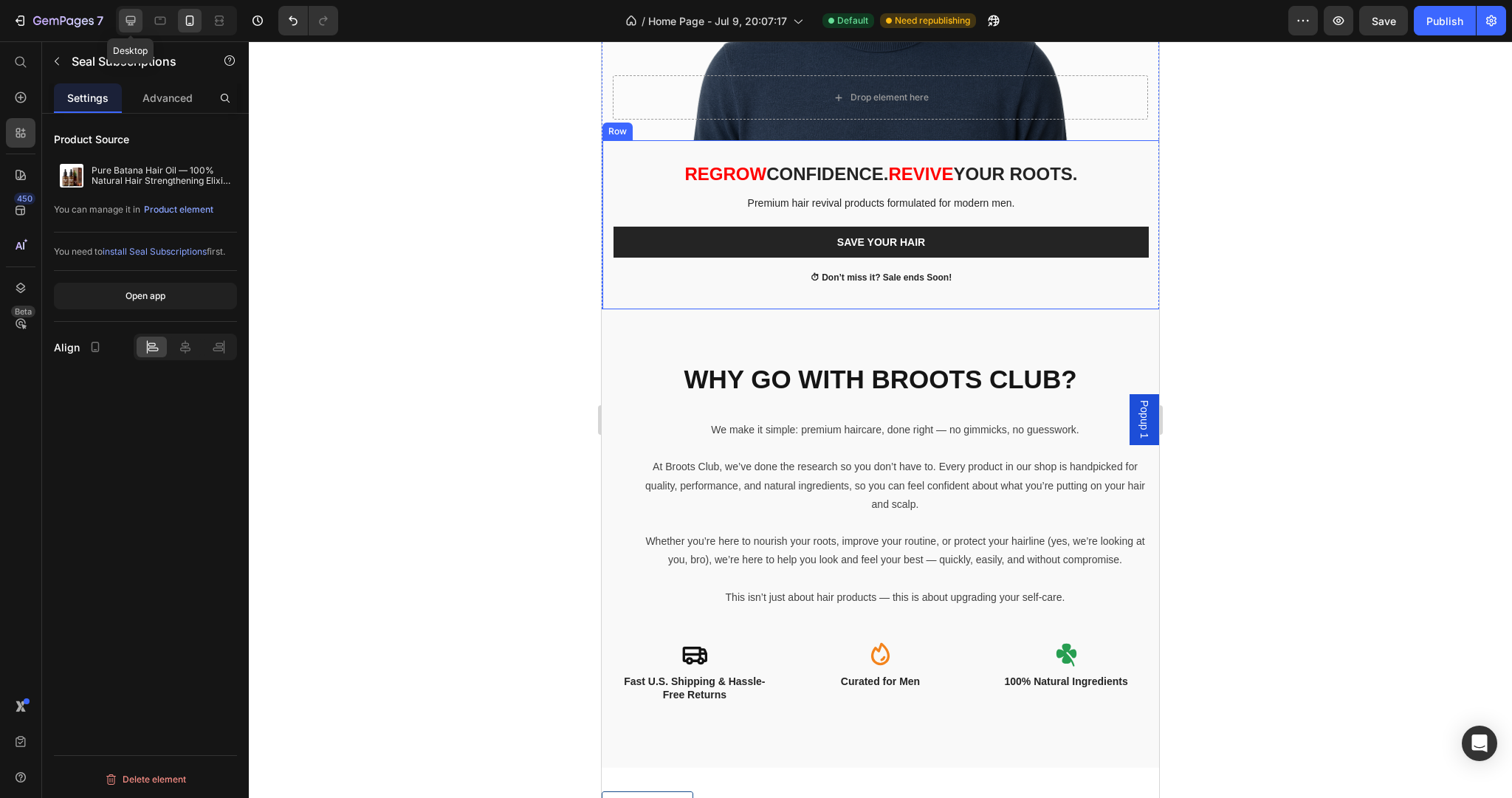 click 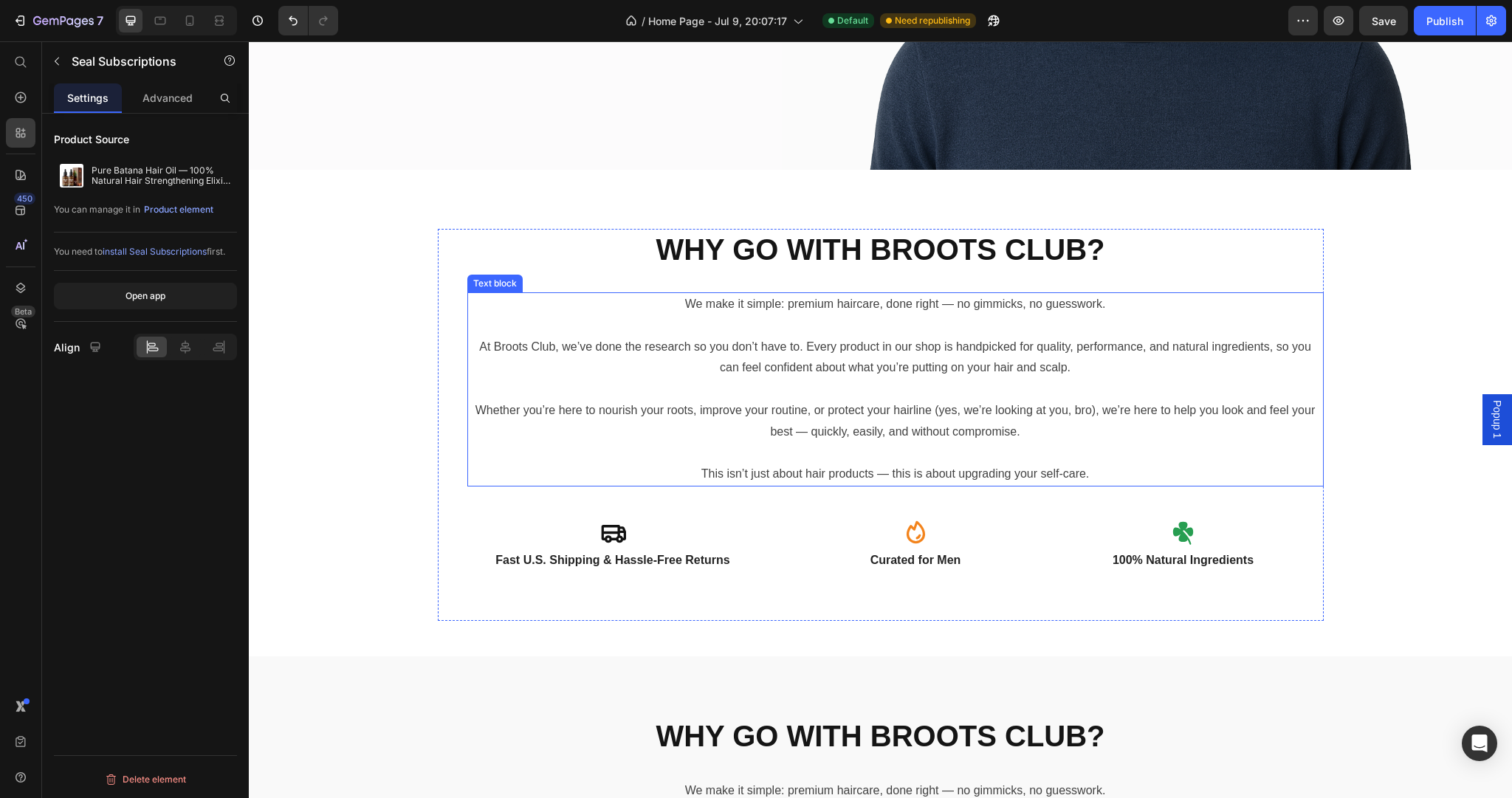 scroll, scrollTop: 365, scrollLeft: 0, axis: vertical 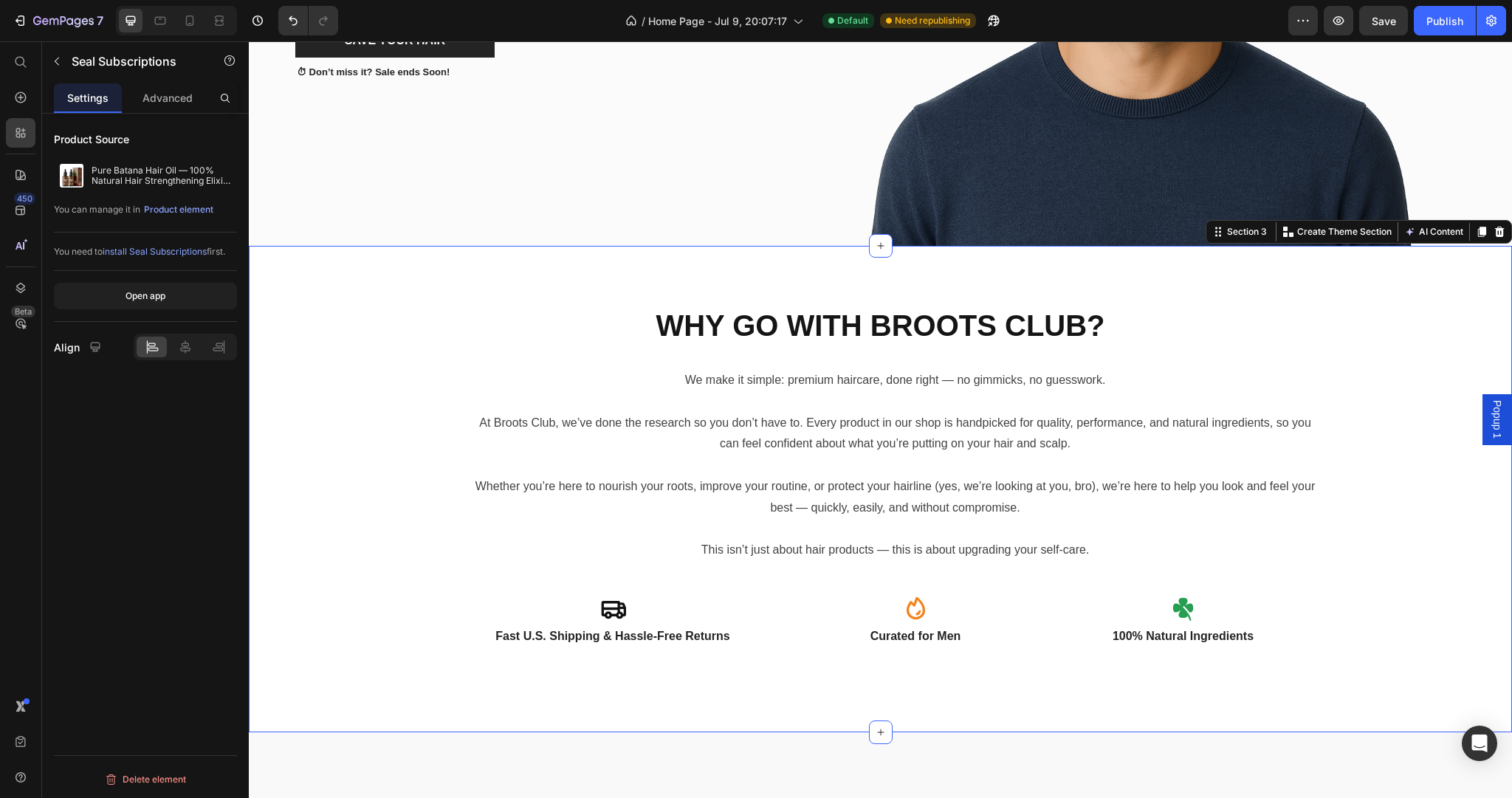 click on "Why Go With BROOTS CLUB? Heading We make it simple: premium haircare, done right — no gimmicks, no guesswork.   At Broots Club, we’ve done the research so you don’t have to. Every product in our shop is handpicked for quality, performance, and natural ingredients, so you can feel confident about what you’re putting on your hair and scalp.   Whether you’re here to nourish your roots, improve your routine, or protect your hairline (yes, we’re looking at you, bro), we’re here to help you look and feel your best — quickly, easily, and without compromise.   This isn’t just about hair products — this is about upgrading your self-care. Text block
Icon Fast U.S. Shipping & Hassle-Free Returns Text Block Row
Icon Curated for Men Text Block
Icon 100% Natural Ingredients Text Block Row Row Row Section 3   You can create reusable sections Create Theme Section AI Content Write with GemAI What would you like to describe here? Tone and Voice Persuasive" at bounding box center [880, 489] 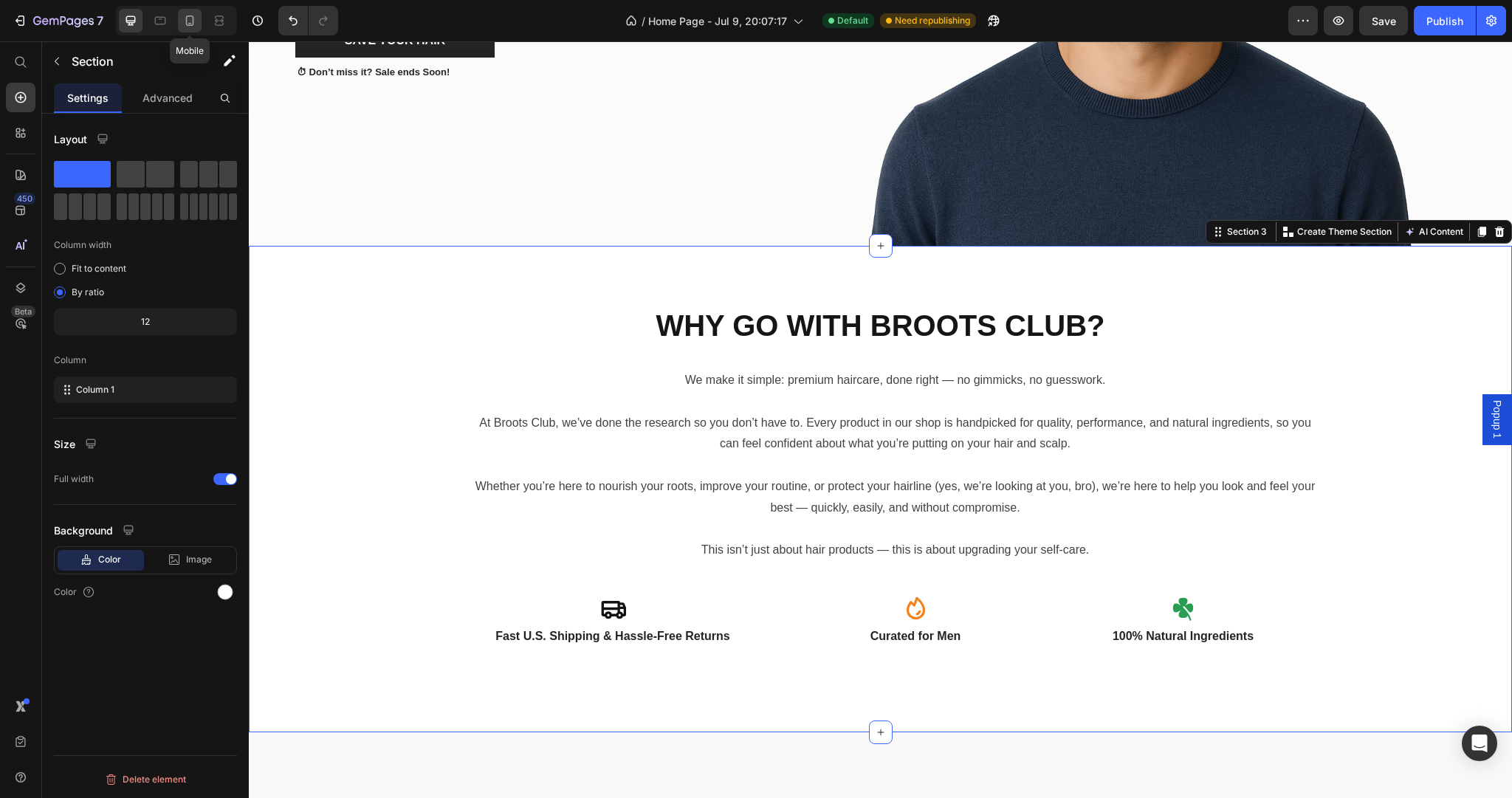 click 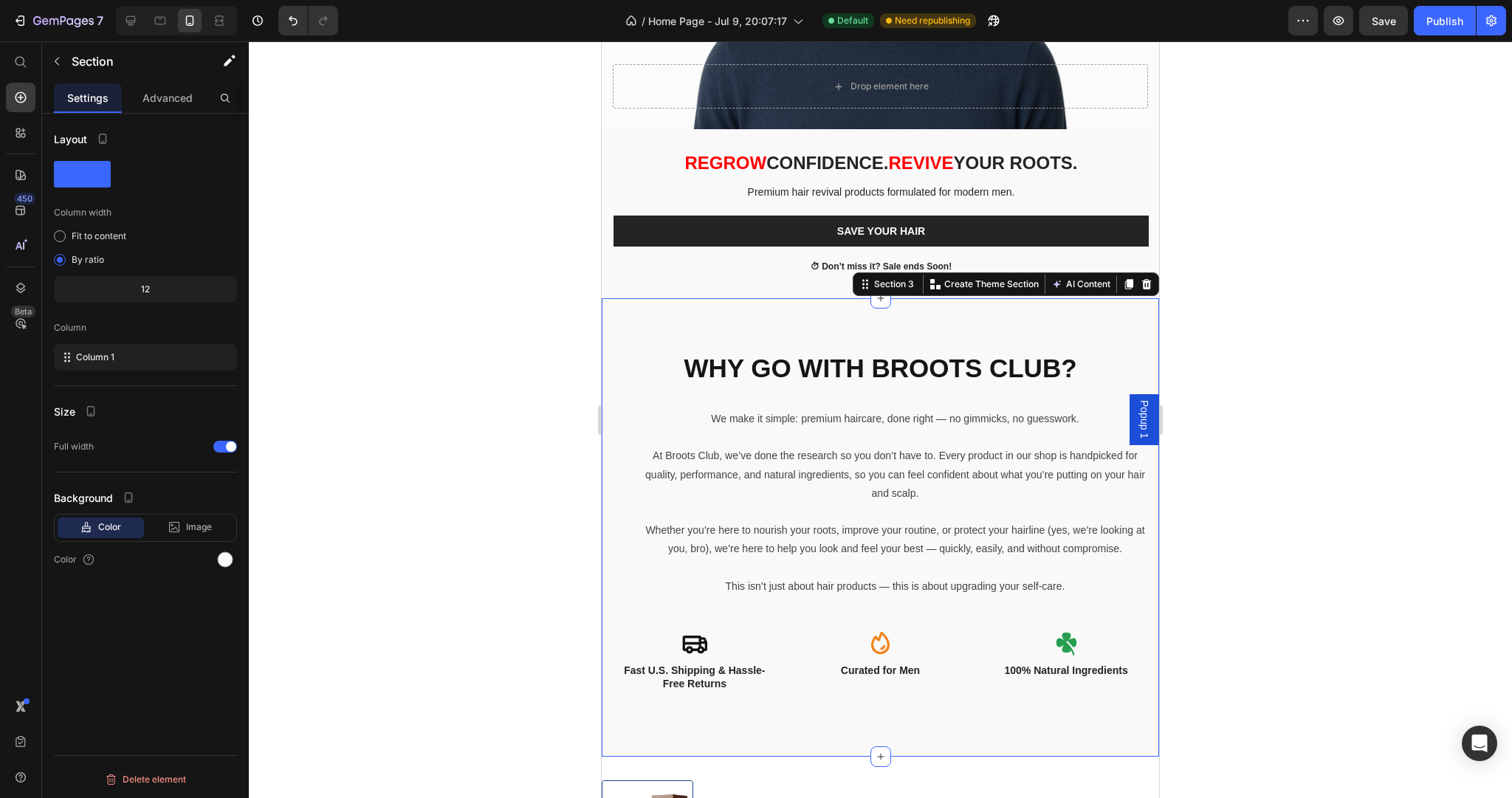 scroll, scrollTop: 276, scrollLeft: 0, axis: vertical 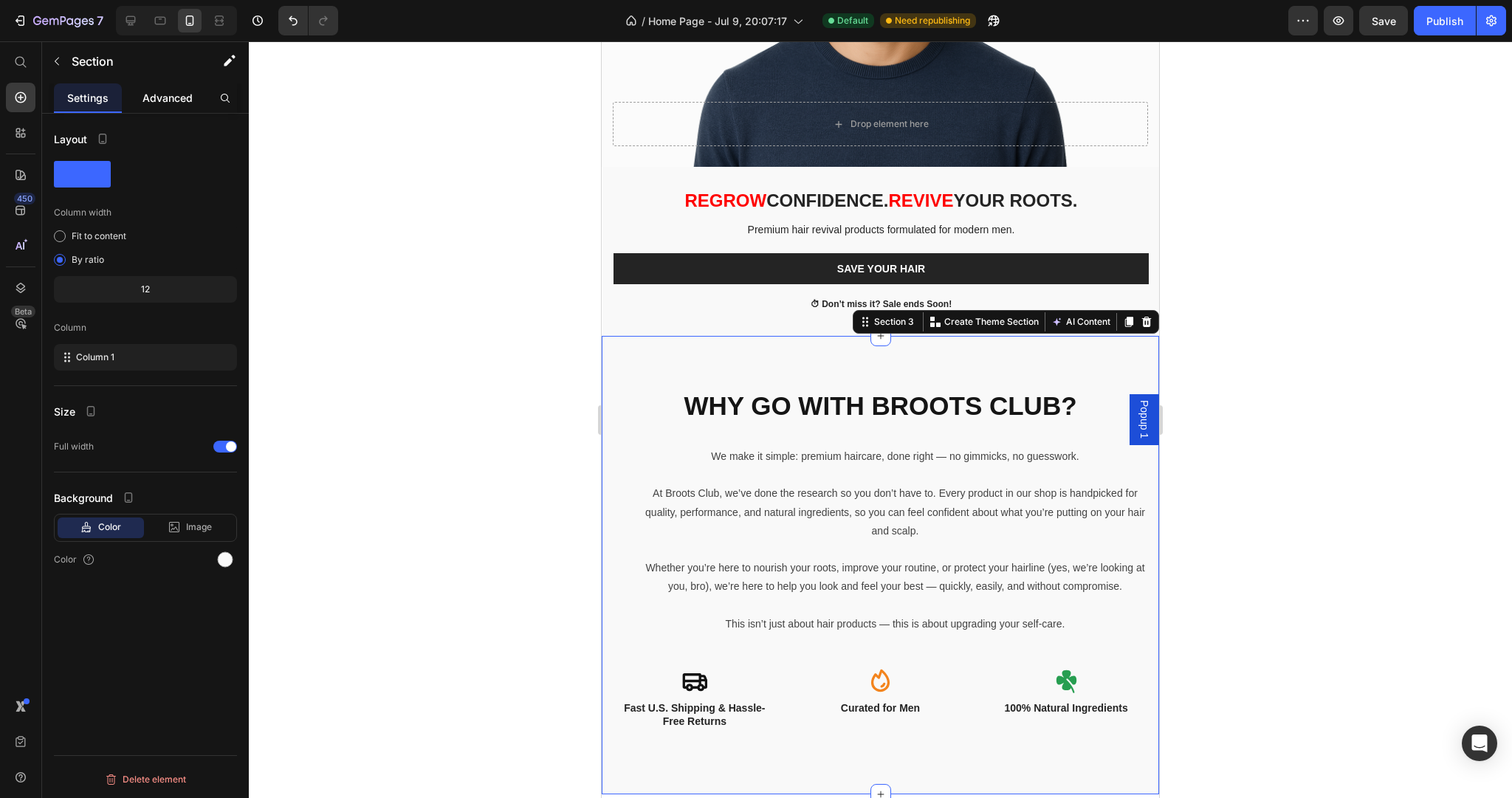click on "Advanced" at bounding box center (168, 97) 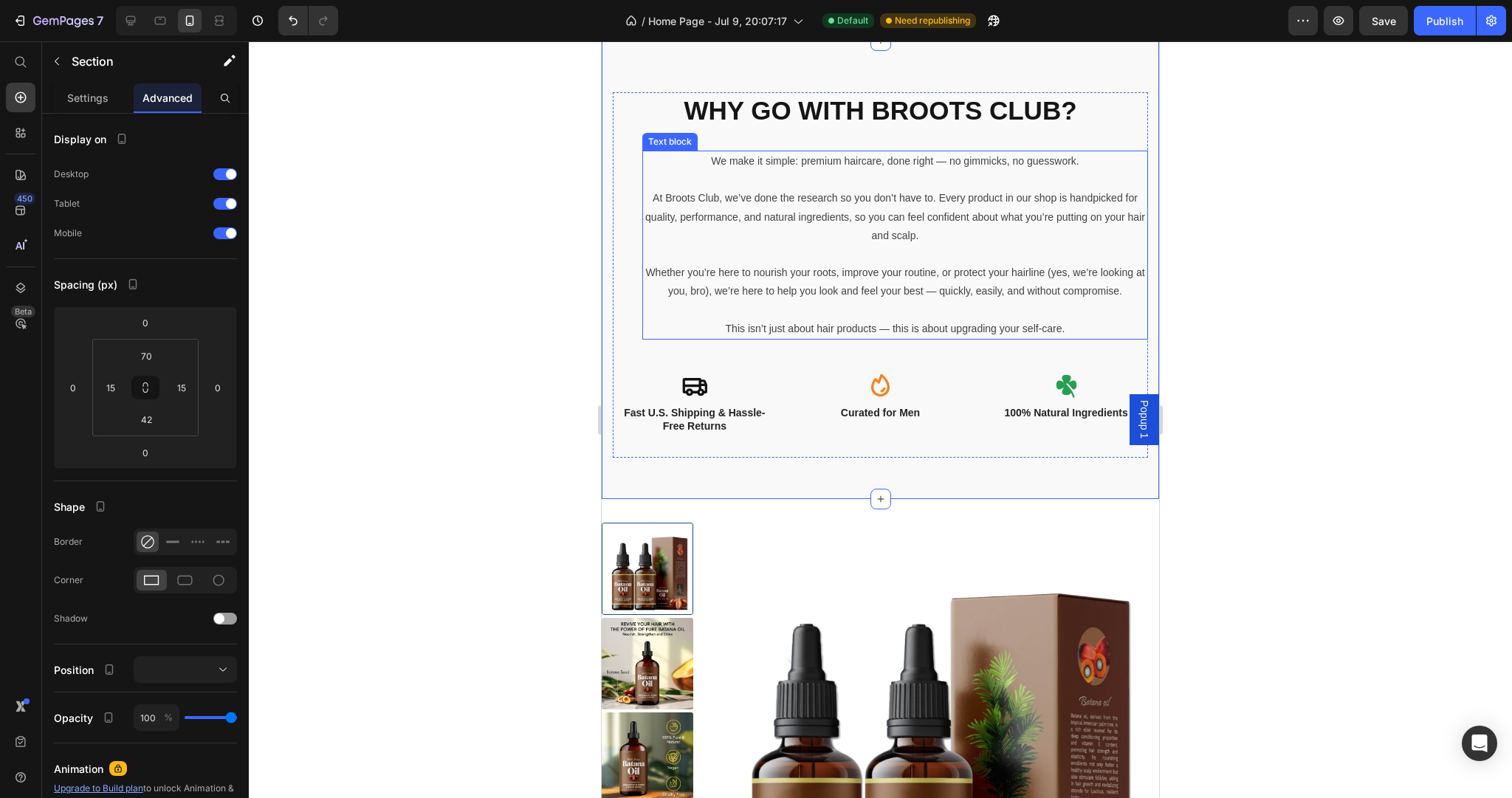 scroll, scrollTop: 335, scrollLeft: 0, axis: vertical 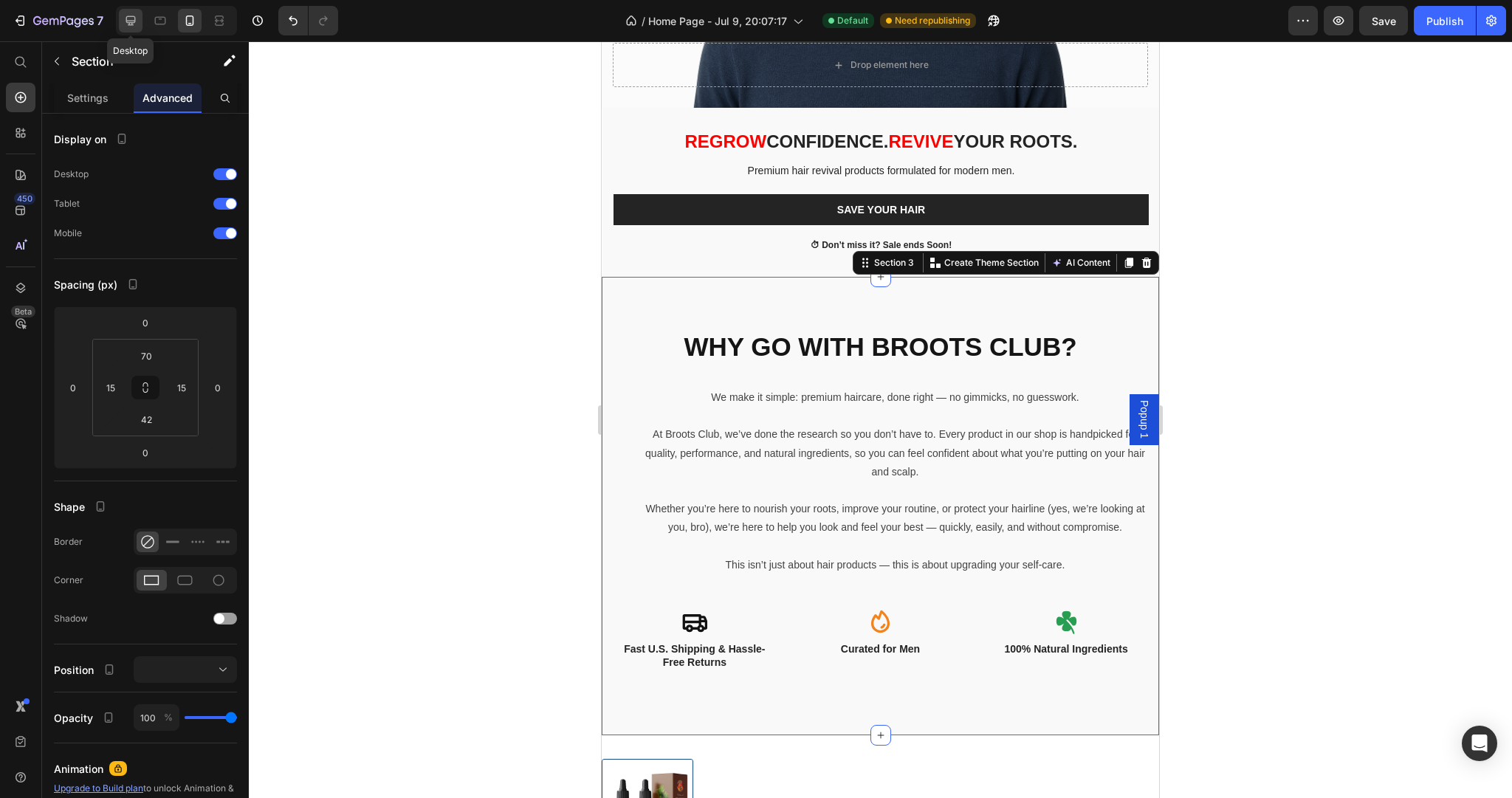 click 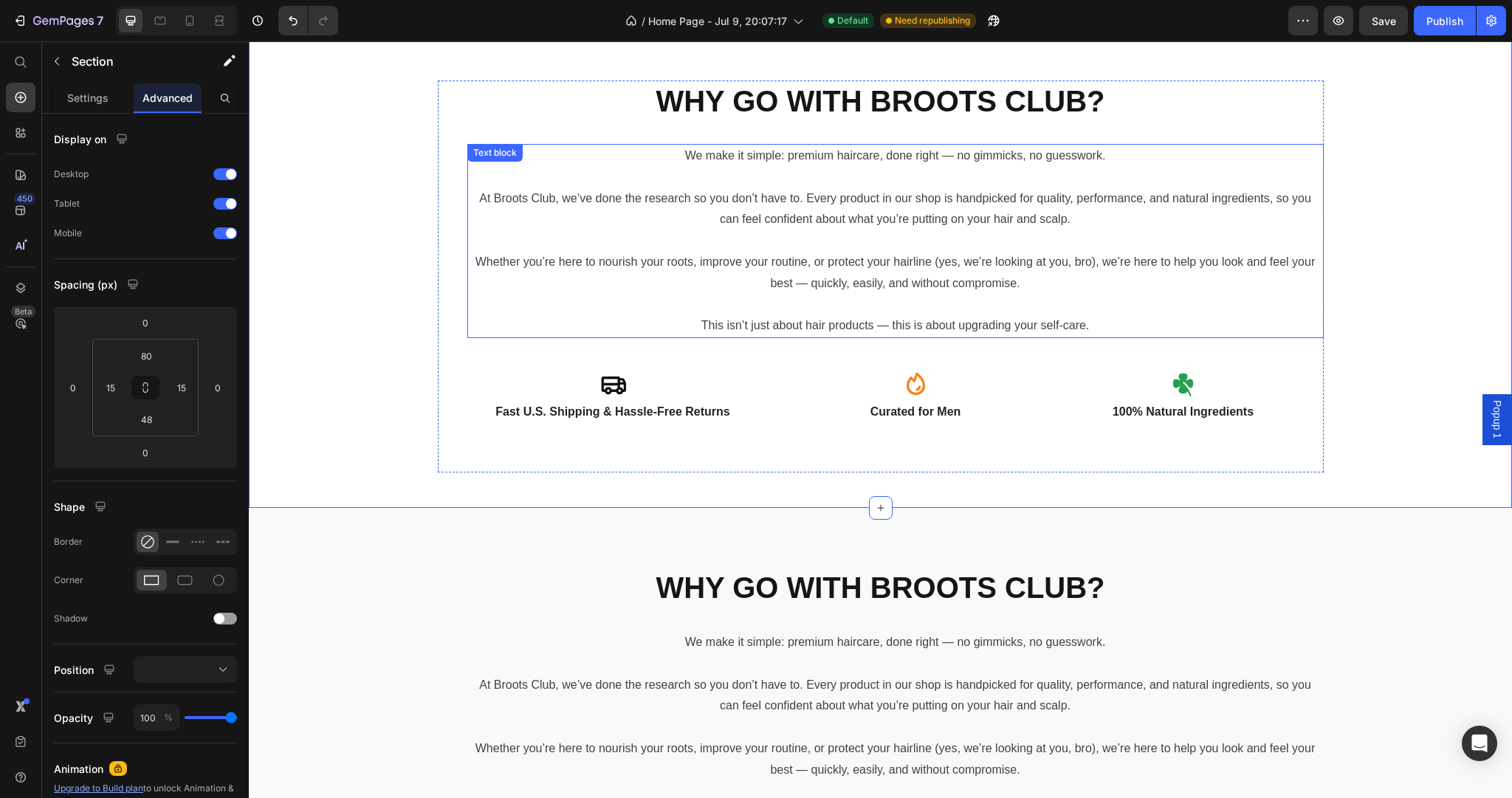scroll, scrollTop: 514, scrollLeft: 0, axis: vertical 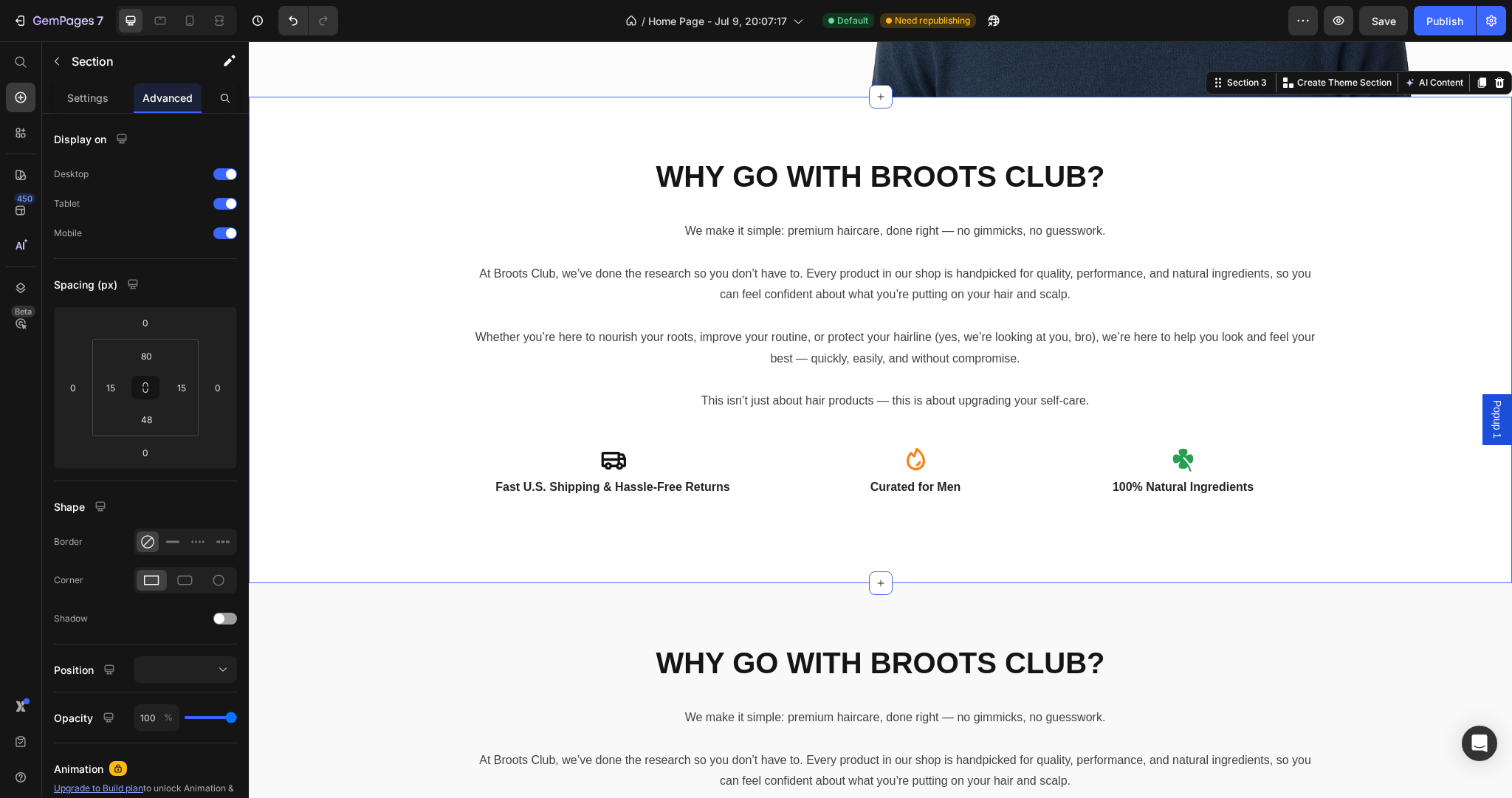 click on "Why Go With BROOTS CLUB? Heading We make it simple: premium haircare, done right — no gimmicks, no guesswork.   At Broots Club, we’ve done the research so you don’t have to. Every product in our shop is handpicked for quality, performance, and natural ingredients, so you can feel confident about what you’re putting on your hair and scalp.   Whether you’re here to nourish your roots, improve your routine, or protect your hairline (yes, we’re looking at you, bro), we’re here to help you look and feel your best — quickly, easily, and without compromise.   This isn’t just about hair products — this is about upgrading your self-care. Text block
Icon Fast U.S. Shipping & Hassle-Free Returns Text Block Row
Icon Curated for Men Text Block
Icon 100% Natural Ingredients Text Block Row Row Row Section 3   You can create reusable sections Create Theme Section AI Content Write with GemAI What would you like to describe here? Tone and Voice Persuasive" at bounding box center [880, 340] 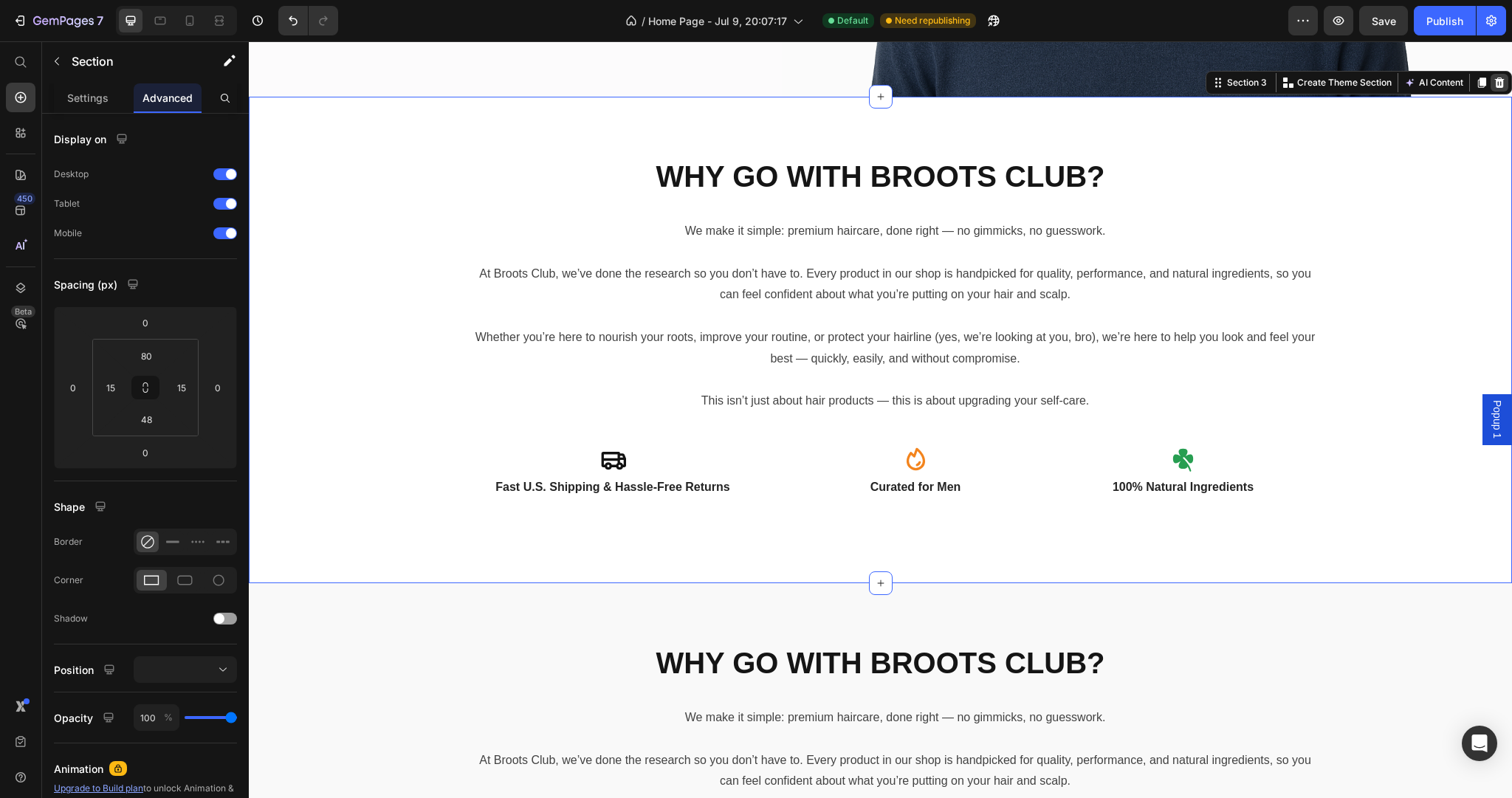 click 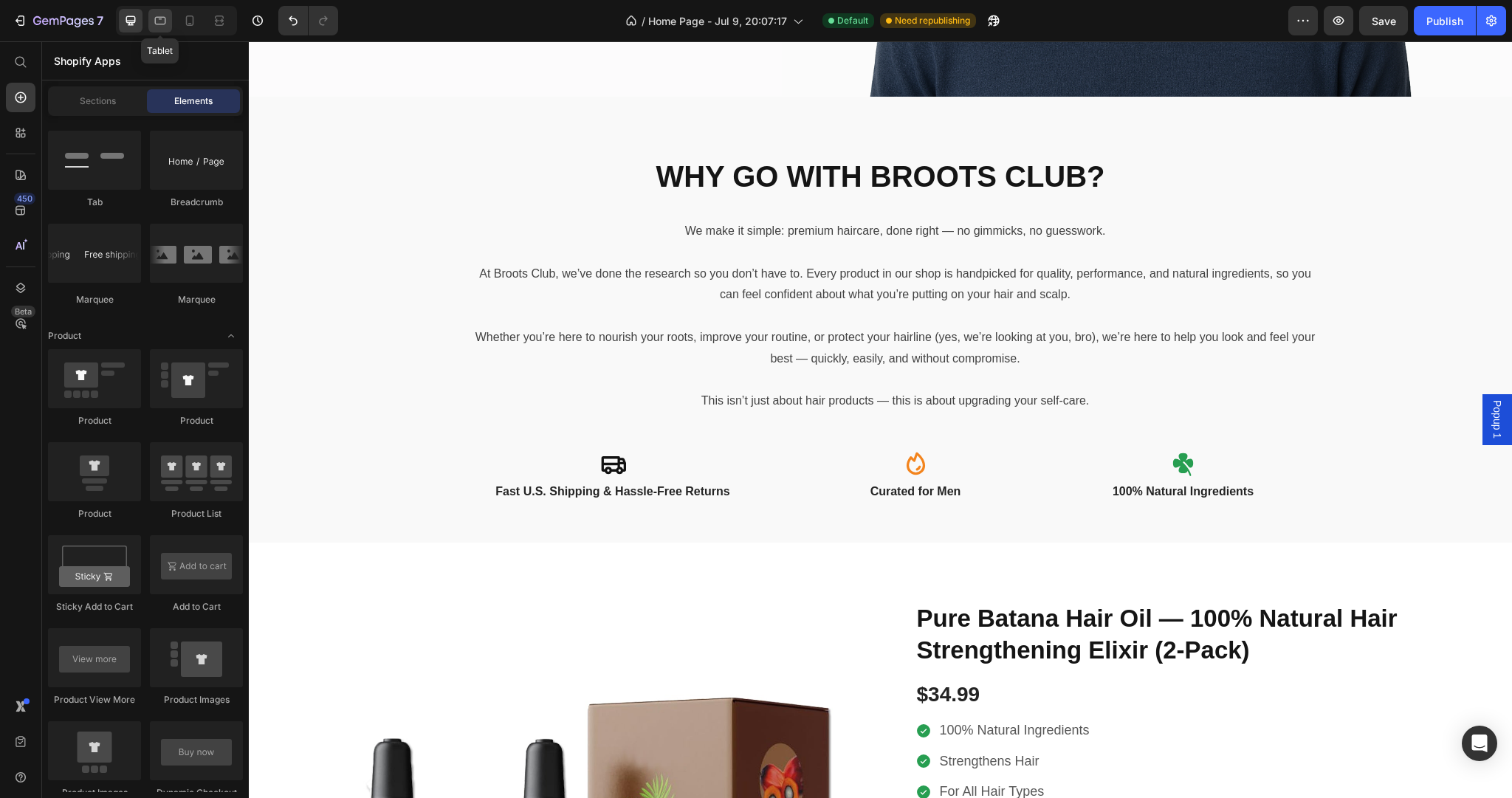 click 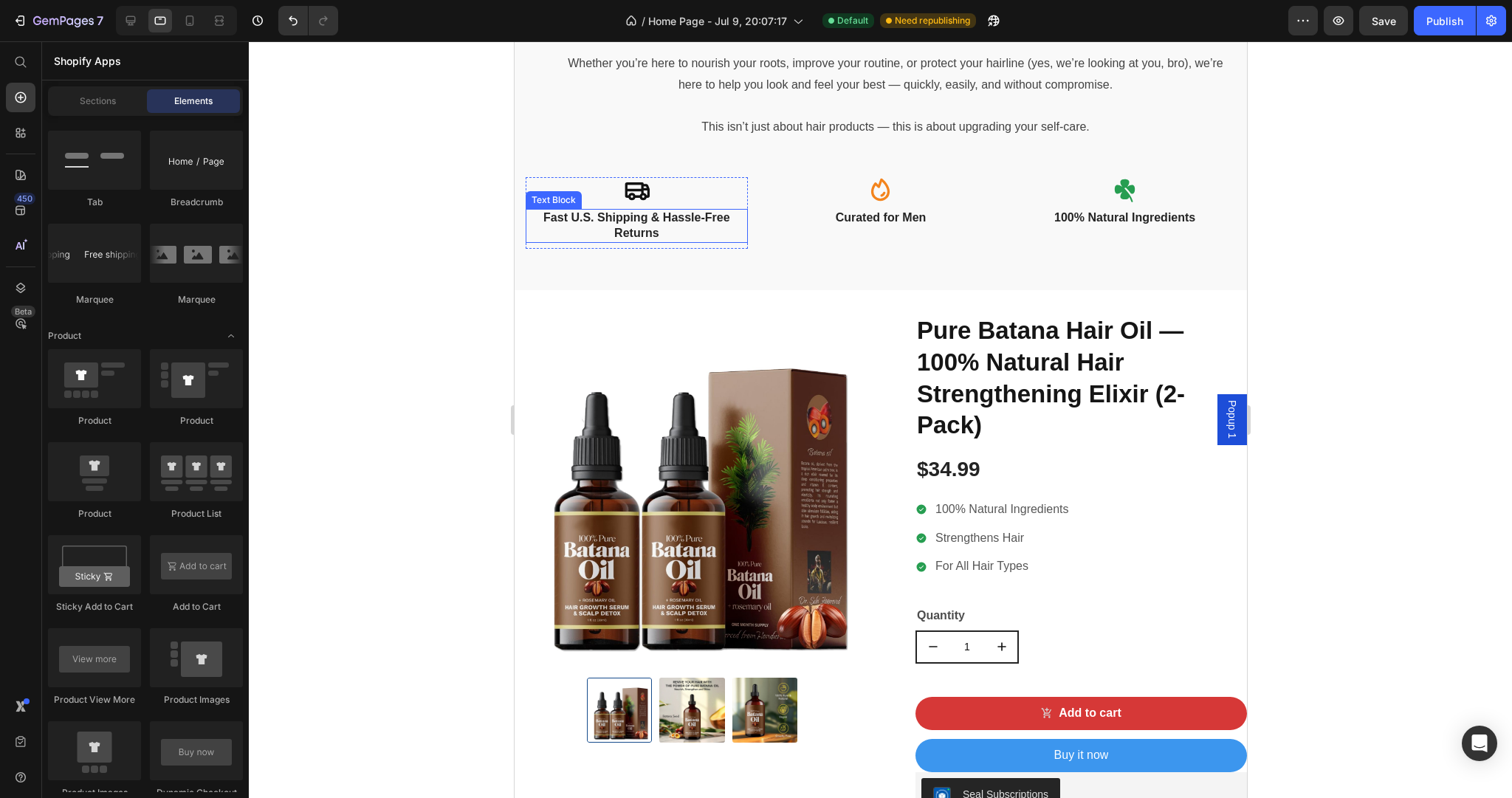 scroll, scrollTop: 514, scrollLeft: 0, axis: vertical 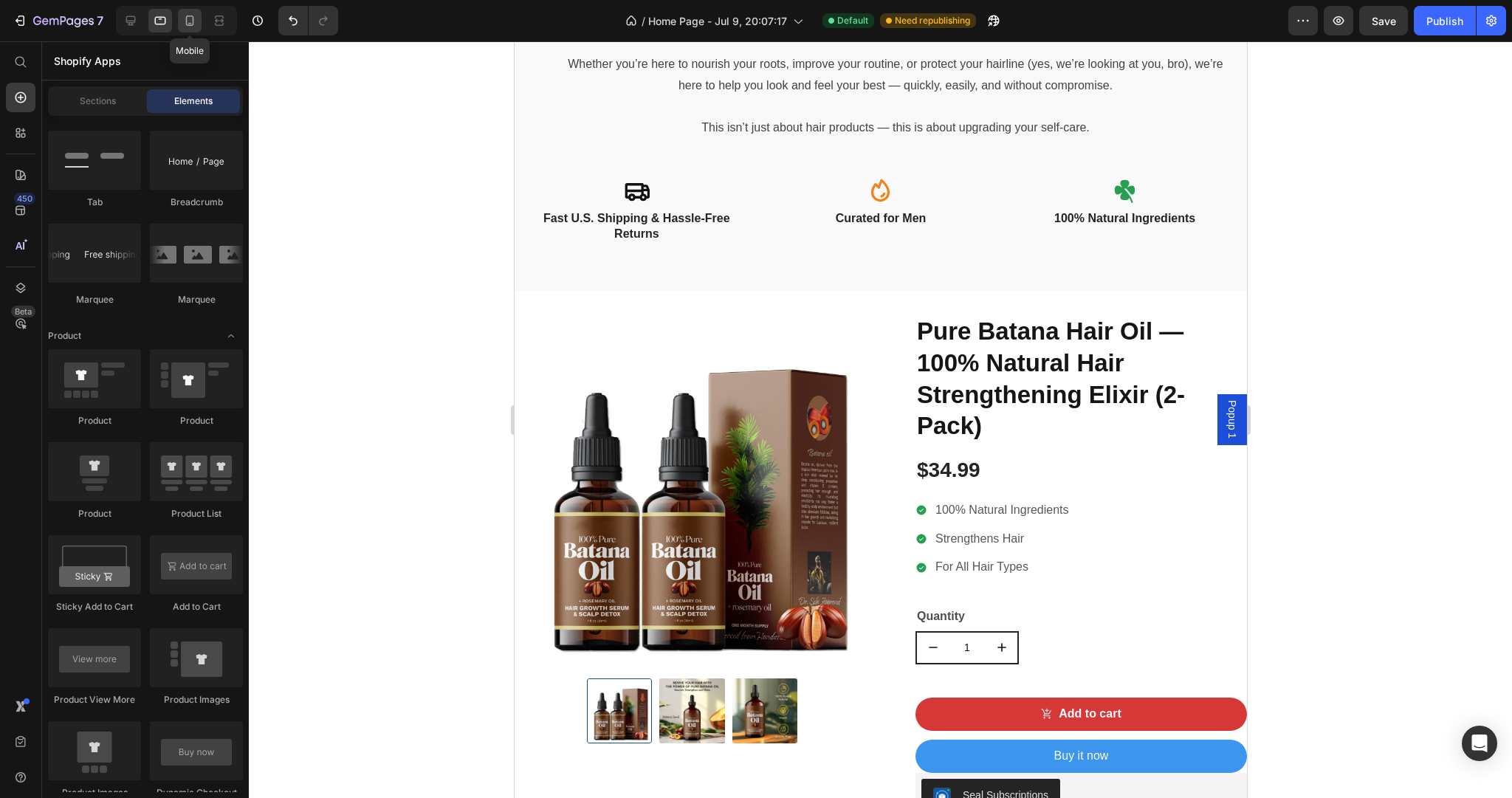 click 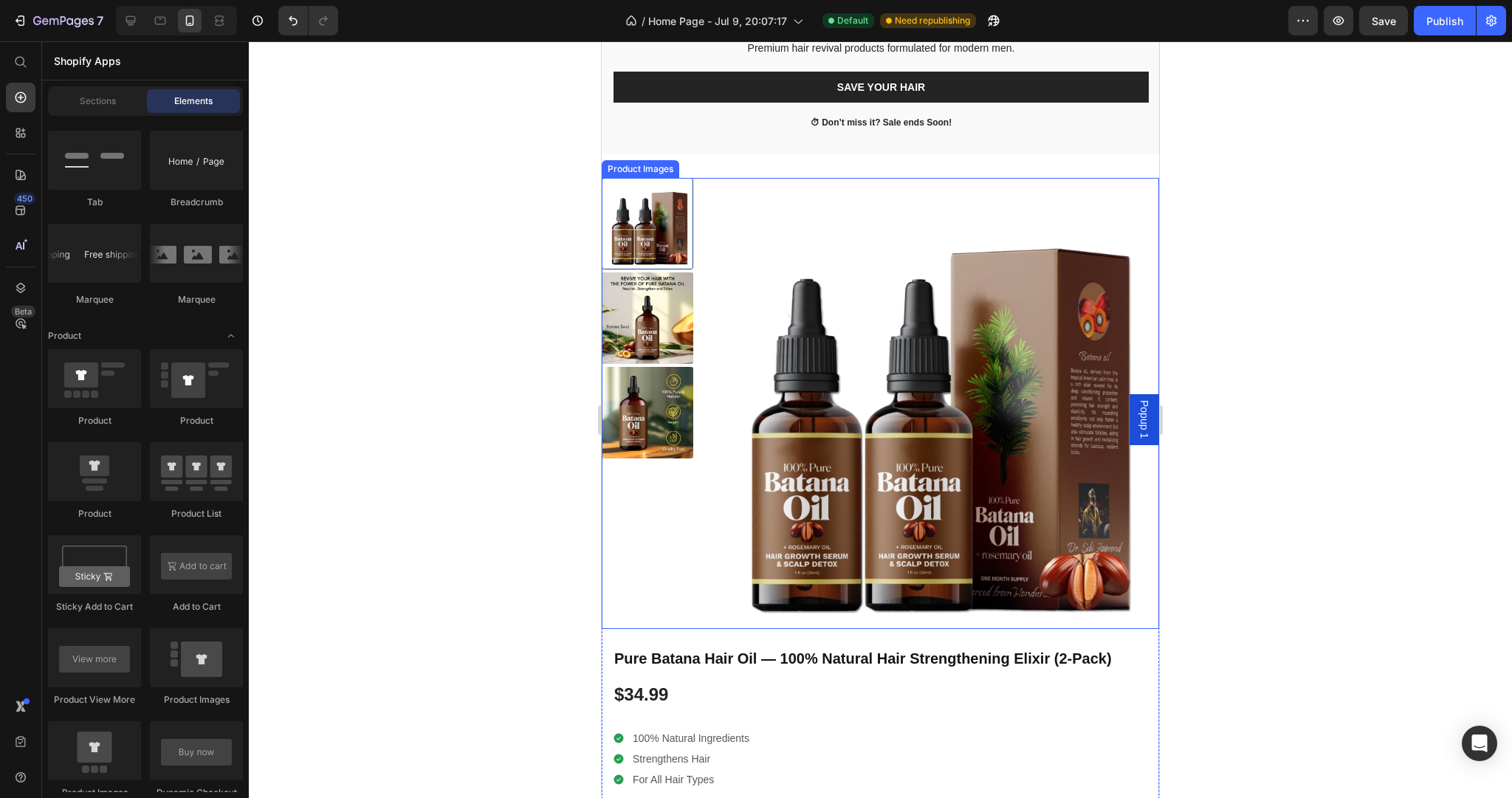 scroll, scrollTop: 213, scrollLeft: 0, axis: vertical 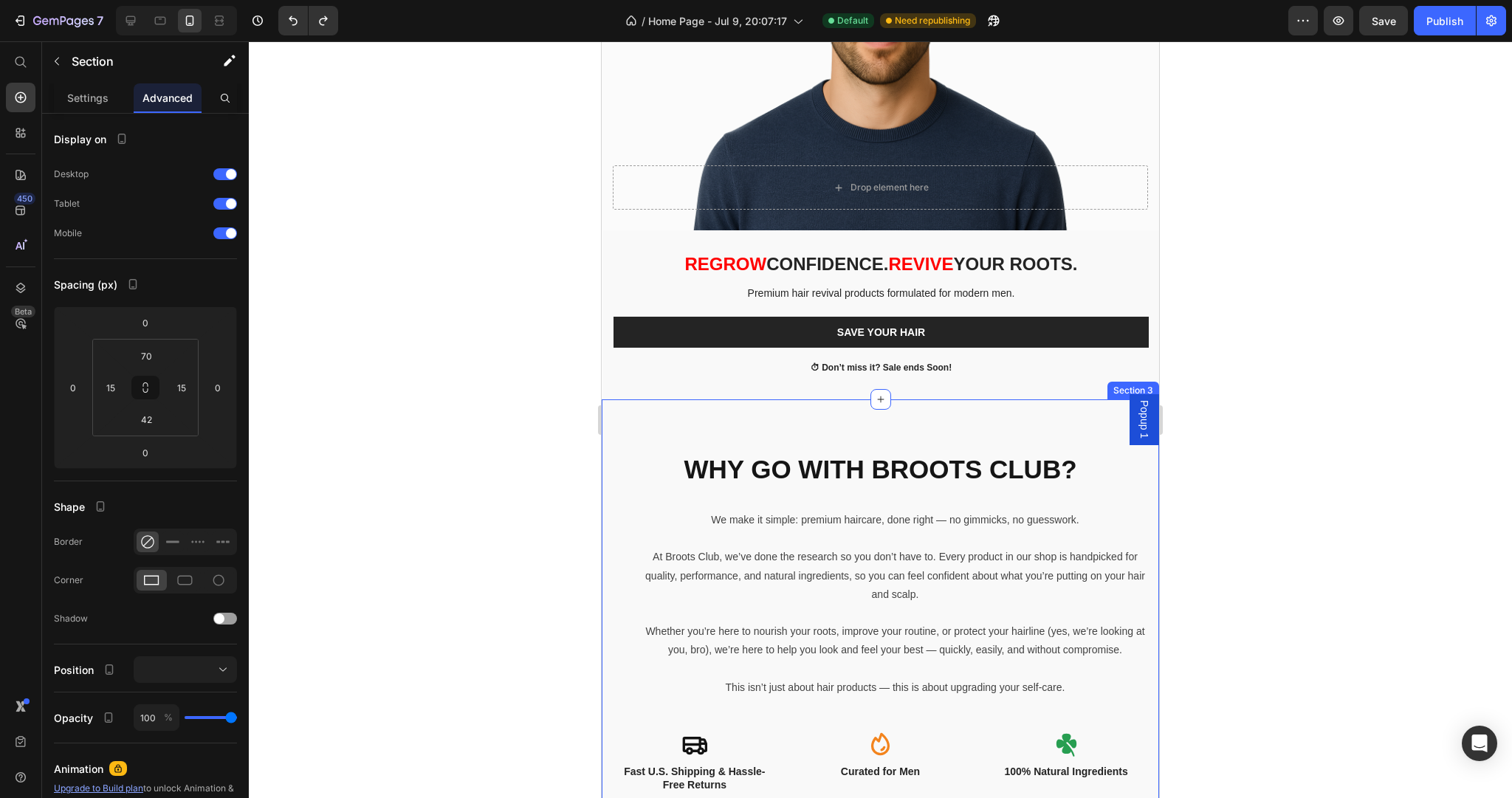 click on "Why Go With BROOTS CLUB? Heading We make it simple: premium haircare, done right — no gimmicks, no guesswork.   At Broots Club, we’ve done the research so you don’t have to. Every product in our shop is handpicked for quality, performance, and natural ingredients, so you can feel confident about what you’re putting on your hair and scalp.   Whether you’re here to nourish your roots, improve your routine, or protect your hairline (yes, we’re looking at you, bro), we’re here to help you look and feel your best — quickly, easily, and without compromise.   This isn’t just about hair products — this is about upgrading your self-care. Text block
Icon Fast U.S. Shipping & Hassle-Free Returns Text Block Row
Icon Curated for Men Text Block
Icon 100% Natural Ingredients Text Block Row Row Row Section 3" at bounding box center [880, 629] 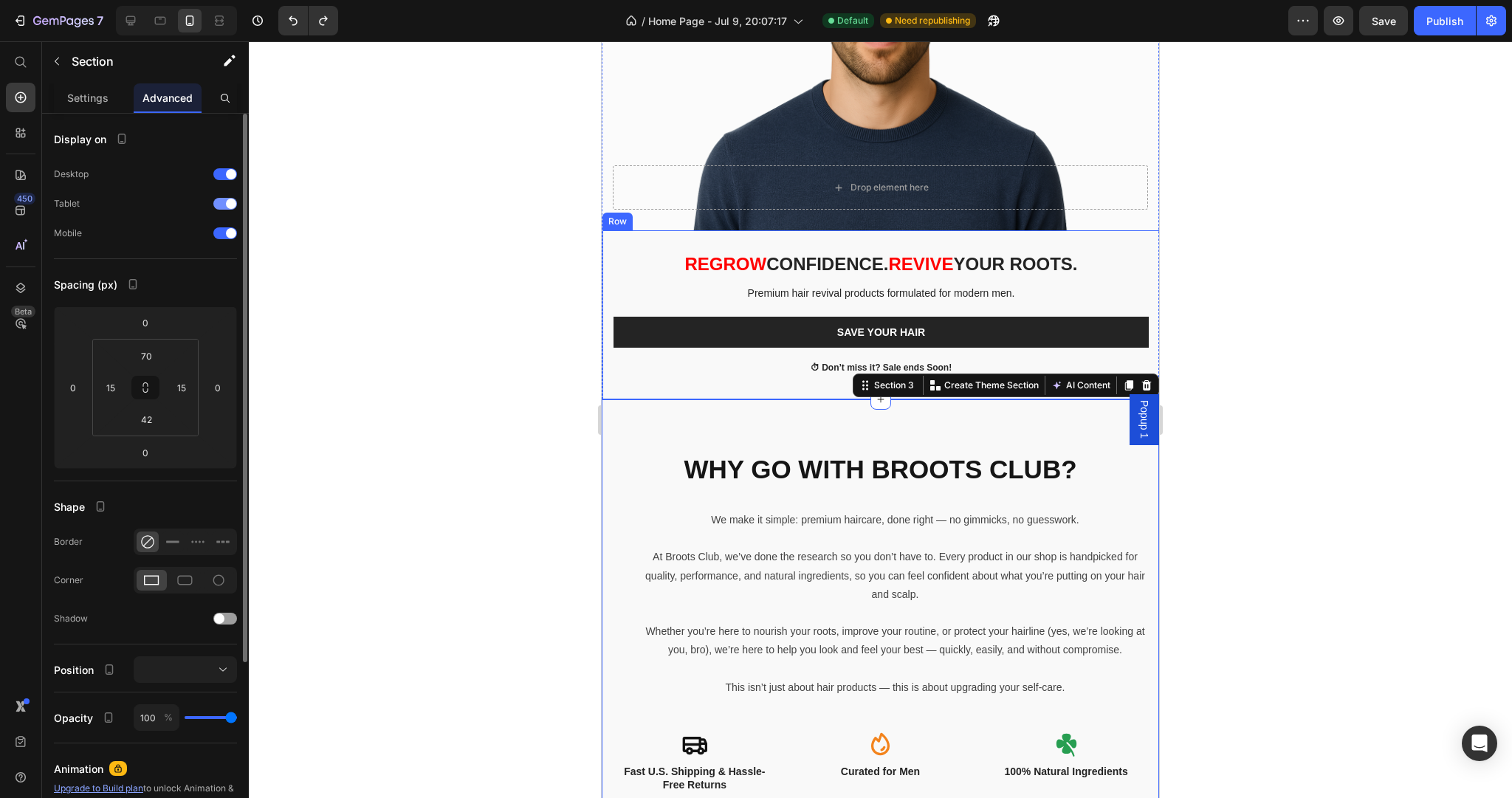 click at bounding box center [225, 204] 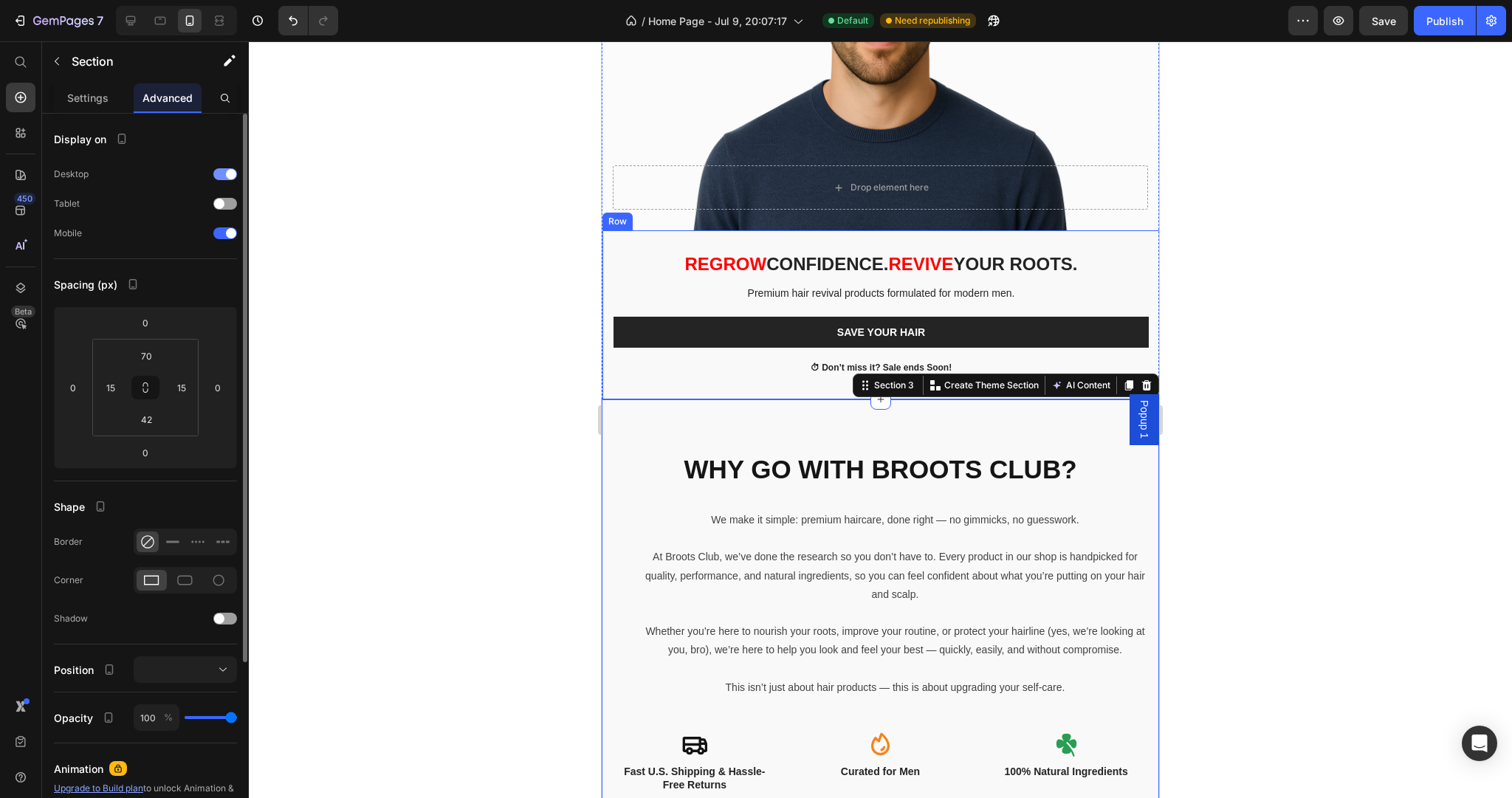 click at bounding box center (225, 174) 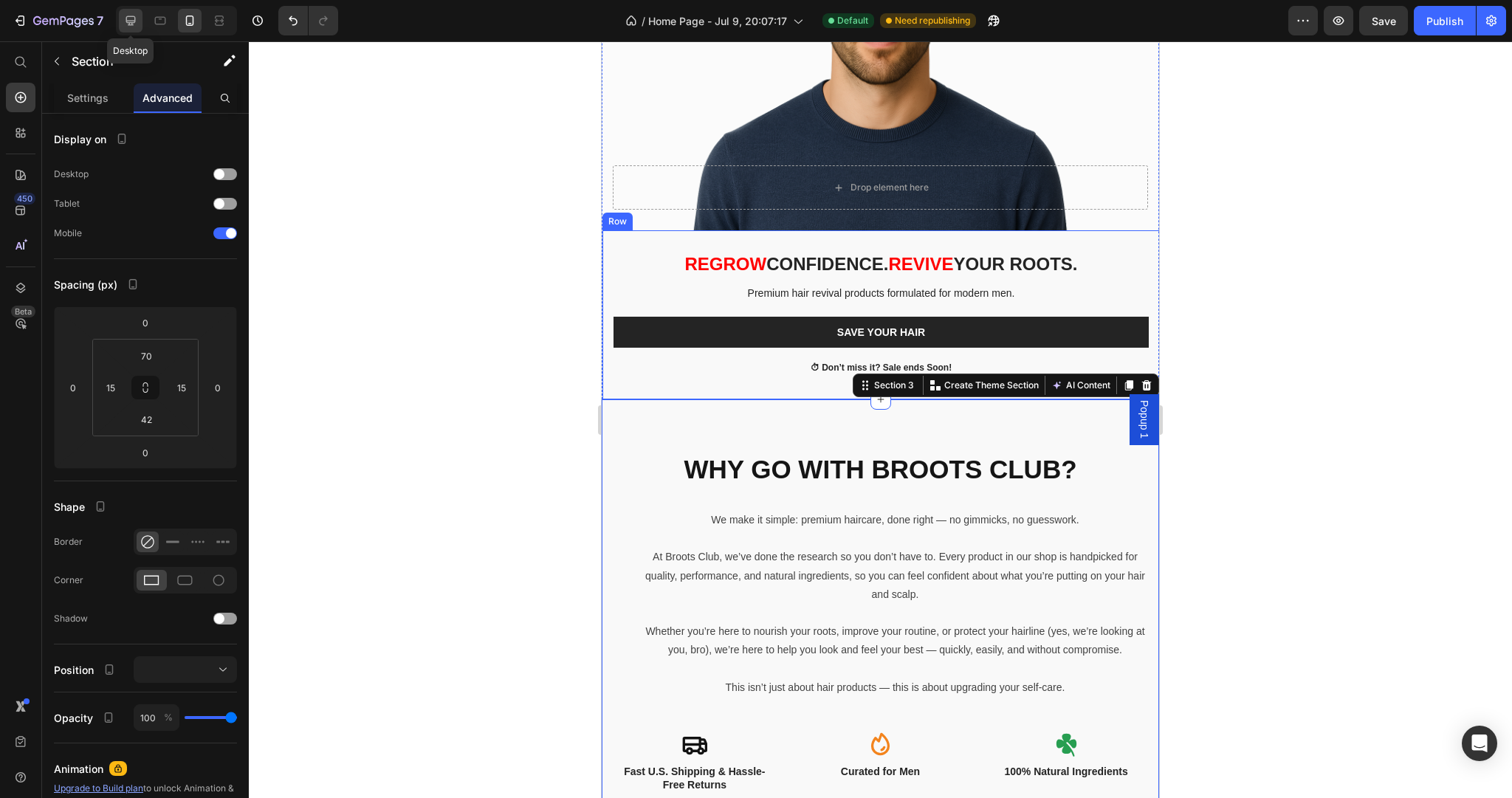 click 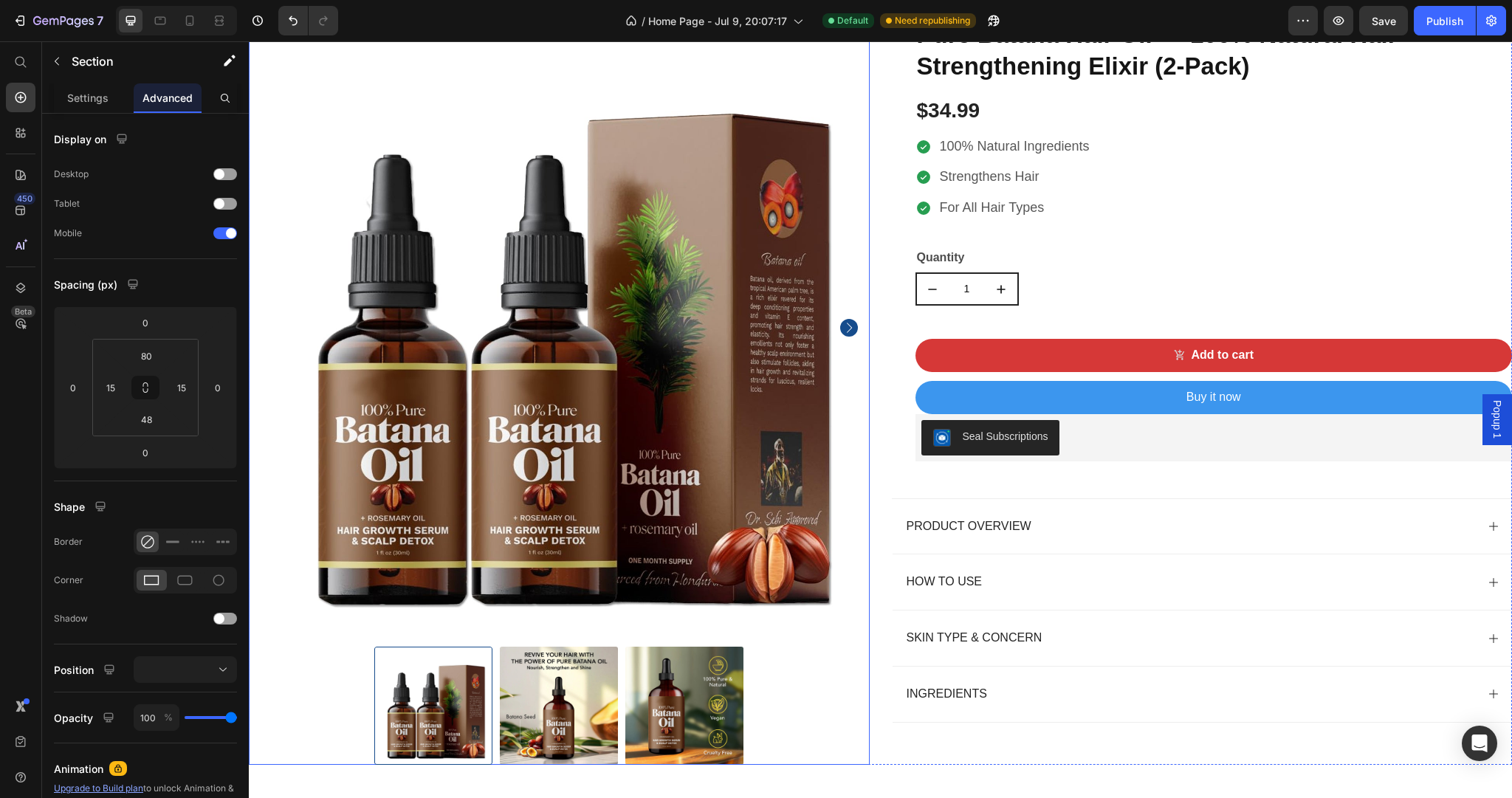 scroll, scrollTop: 1110, scrollLeft: 0, axis: vertical 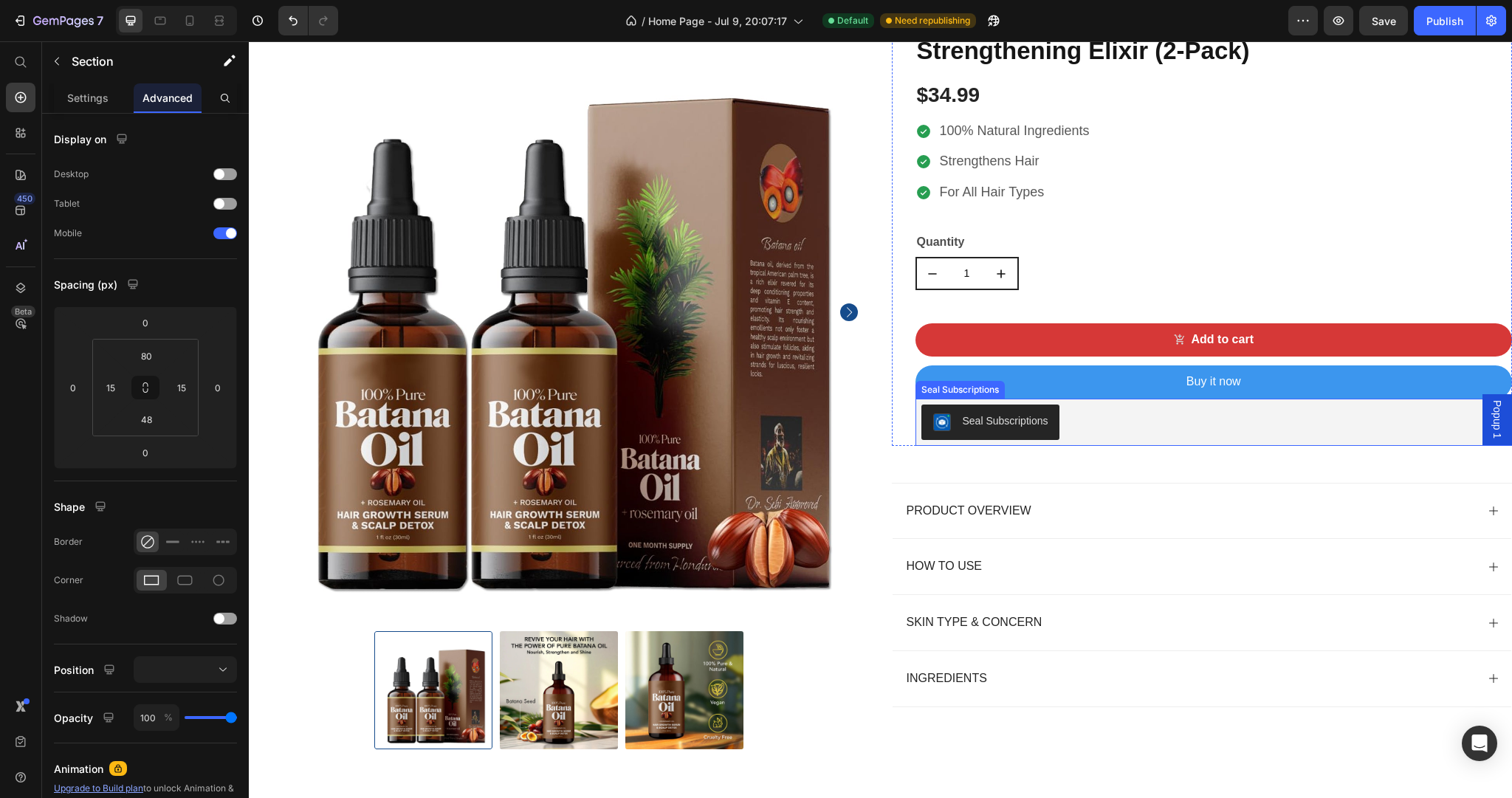 click on "Seal Subscriptions" at bounding box center (1214, 422) 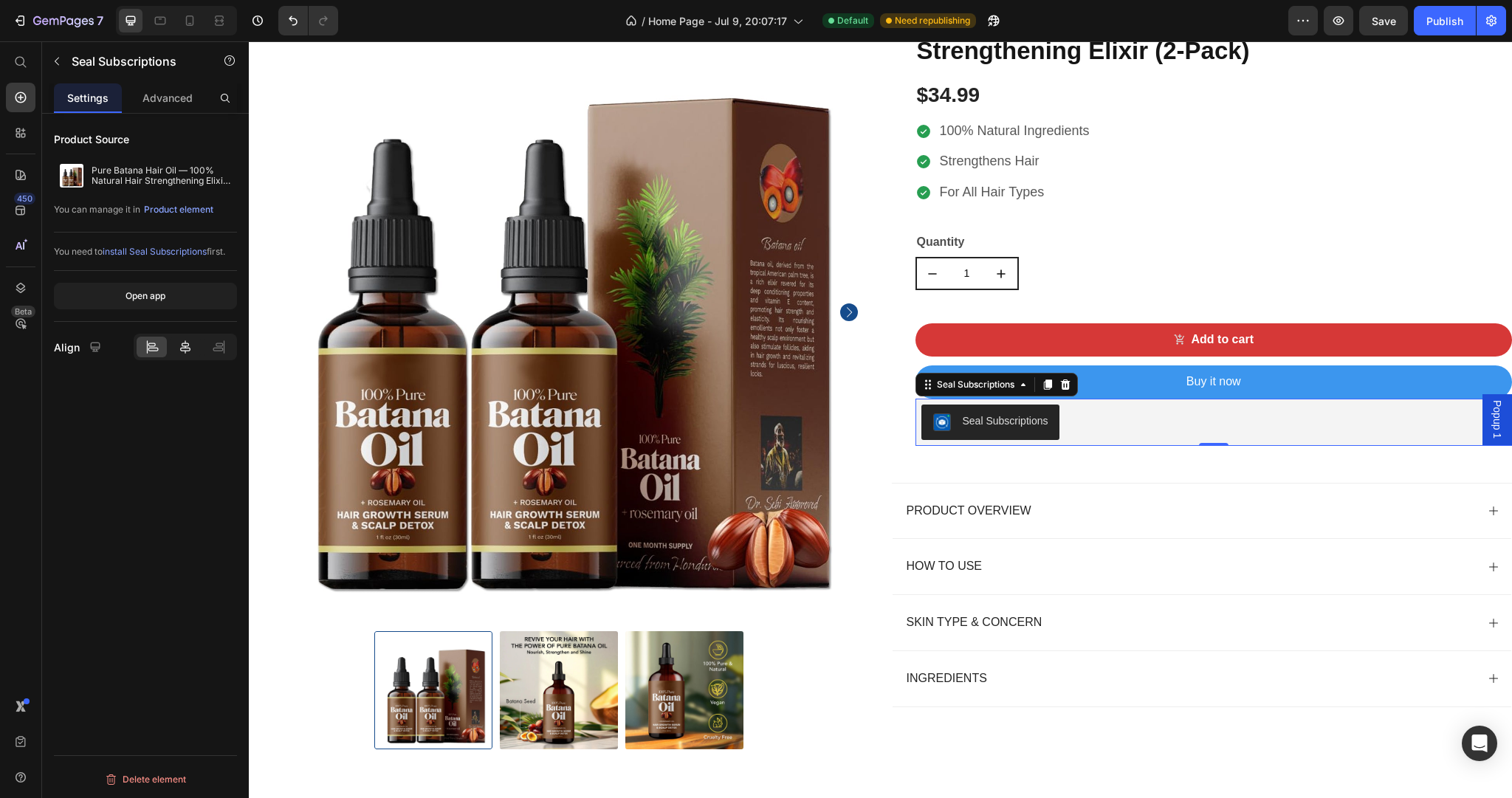 click 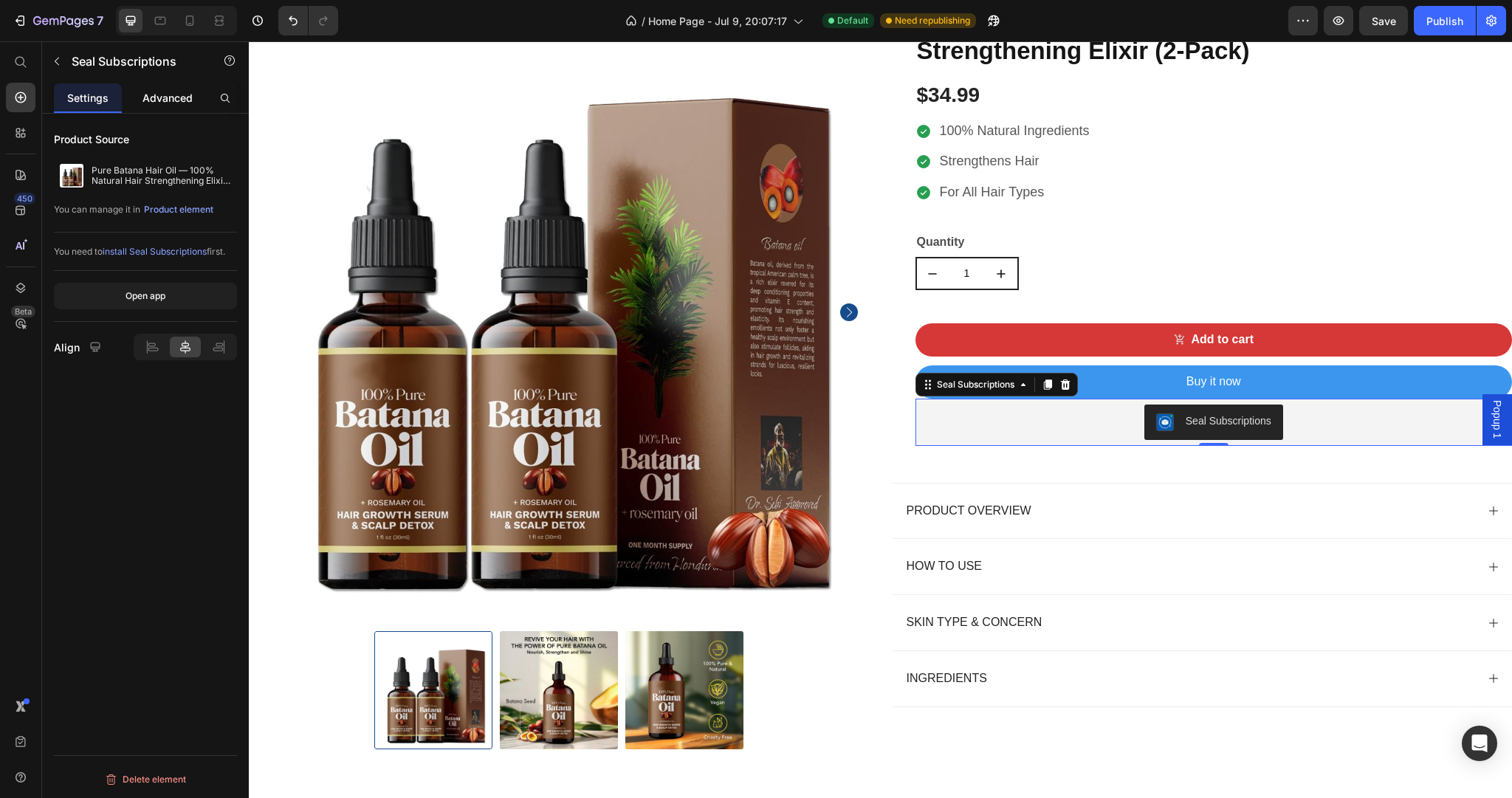 click on "Advanced" at bounding box center (168, 97) 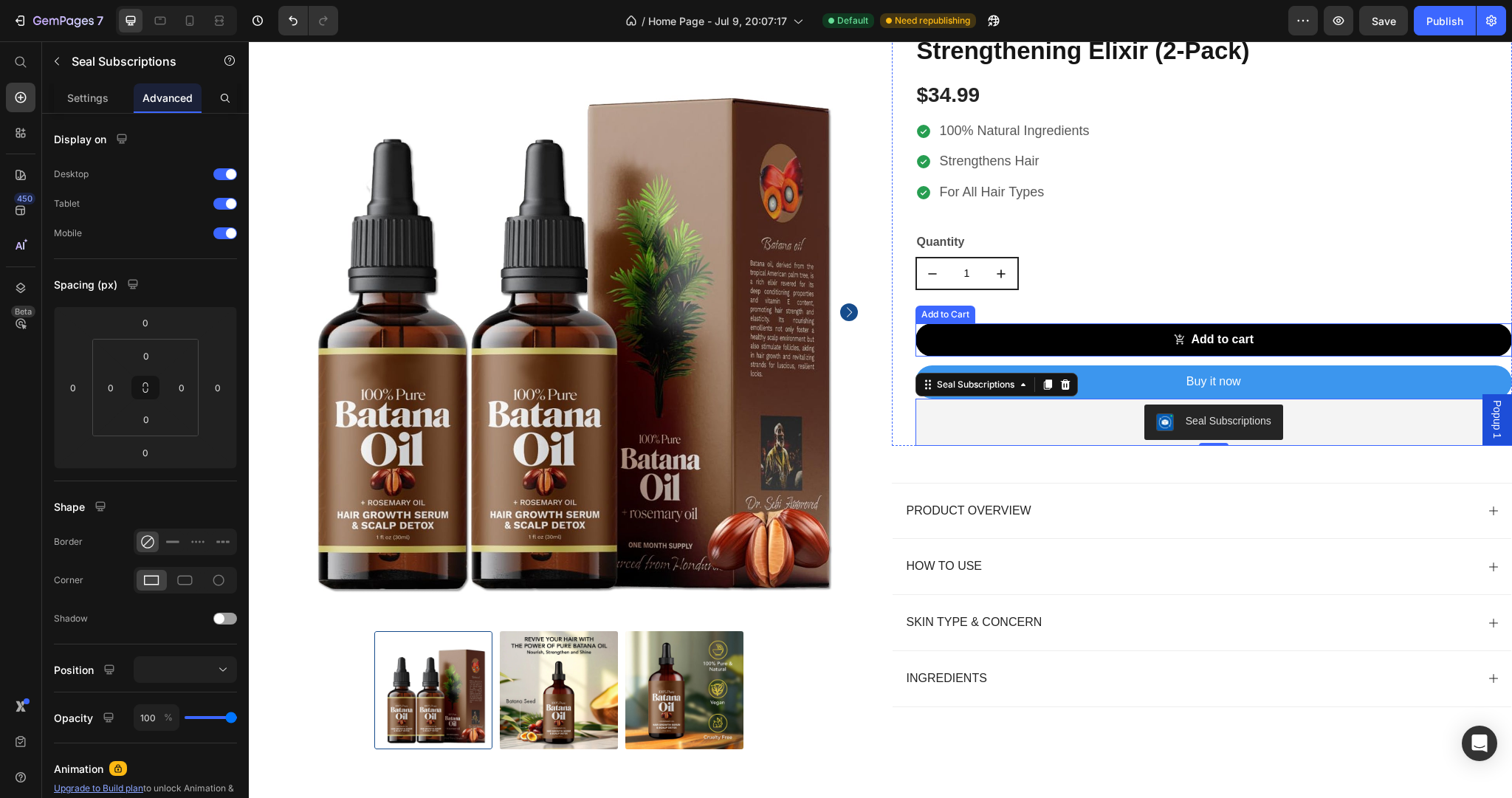 click on "Add to cart" at bounding box center [1214, 340] 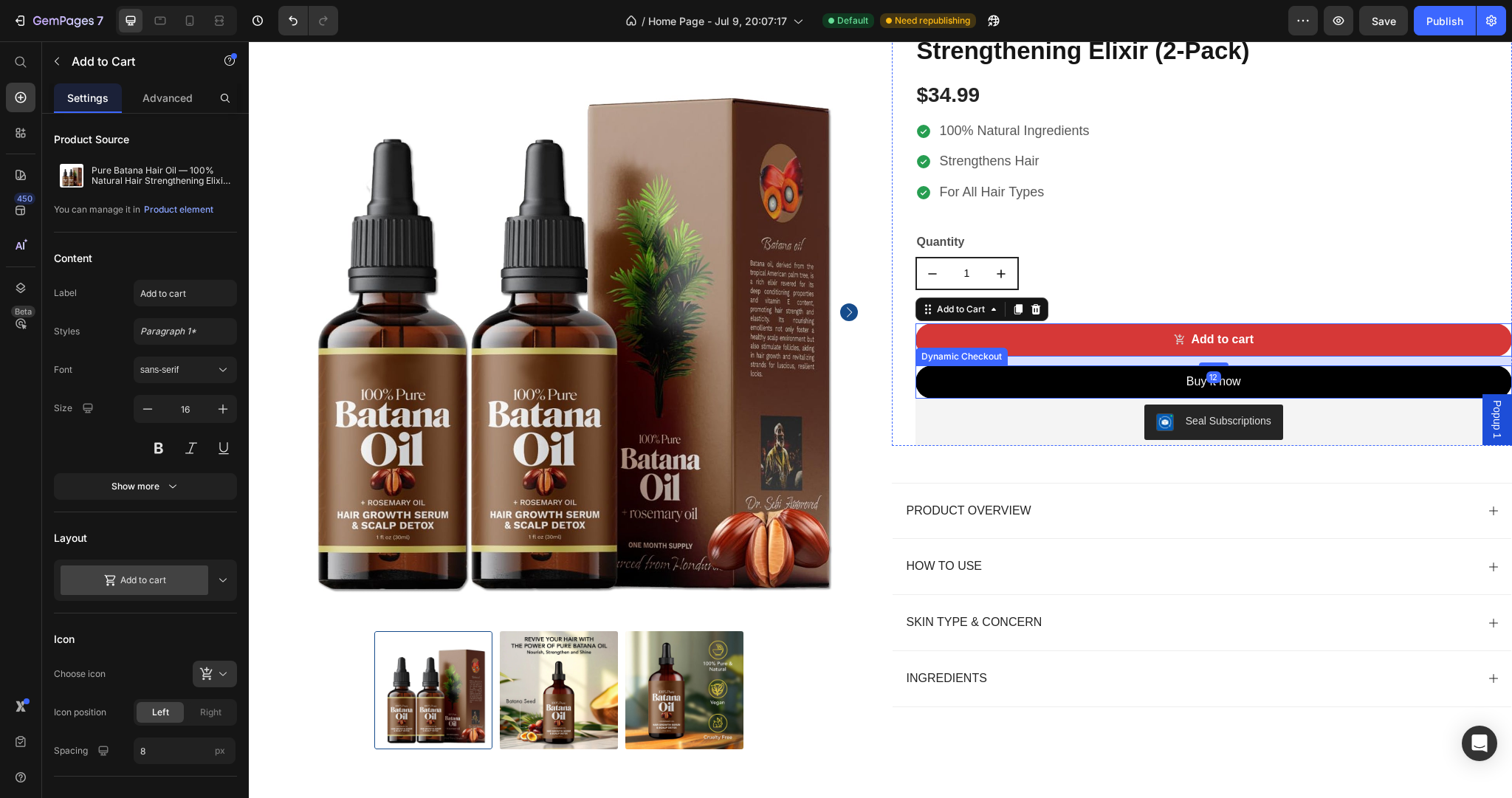 click on "Buy it now" at bounding box center (1214, 382) 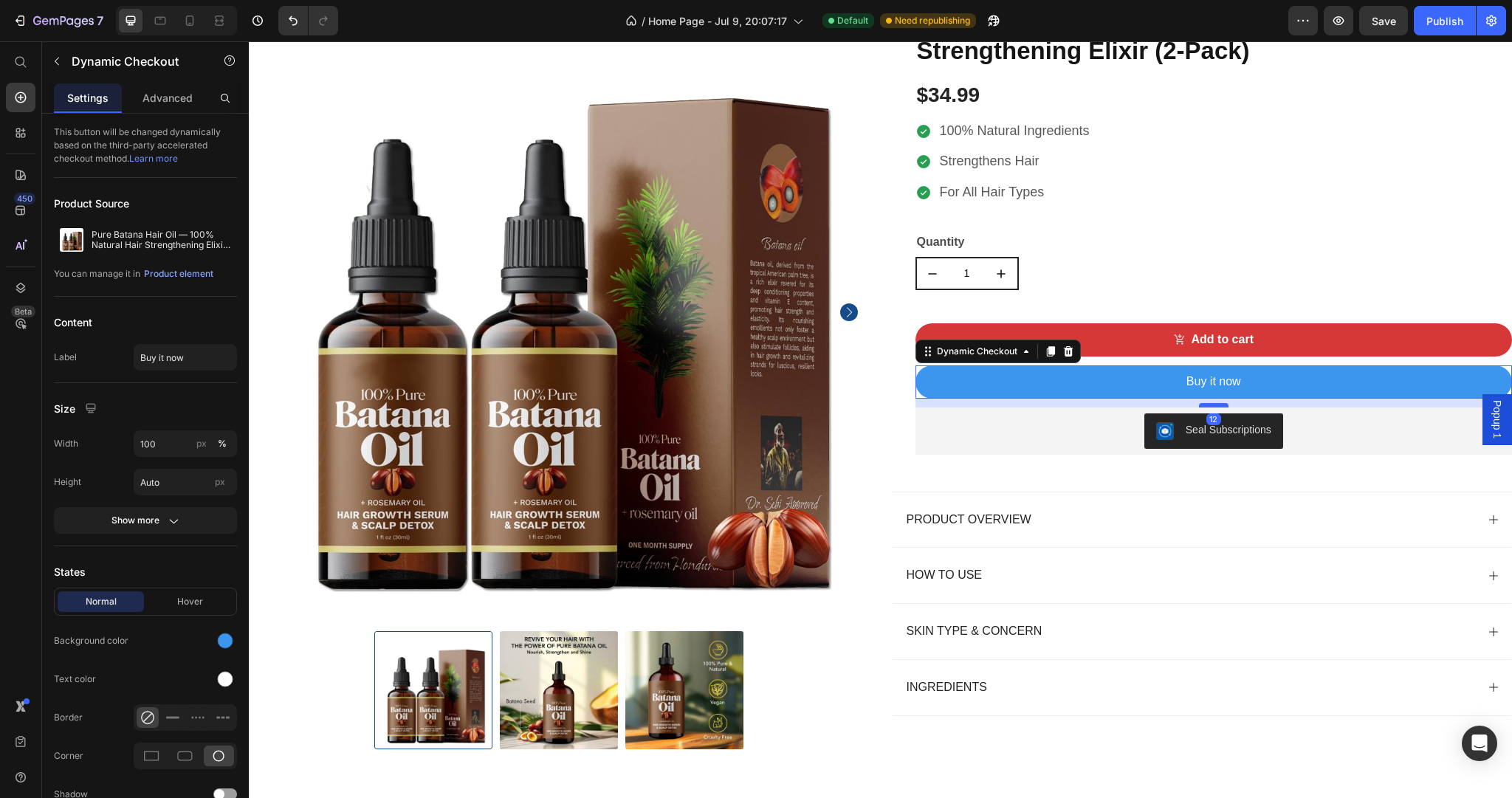drag, startPoint x: 1208, startPoint y: 396, endPoint x: 1211, endPoint y: 405, distance: 9.486833 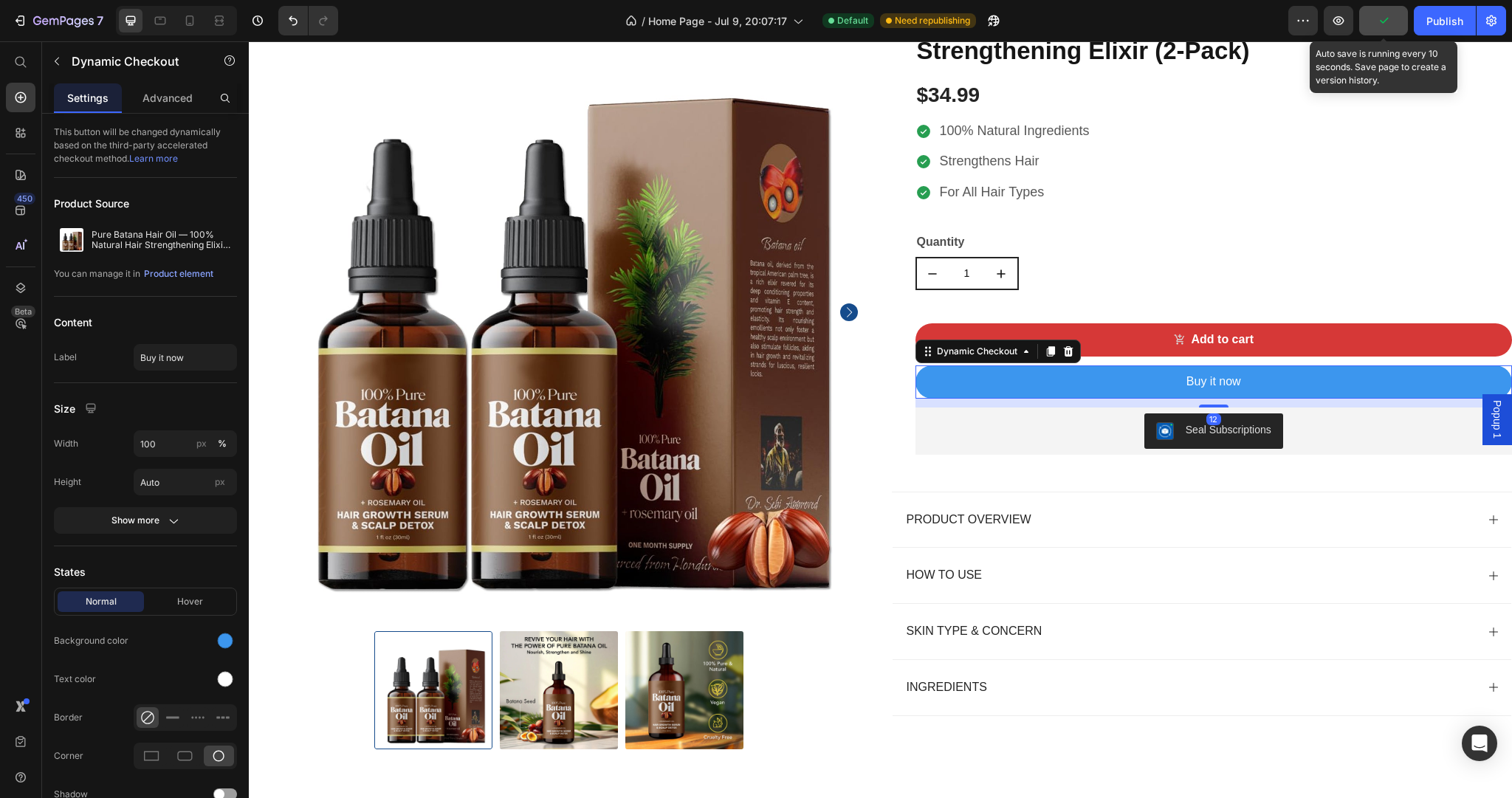 click 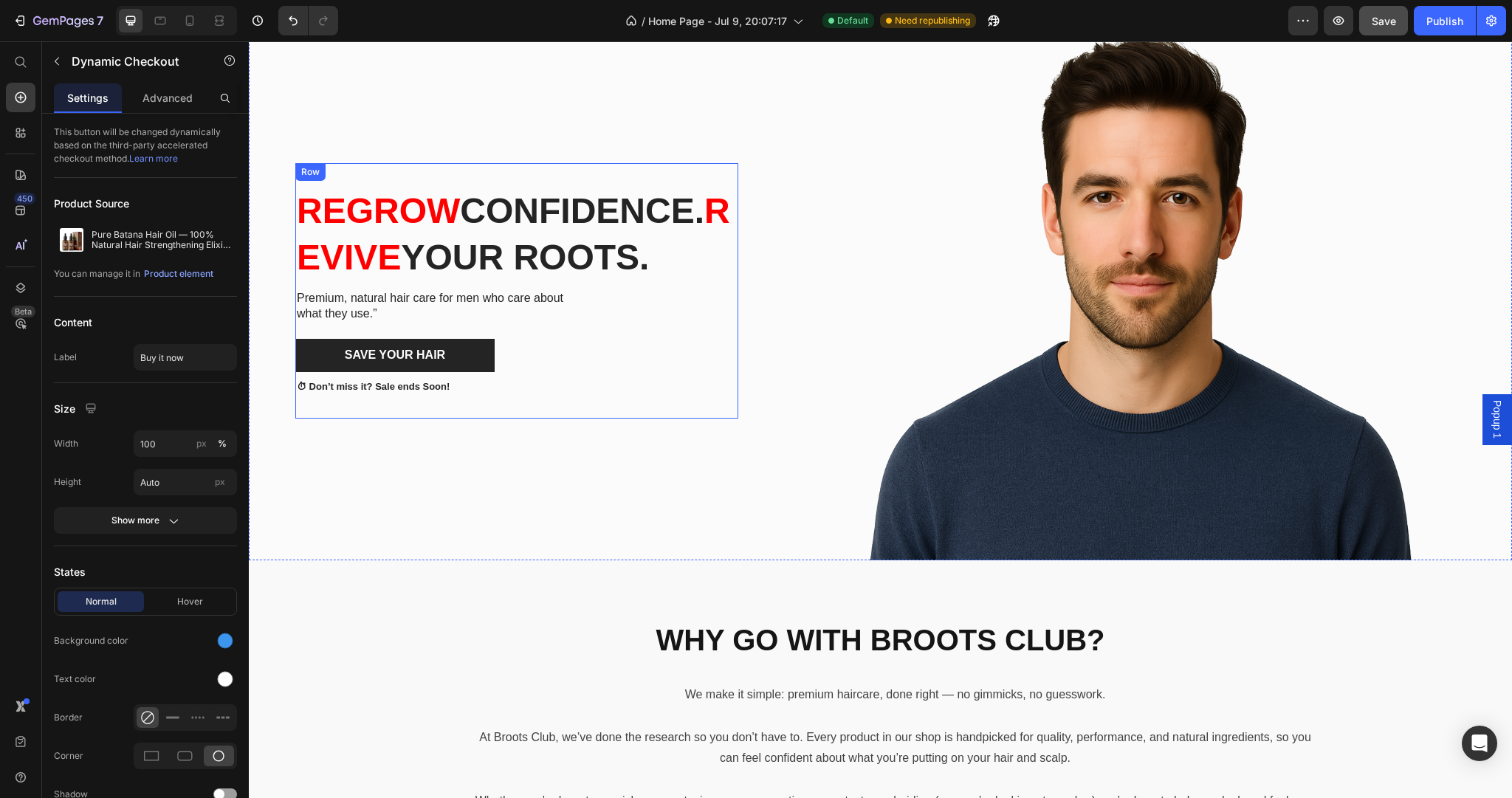 scroll, scrollTop: 0, scrollLeft: 0, axis: both 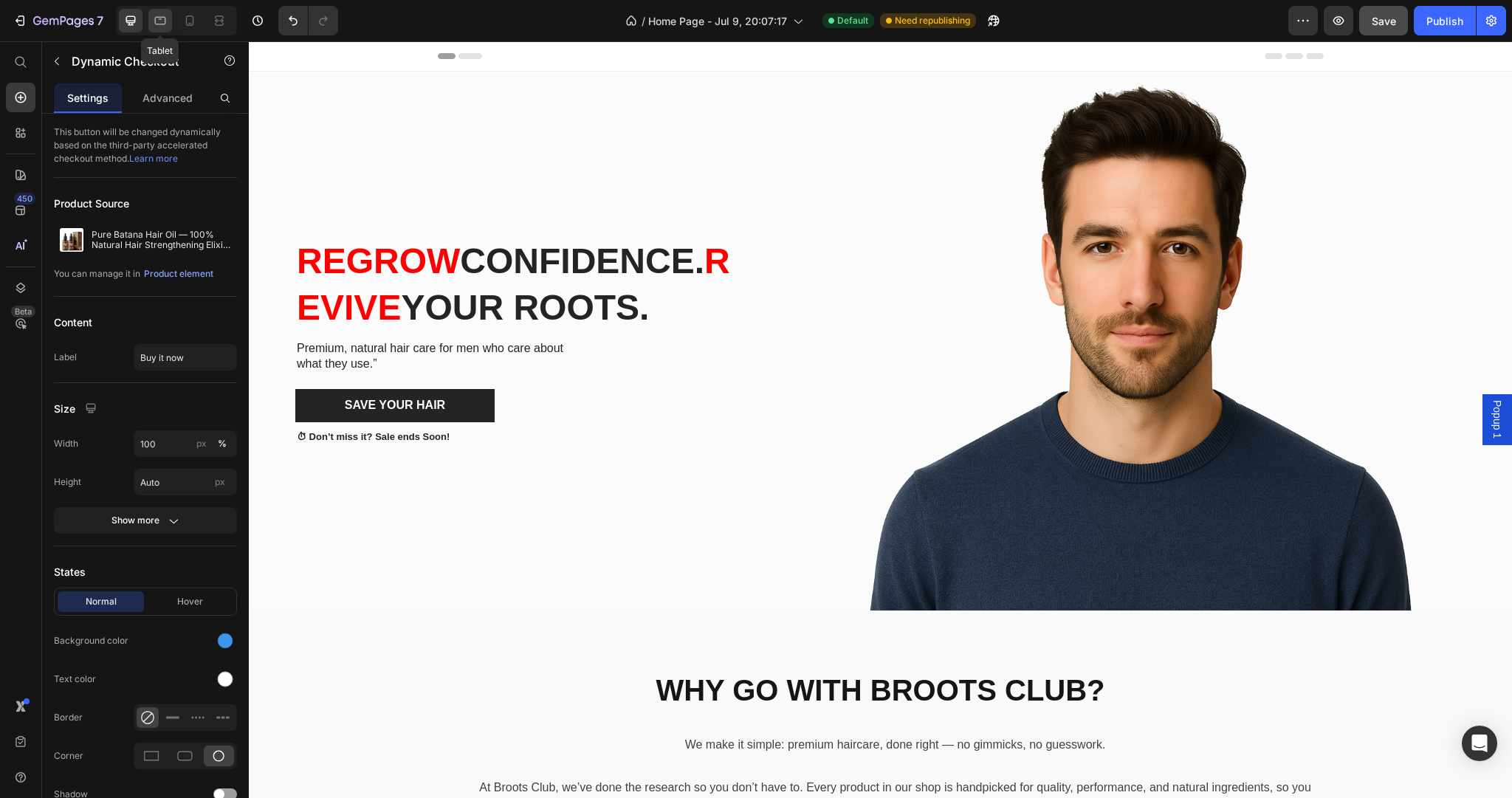 click 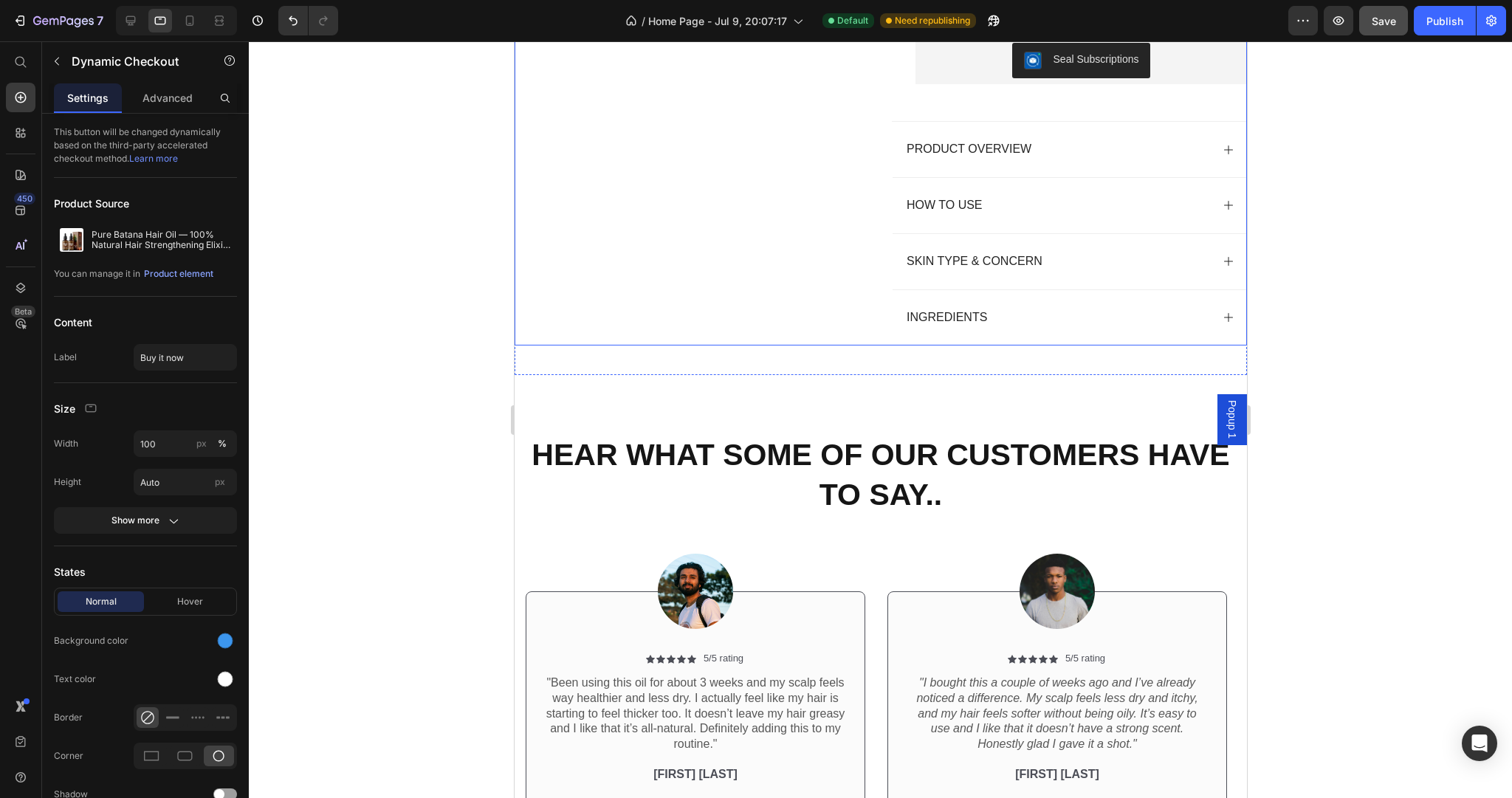 scroll, scrollTop: 1278, scrollLeft: 0, axis: vertical 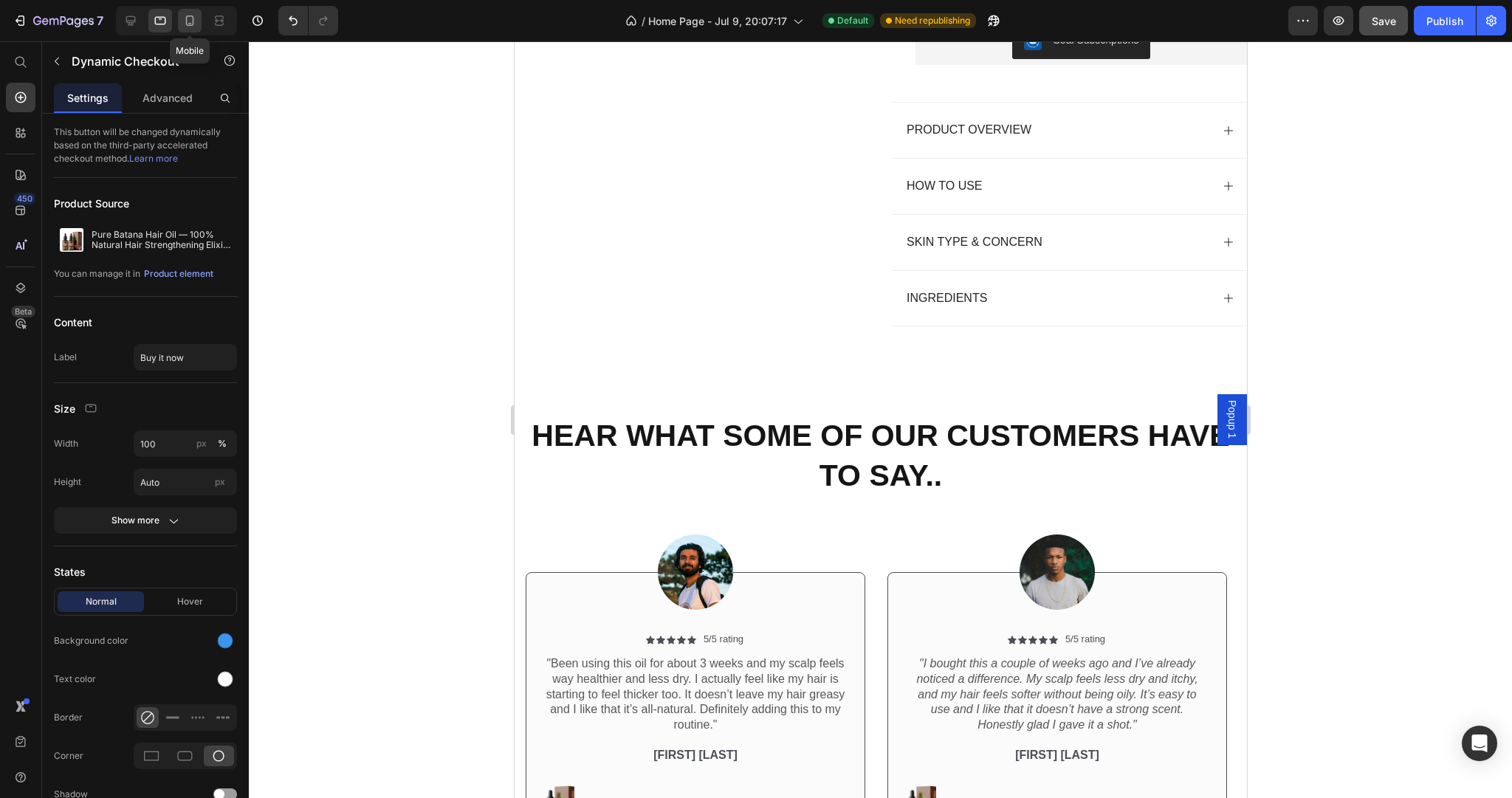 click 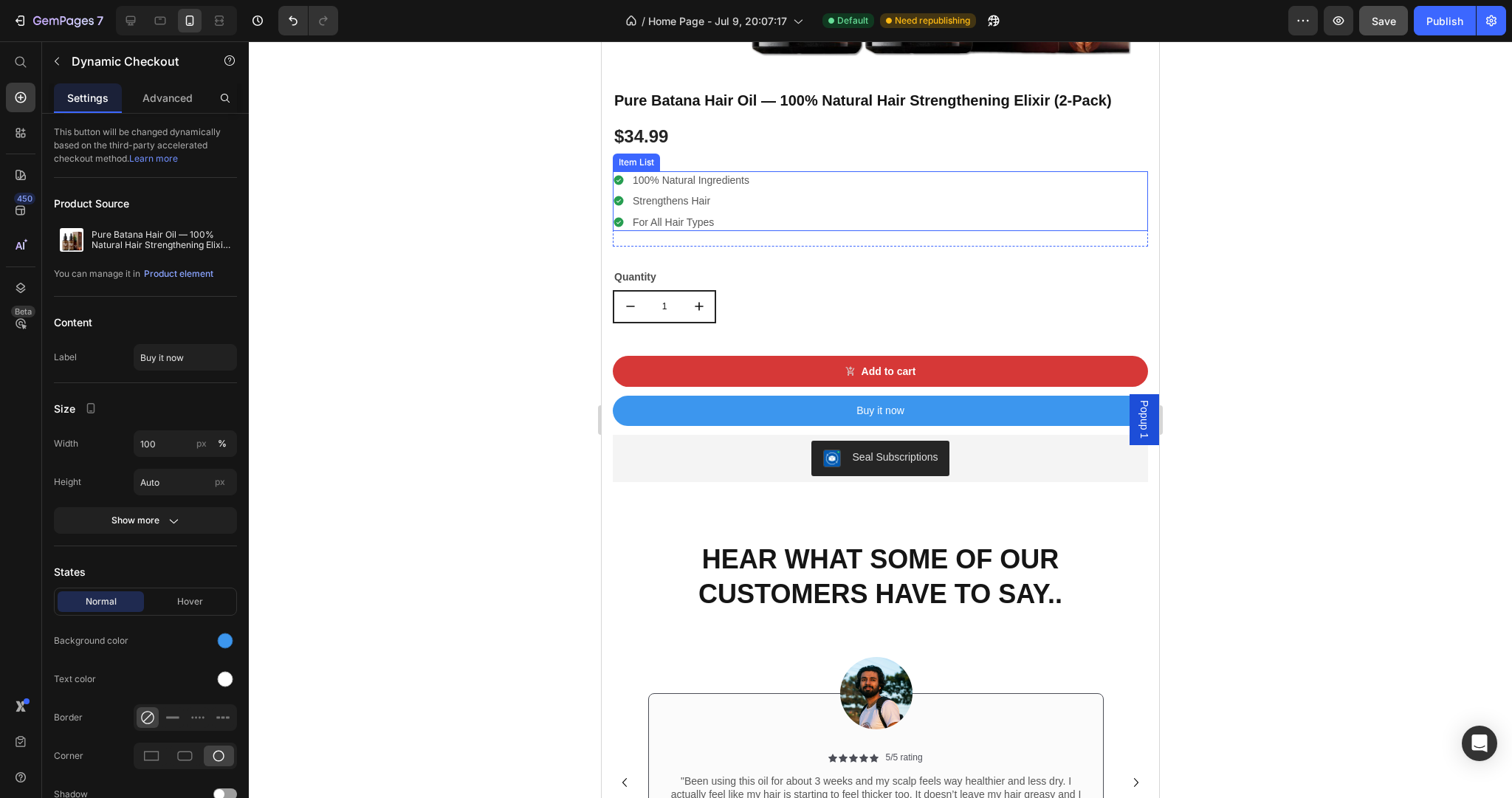 scroll, scrollTop: 723, scrollLeft: 0, axis: vertical 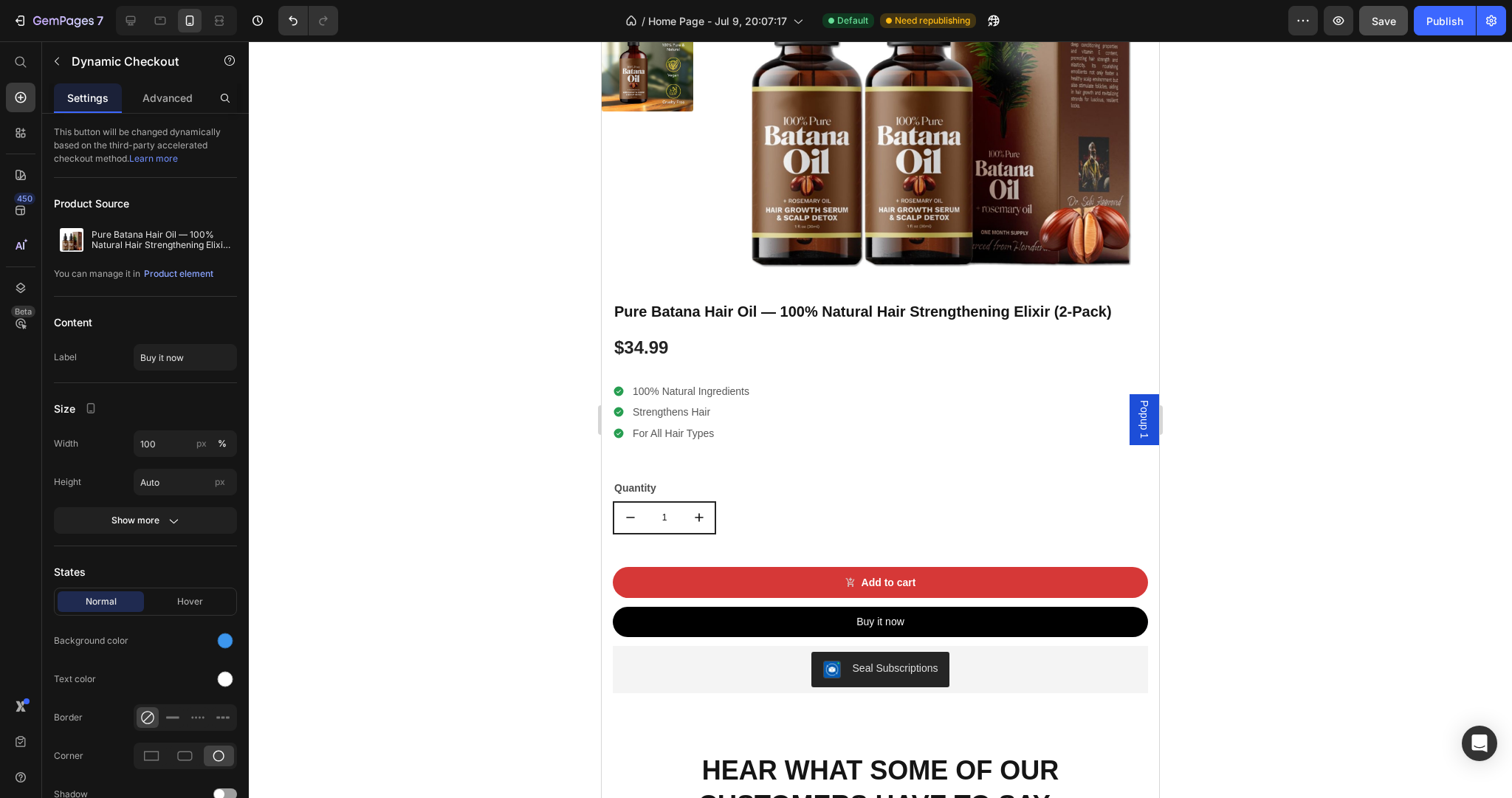 click on "Buy it now" at bounding box center (880, 622) 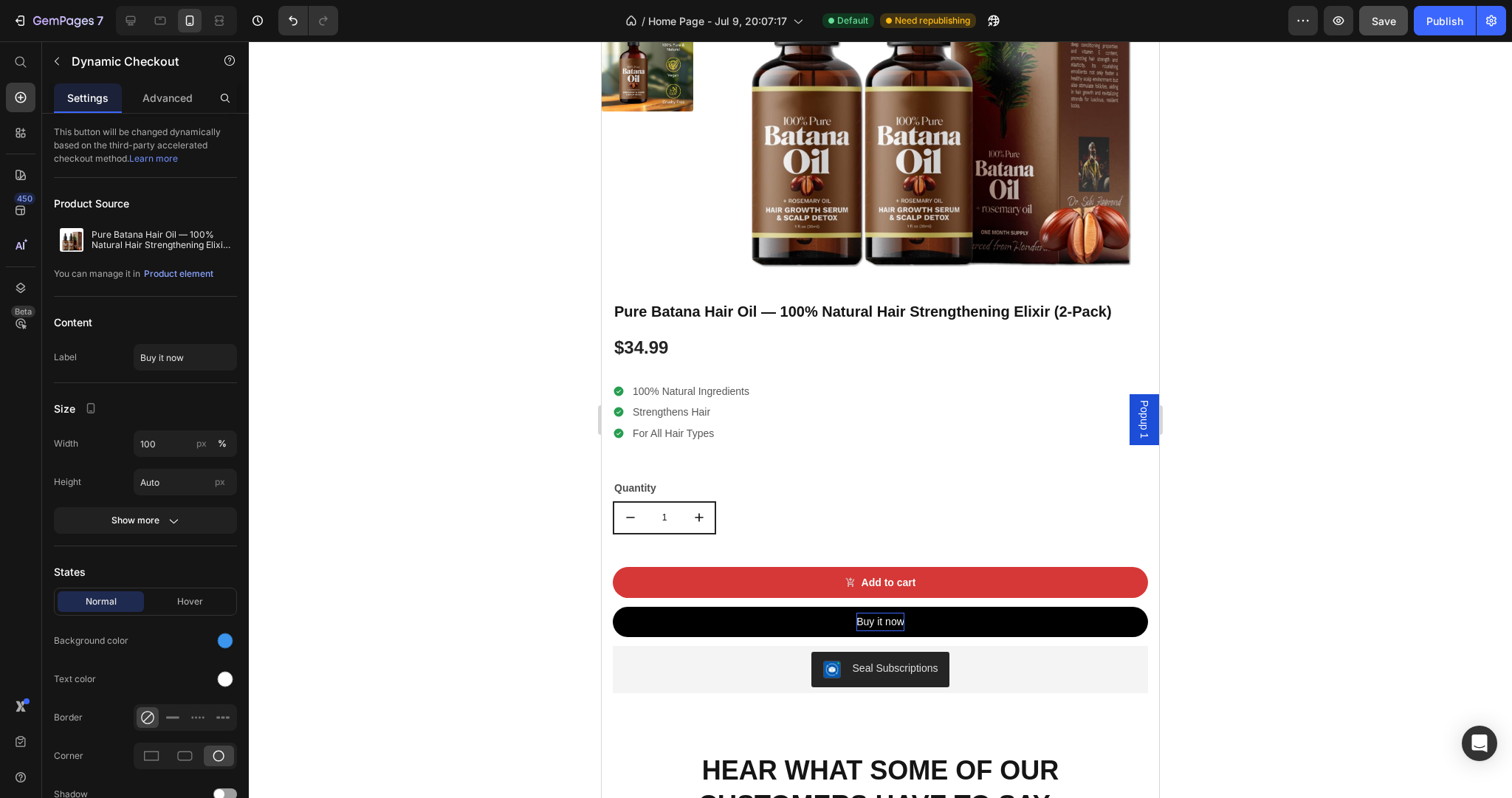 click on "Buy it now" at bounding box center [880, 622] 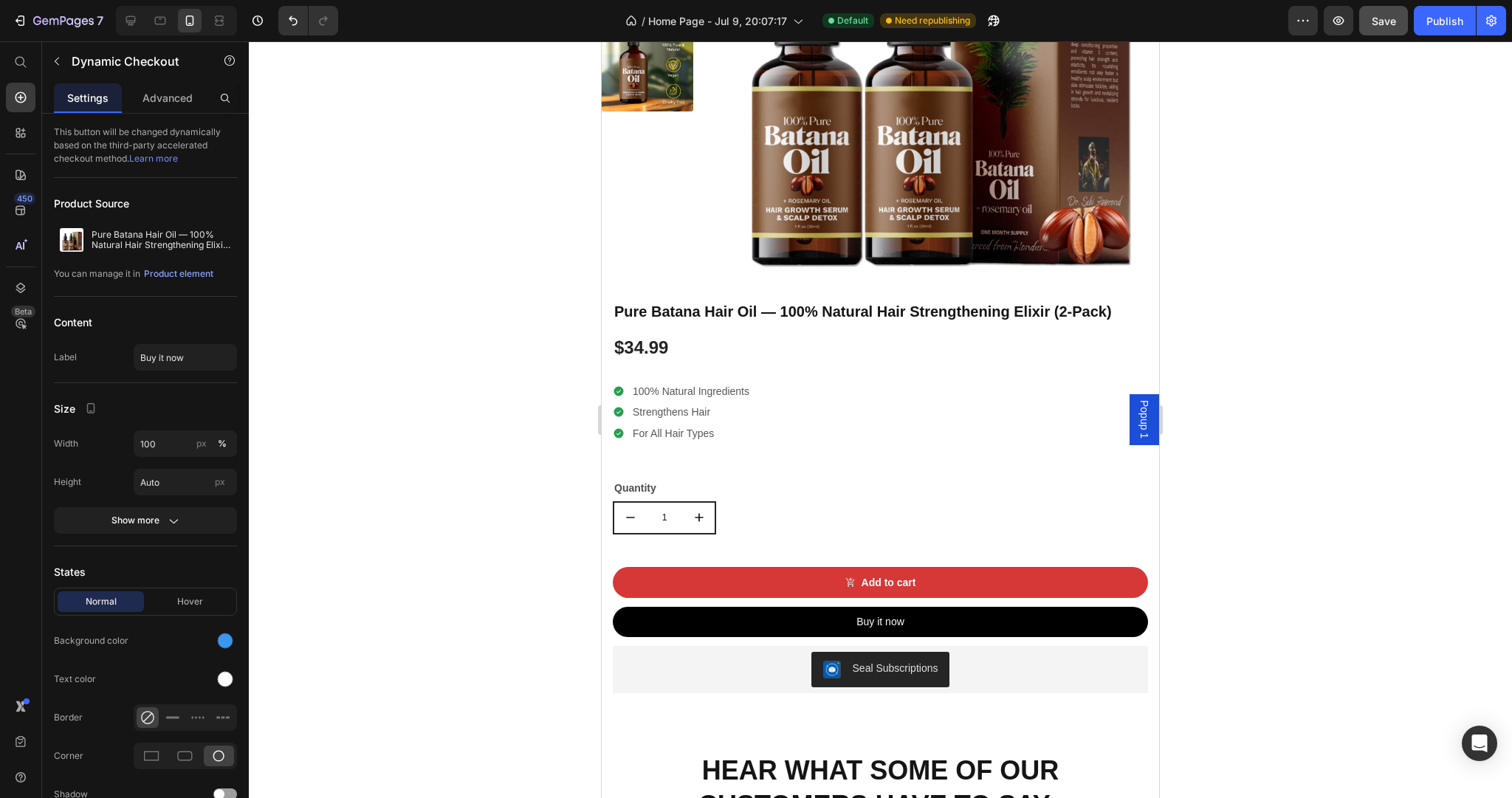 click on "Buy it now" at bounding box center (880, 622) 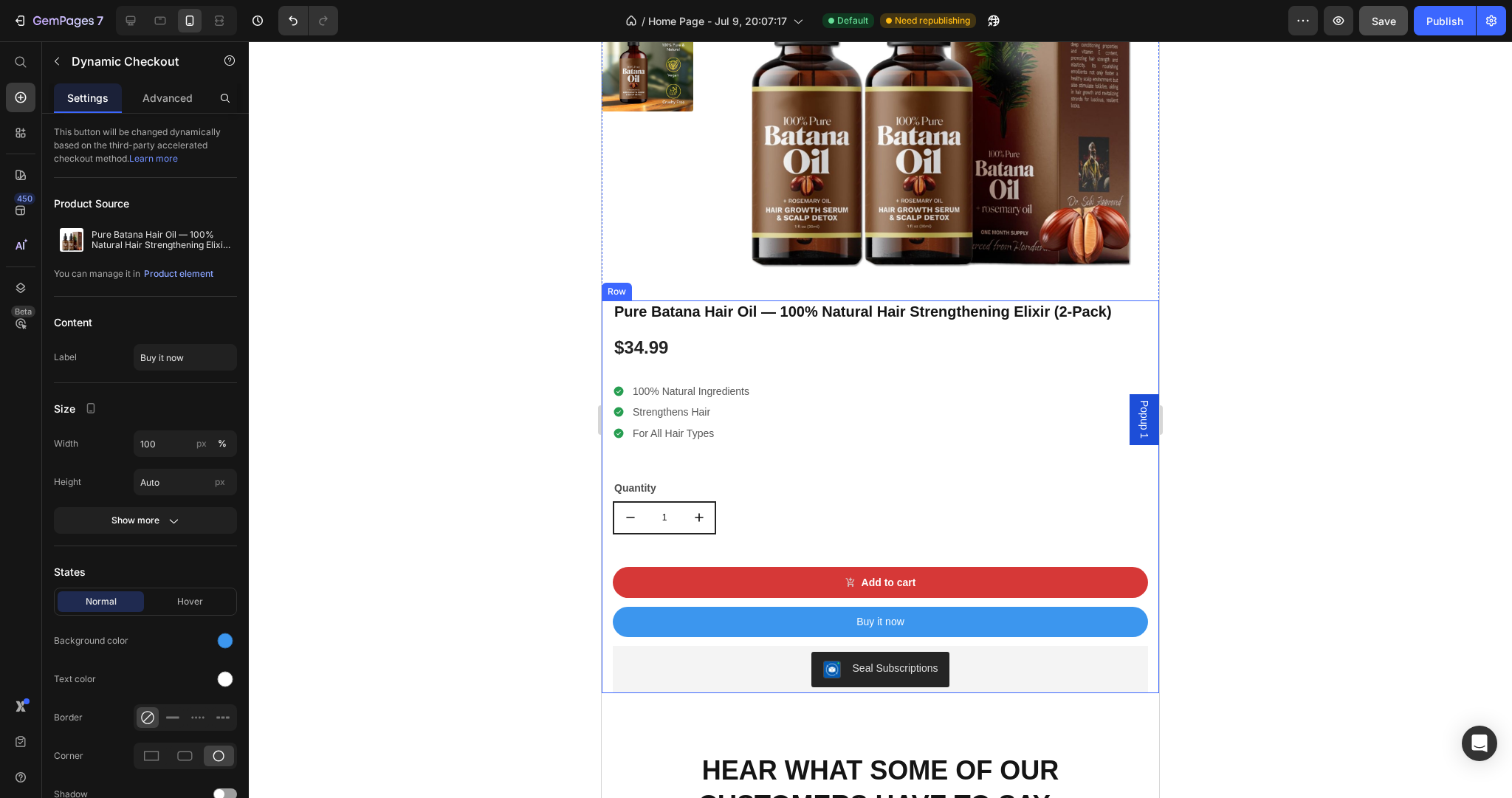 click on "Pure Batana Hair Oil — 100% Natural Hair Strengthening Elixir (2-Pack) Product Title $34.99 Product Price Row 100% Natural Ingredients Strengthens Hair For All Hair Types Item List Row Quantity Text Block 1 Product Quantity
Add to cart Add to Cart Buy it now Dynamic Checkout Seal Subscriptions Seal Subscriptions" at bounding box center [880, 497] 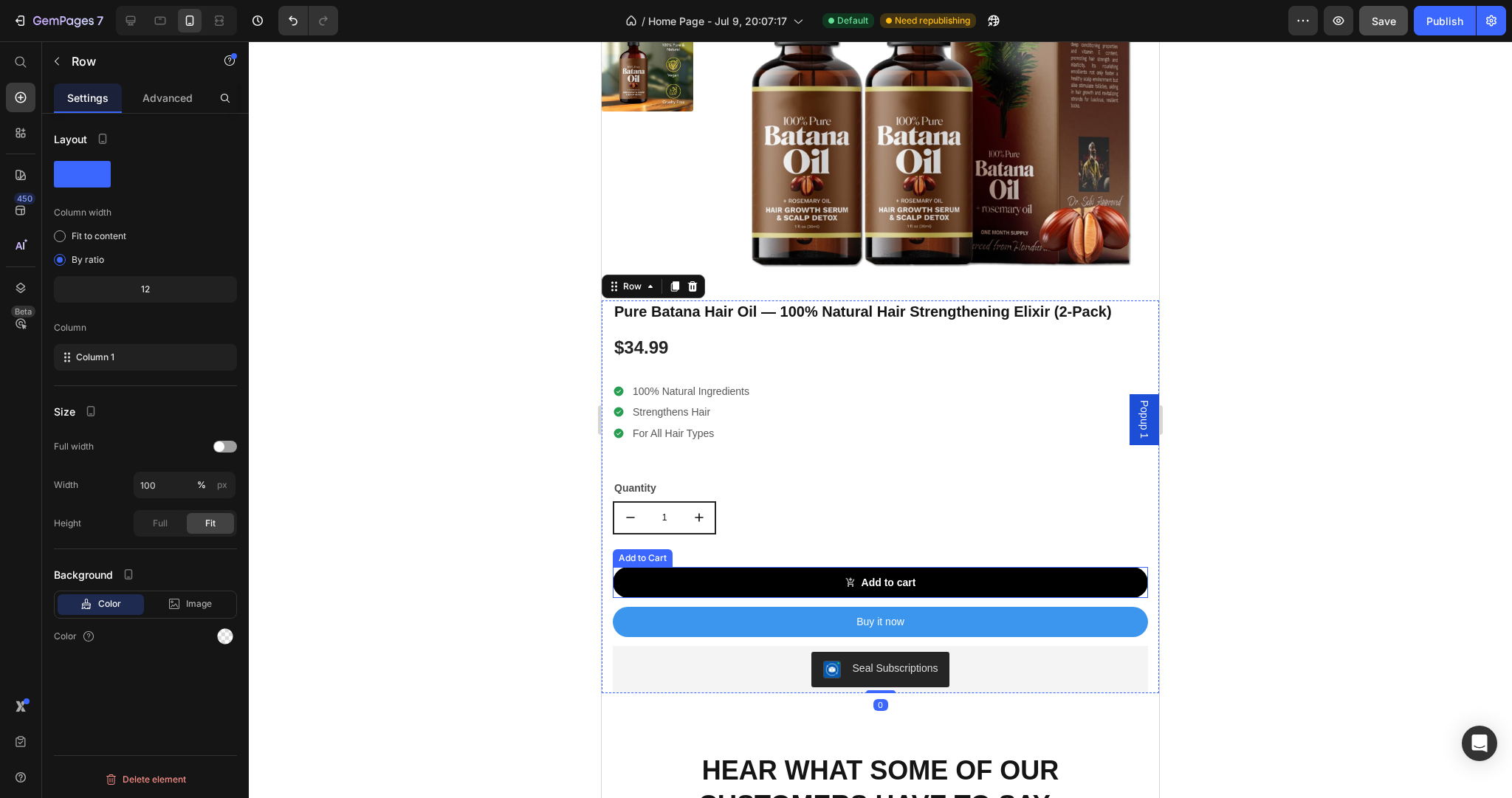 click on "Add to cart" at bounding box center [880, 582] 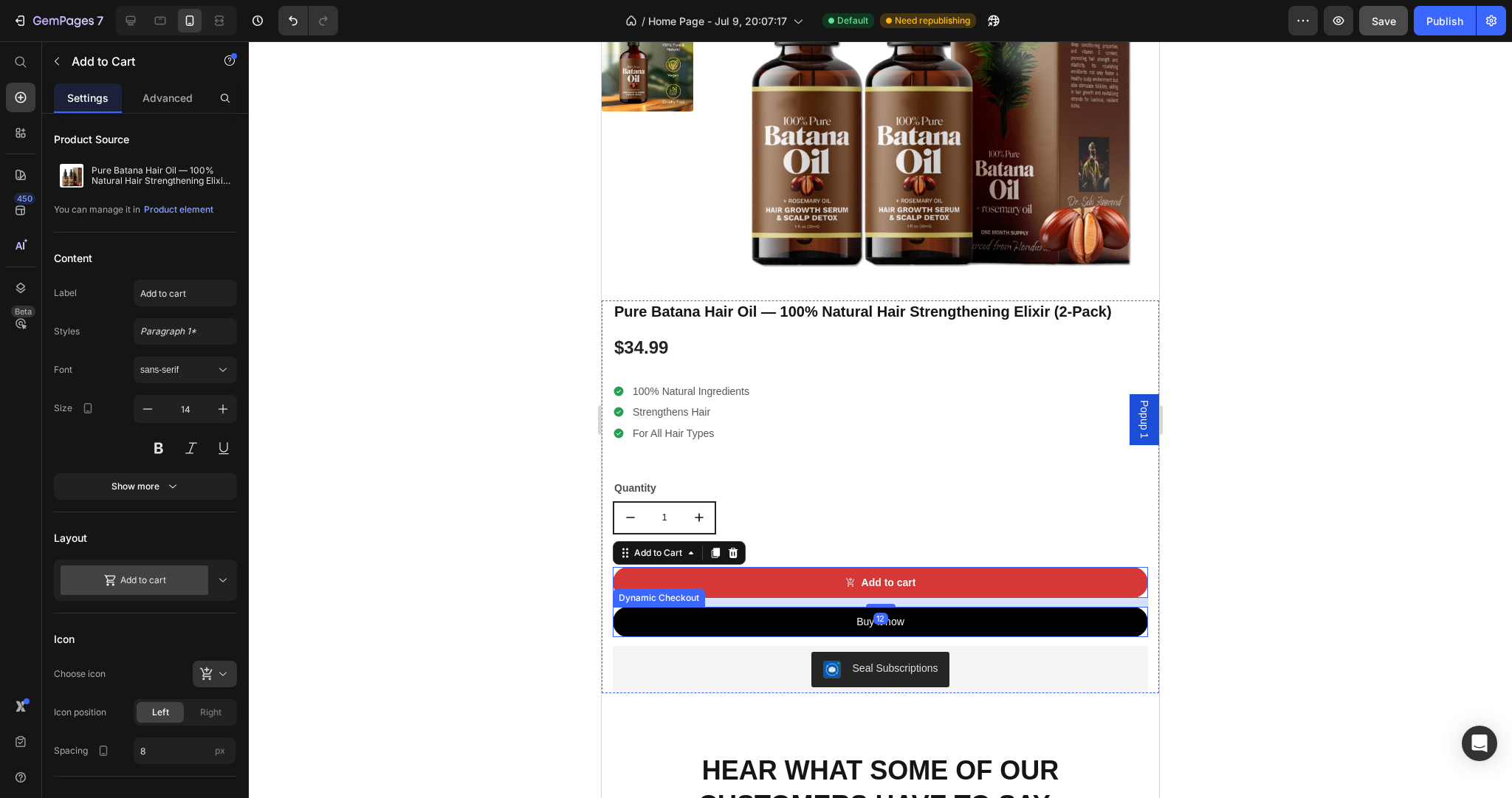 click on "Buy it now" at bounding box center [880, 622] 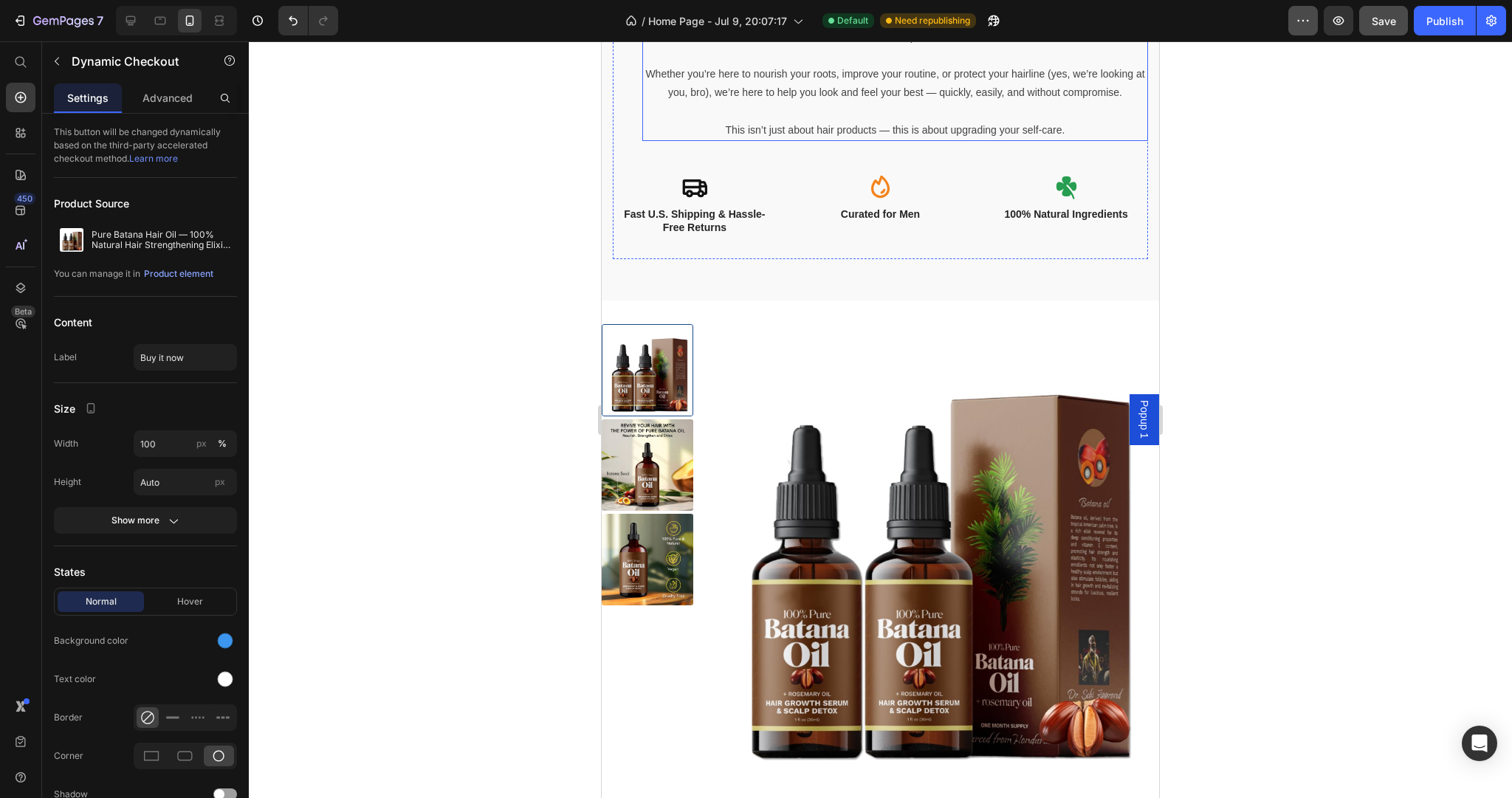scroll, scrollTop: 726, scrollLeft: 0, axis: vertical 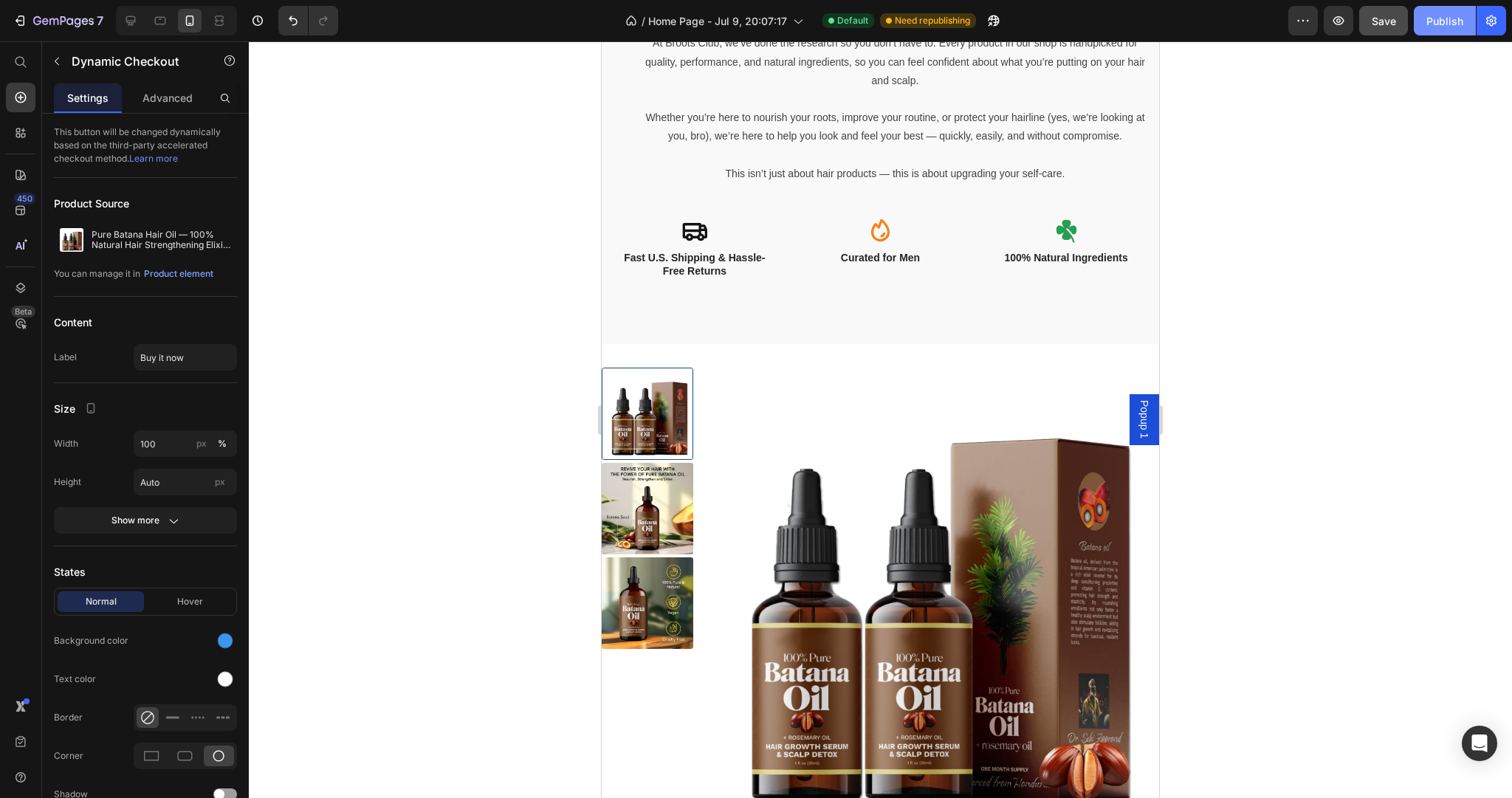 click on "Publish" at bounding box center (1445, 21) 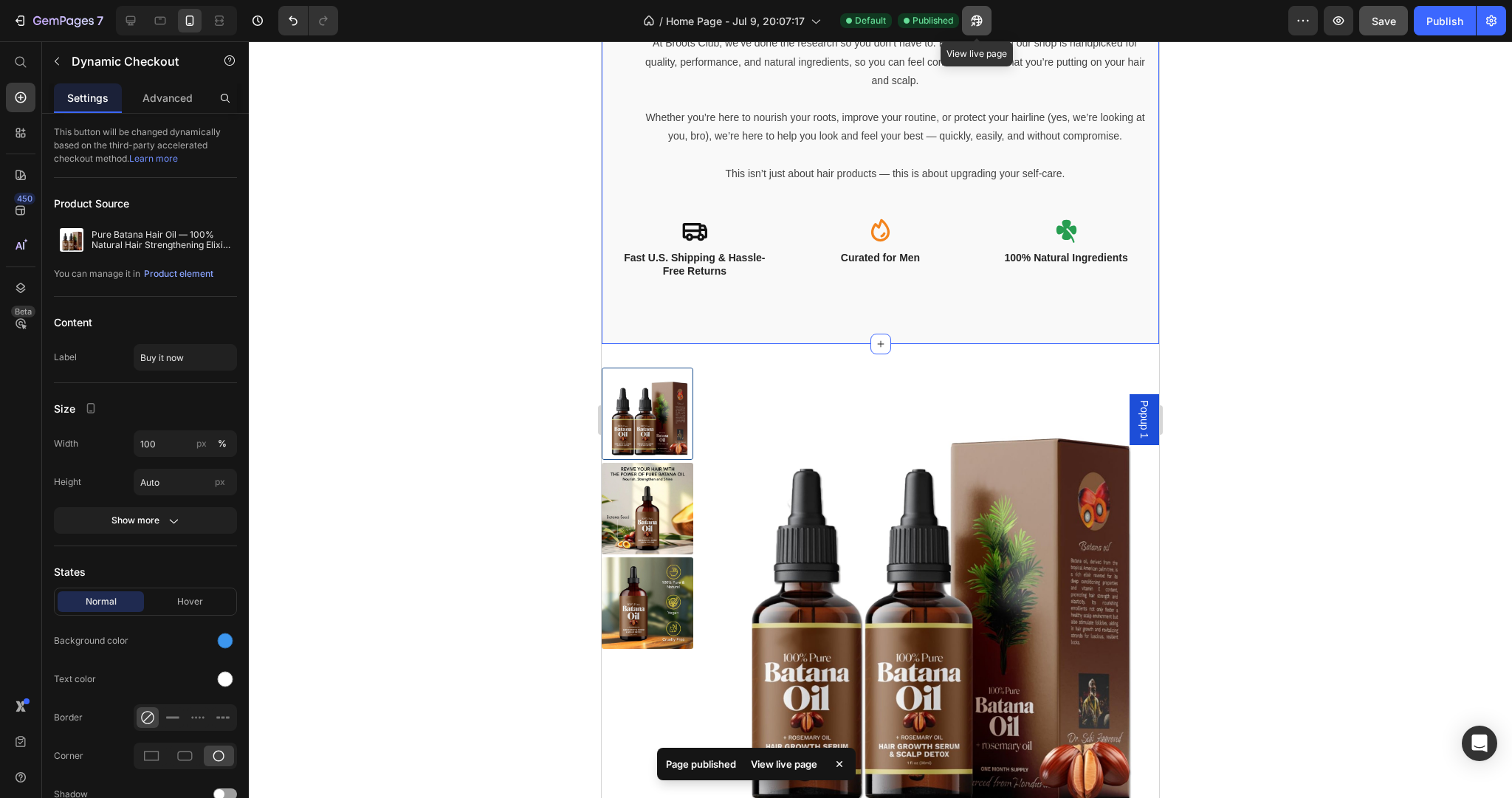 click 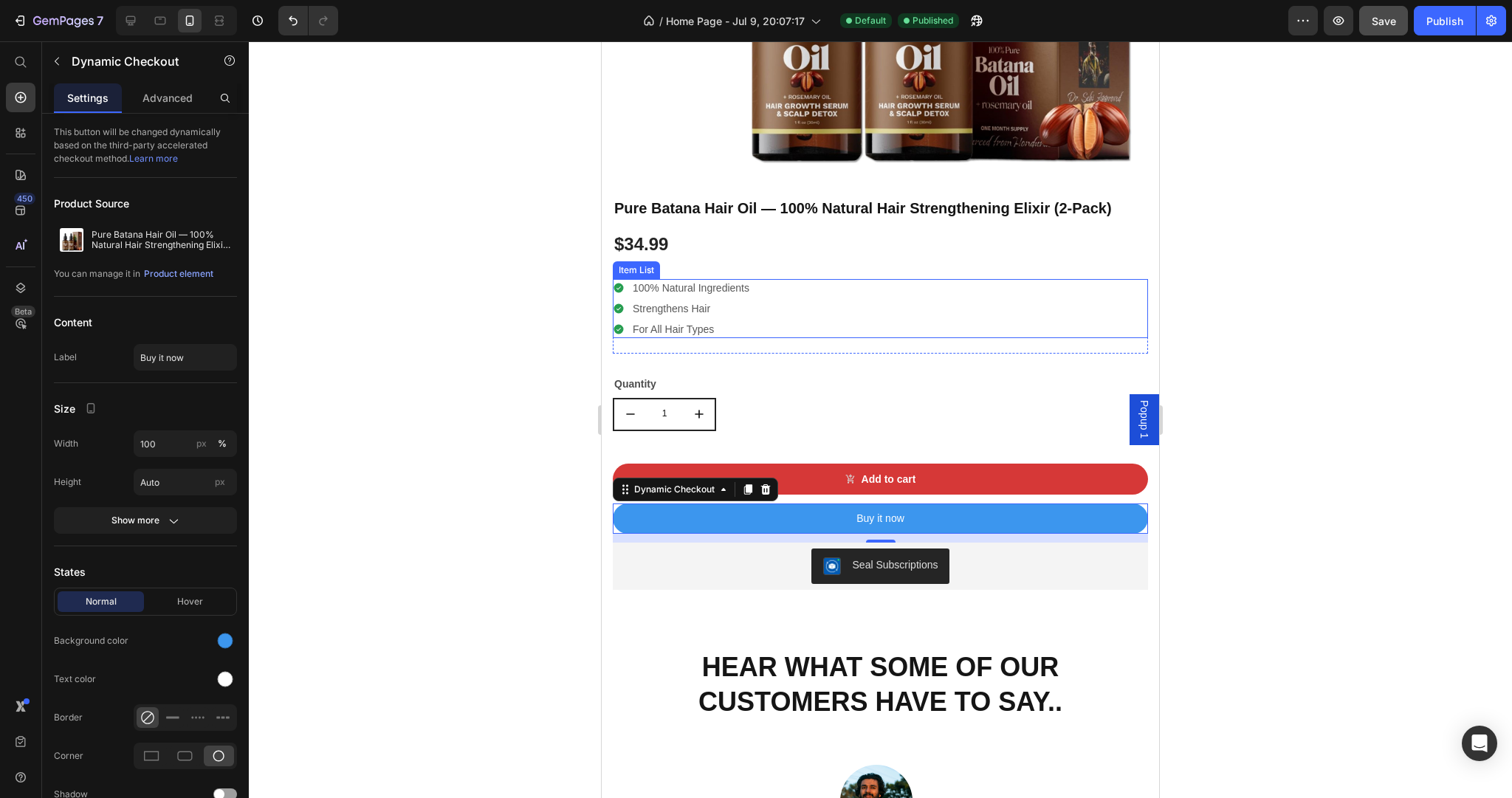 scroll, scrollTop: 1417, scrollLeft: 0, axis: vertical 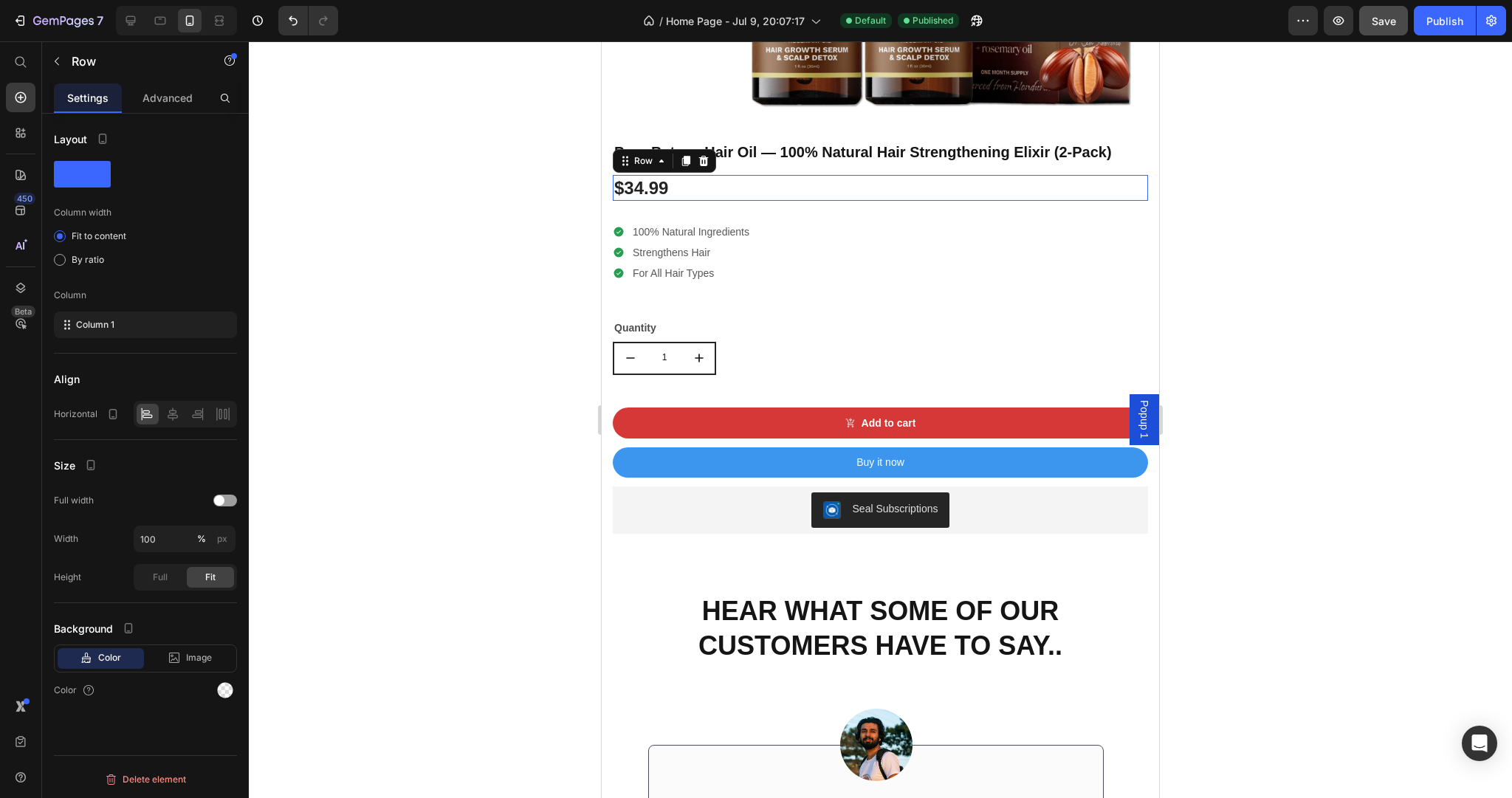 click on "$34.99 Product Price Row   0" at bounding box center [880, 188] 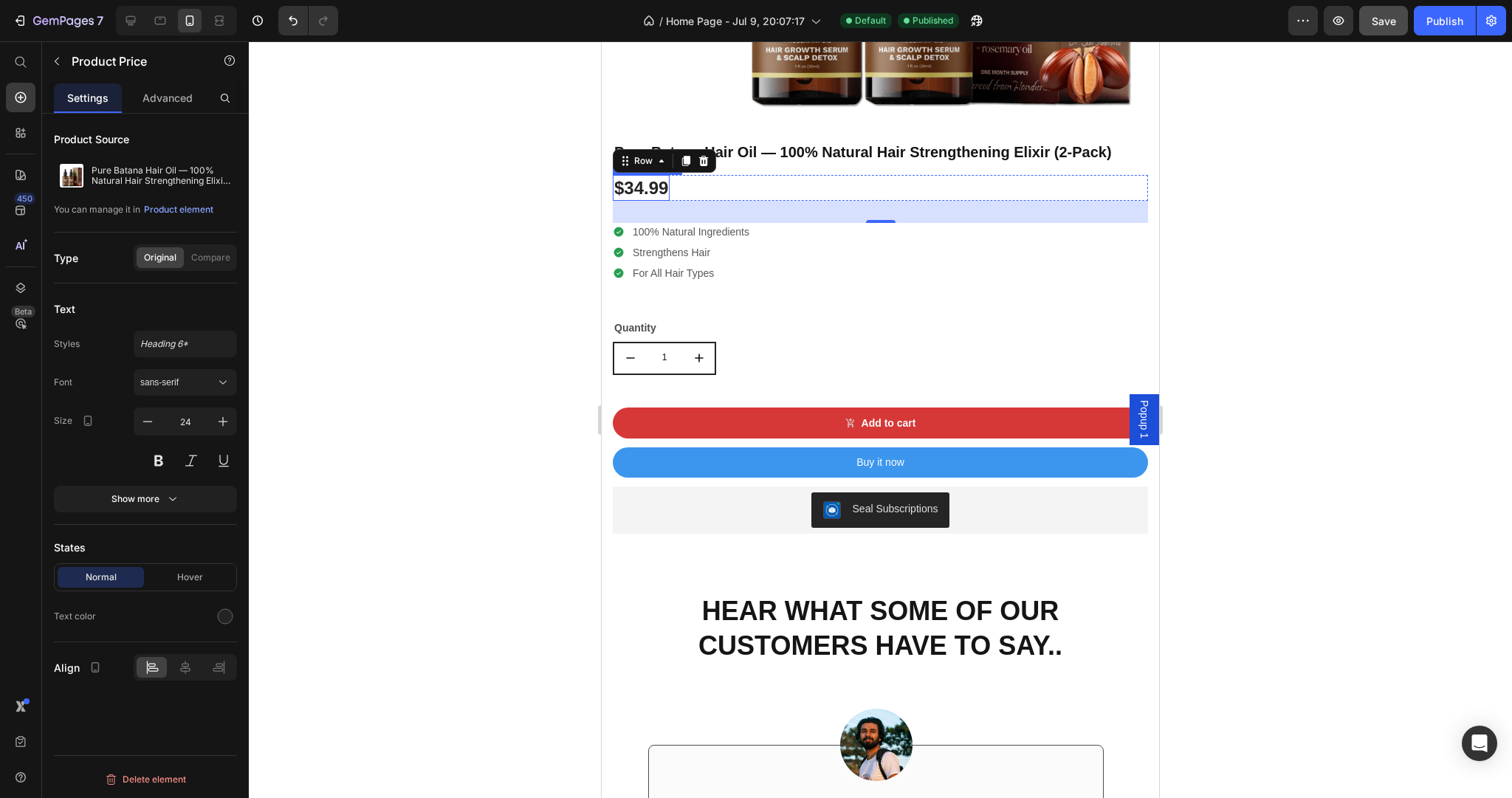 click on "$34.99" at bounding box center (641, 188) 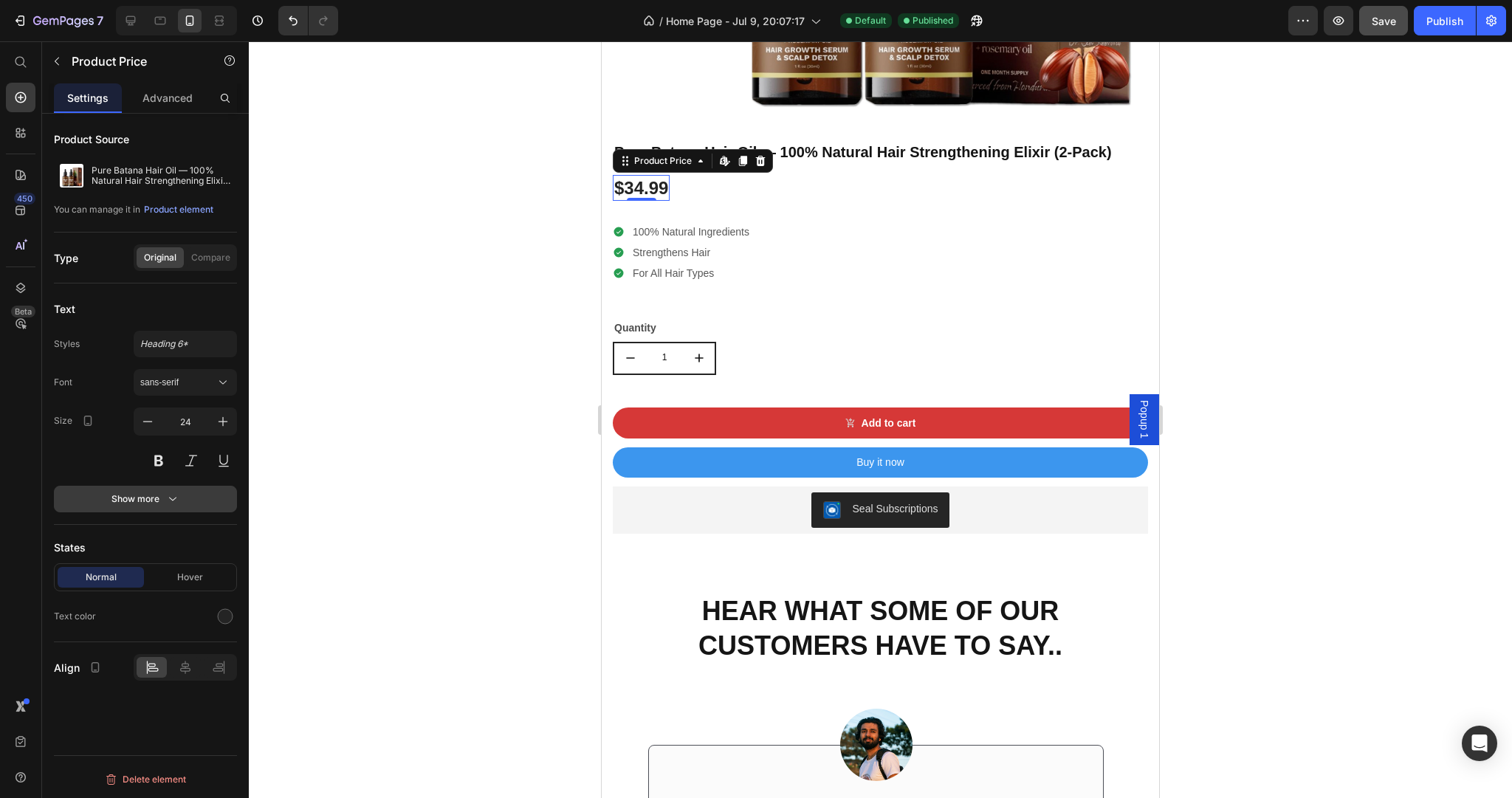 click on "Show more" at bounding box center [145, 499] 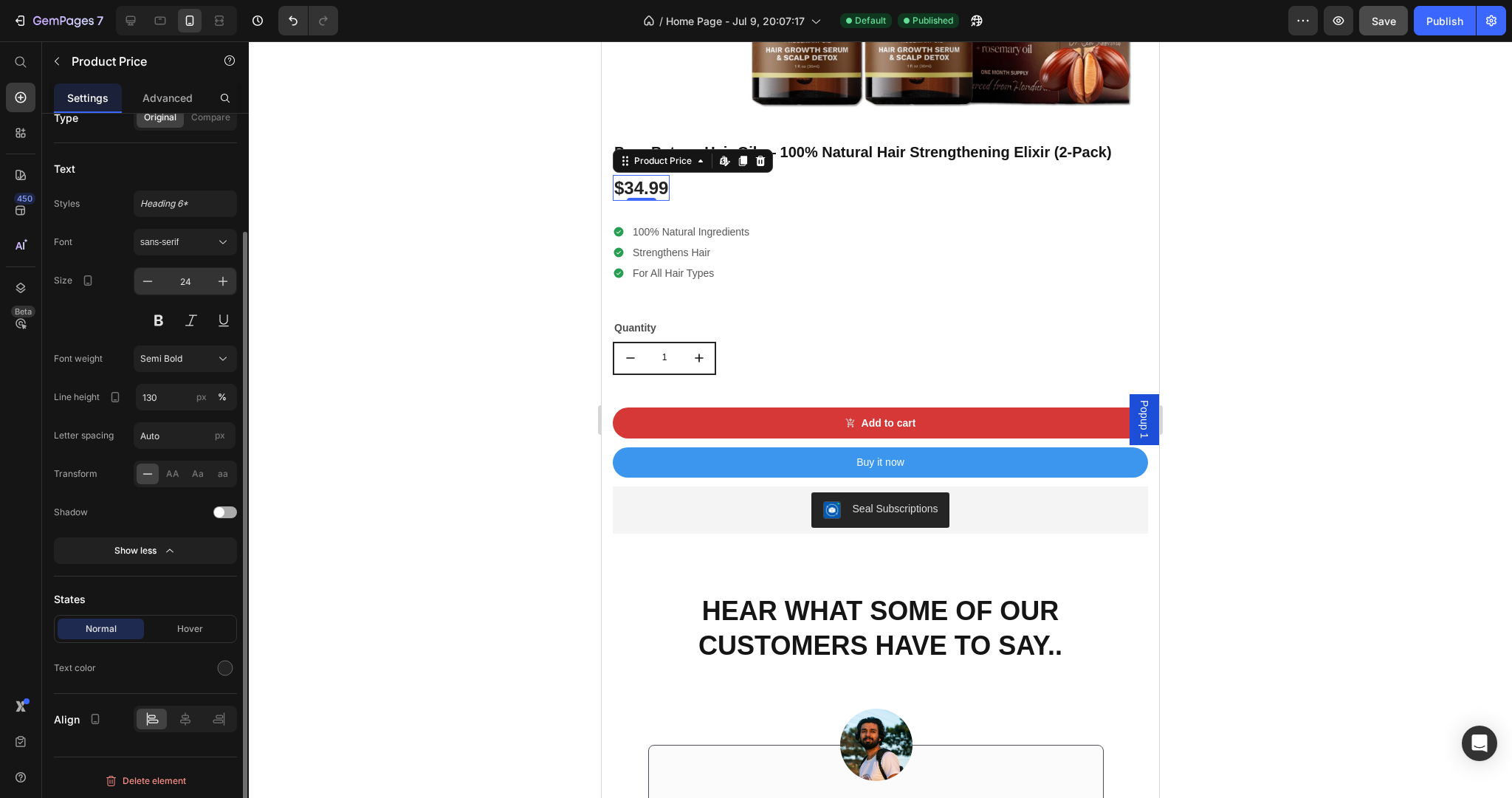scroll, scrollTop: 0, scrollLeft: 0, axis: both 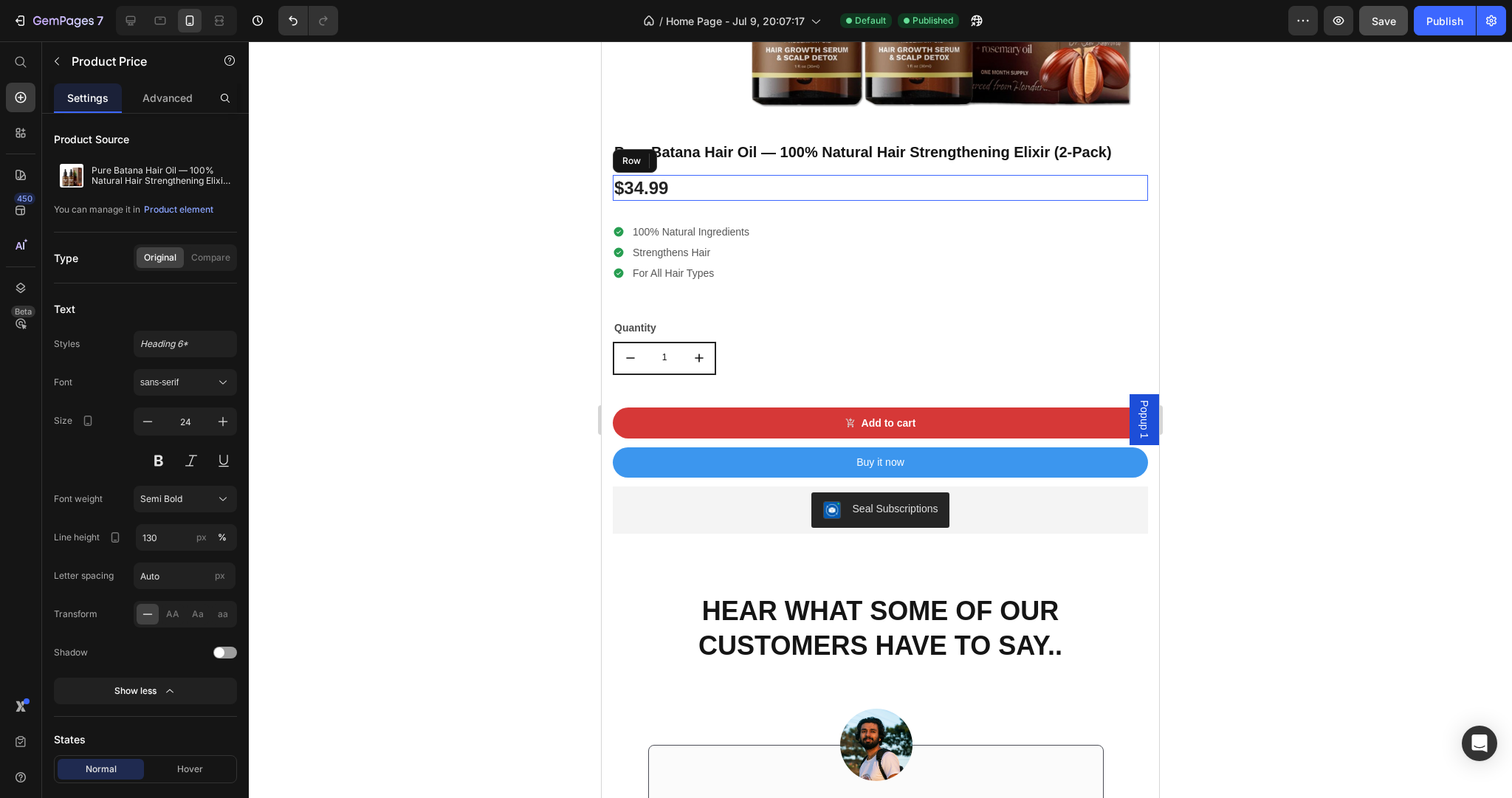 click on "$34.99 Product Price   Edit content in Shopify 0 Row" at bounding box center [880, 188] 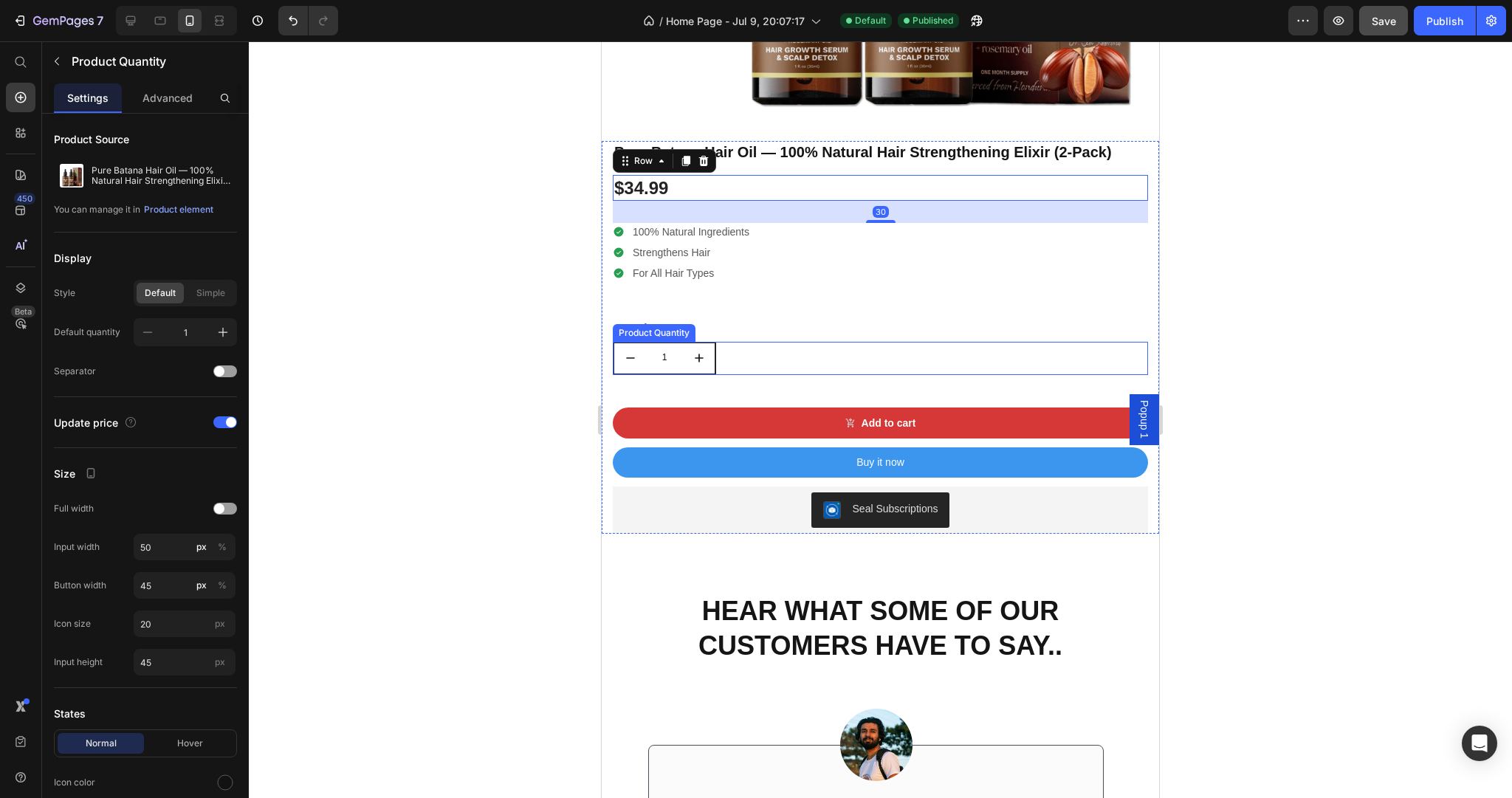 click on "1" at bounding box center (880, 358) 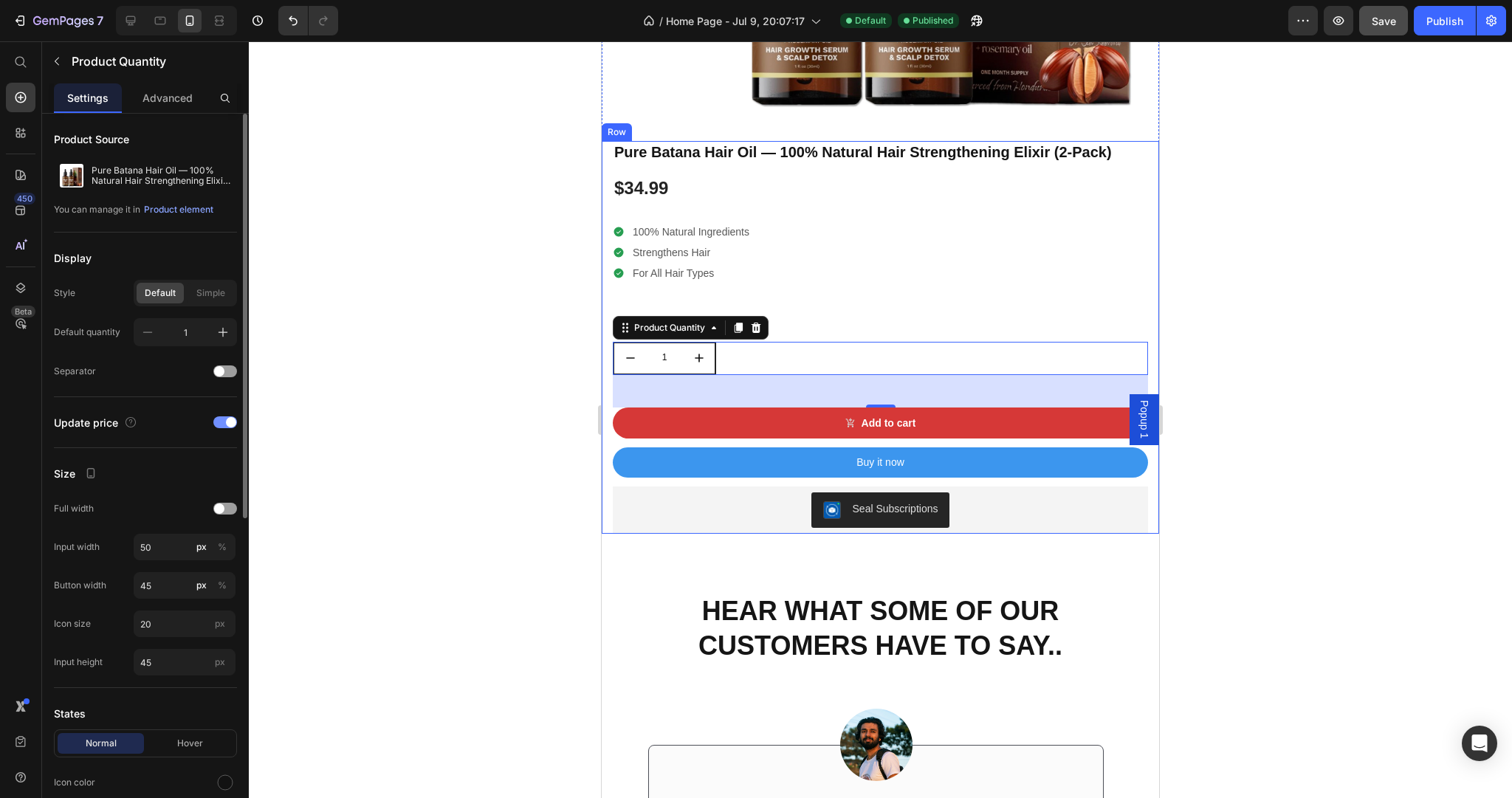 click at bounding box center [231, 422] 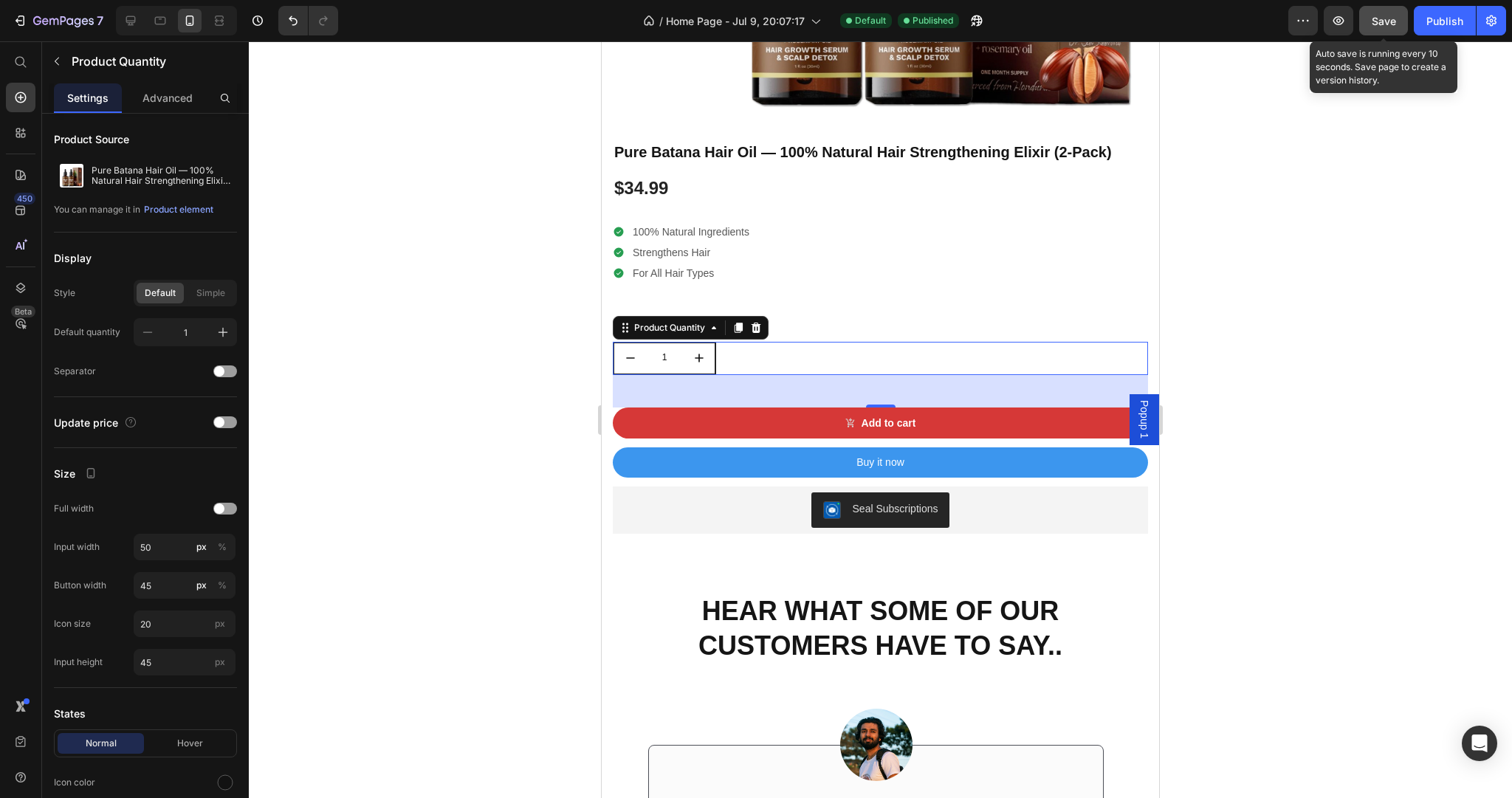 click on "Save" at bounding box center [1384, 21] 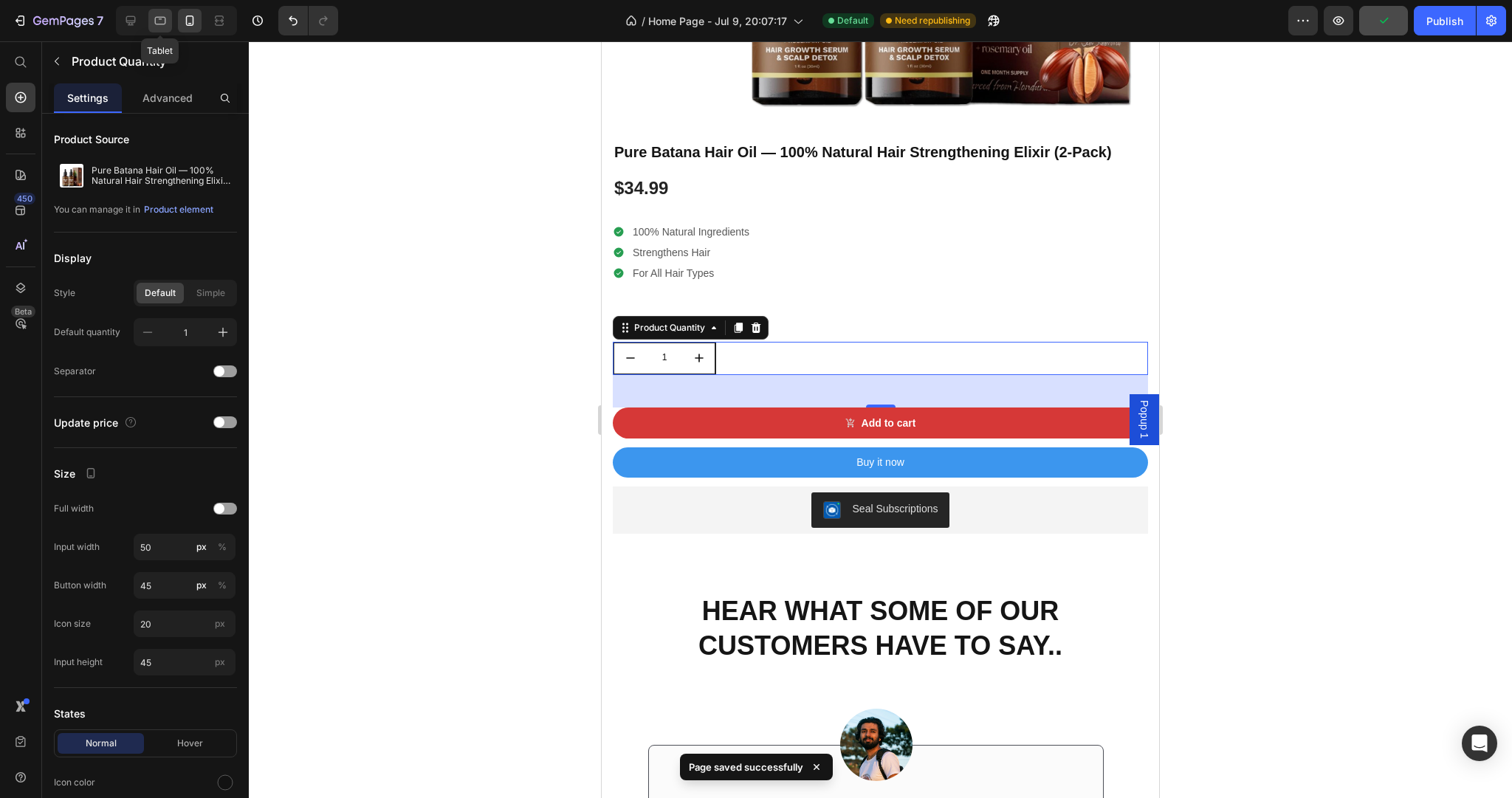 click 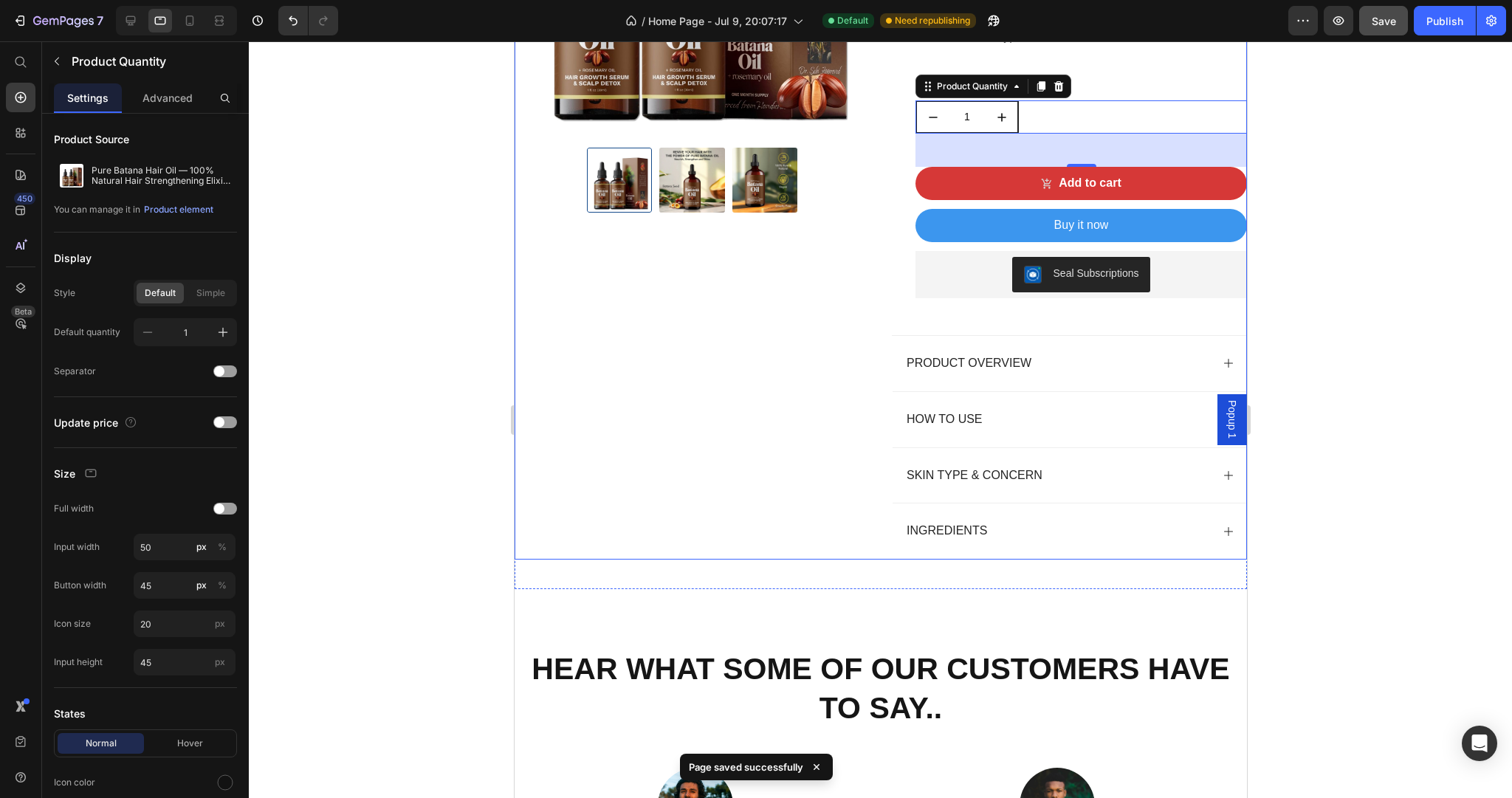 scroll, scrollTop: 1586, scrollLeft: 0, axis: vertical 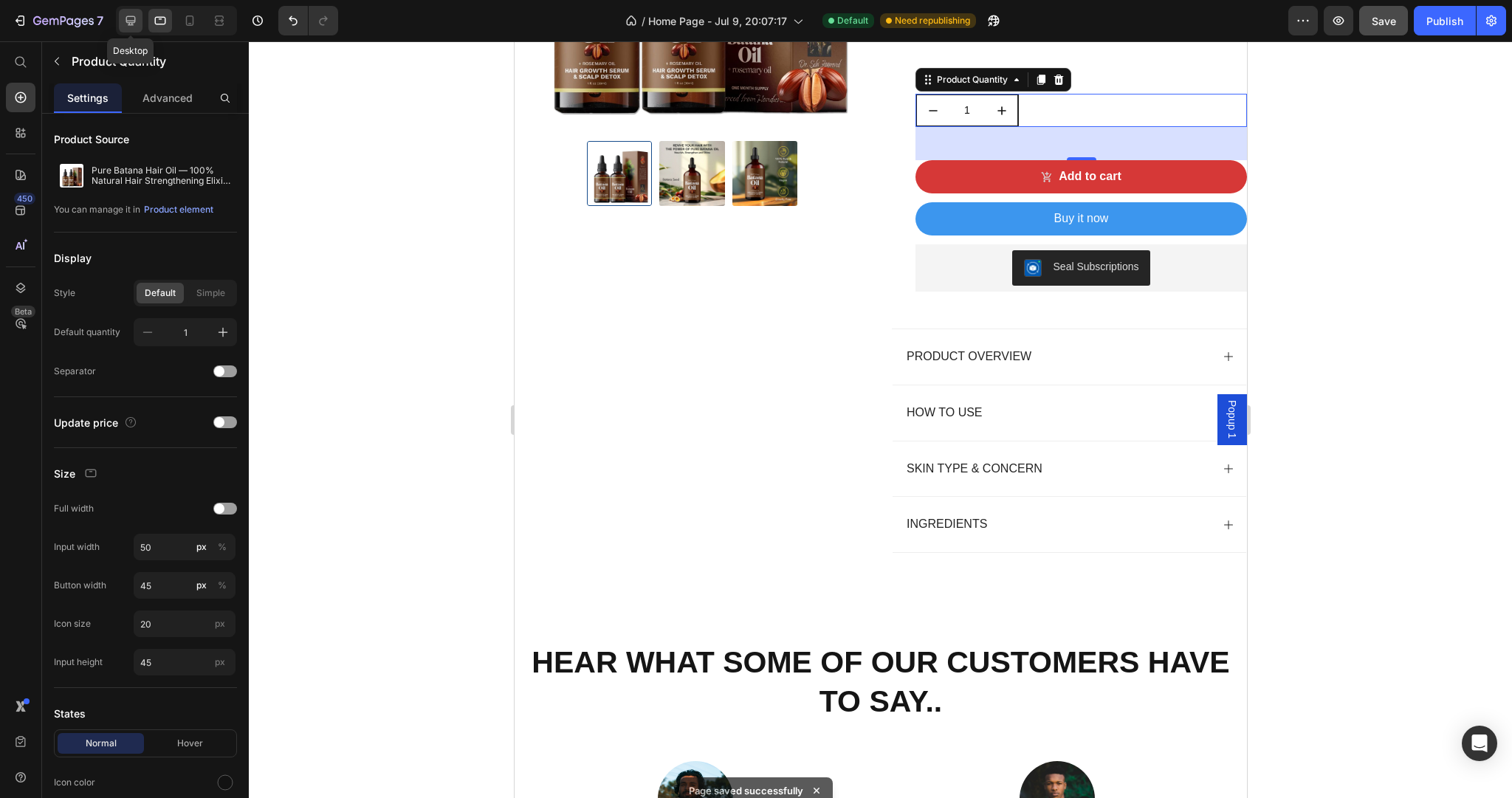 click 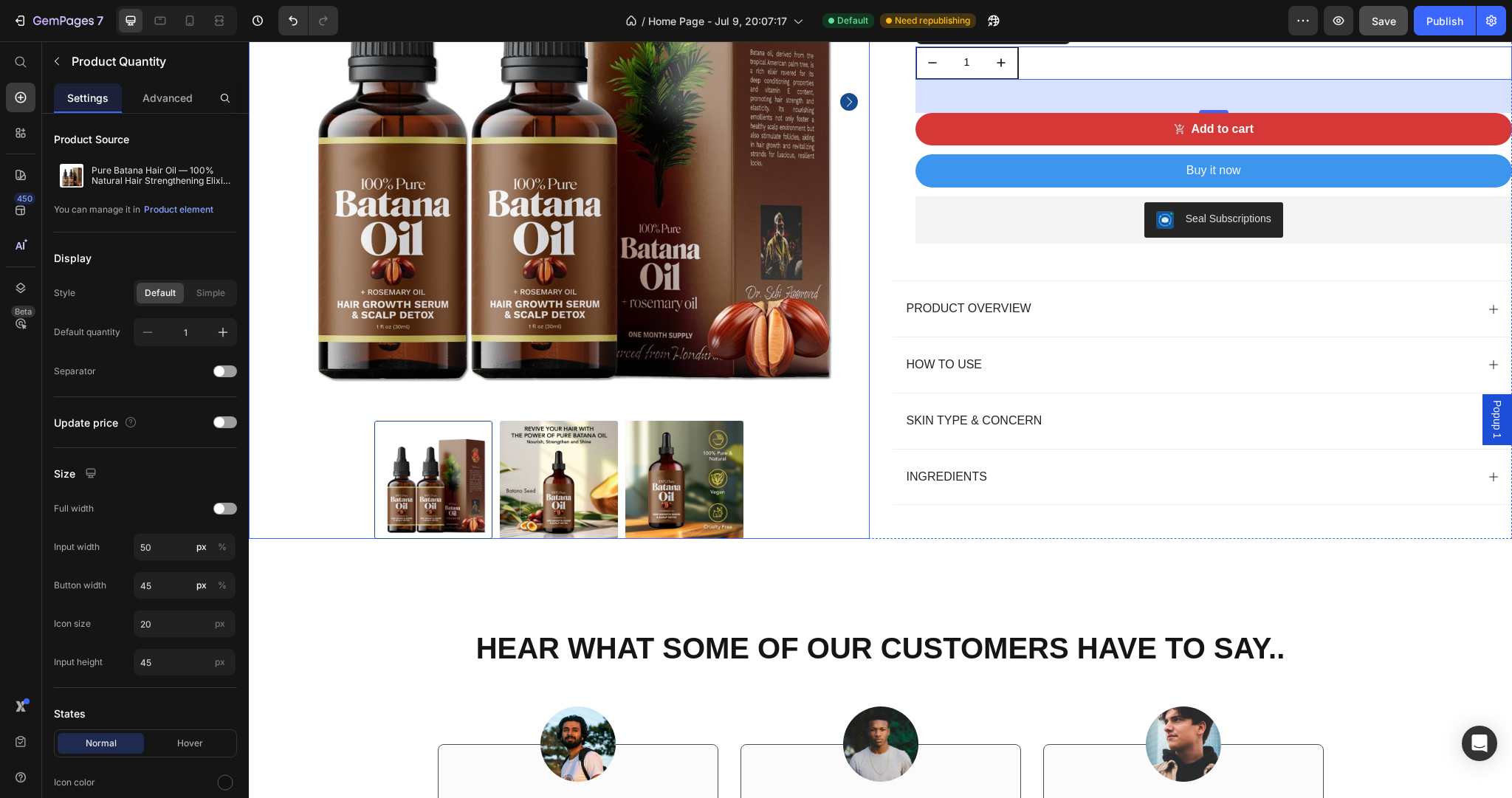 scroll, scrollTop: 1538, scrollLeft: 0, axis: vertical 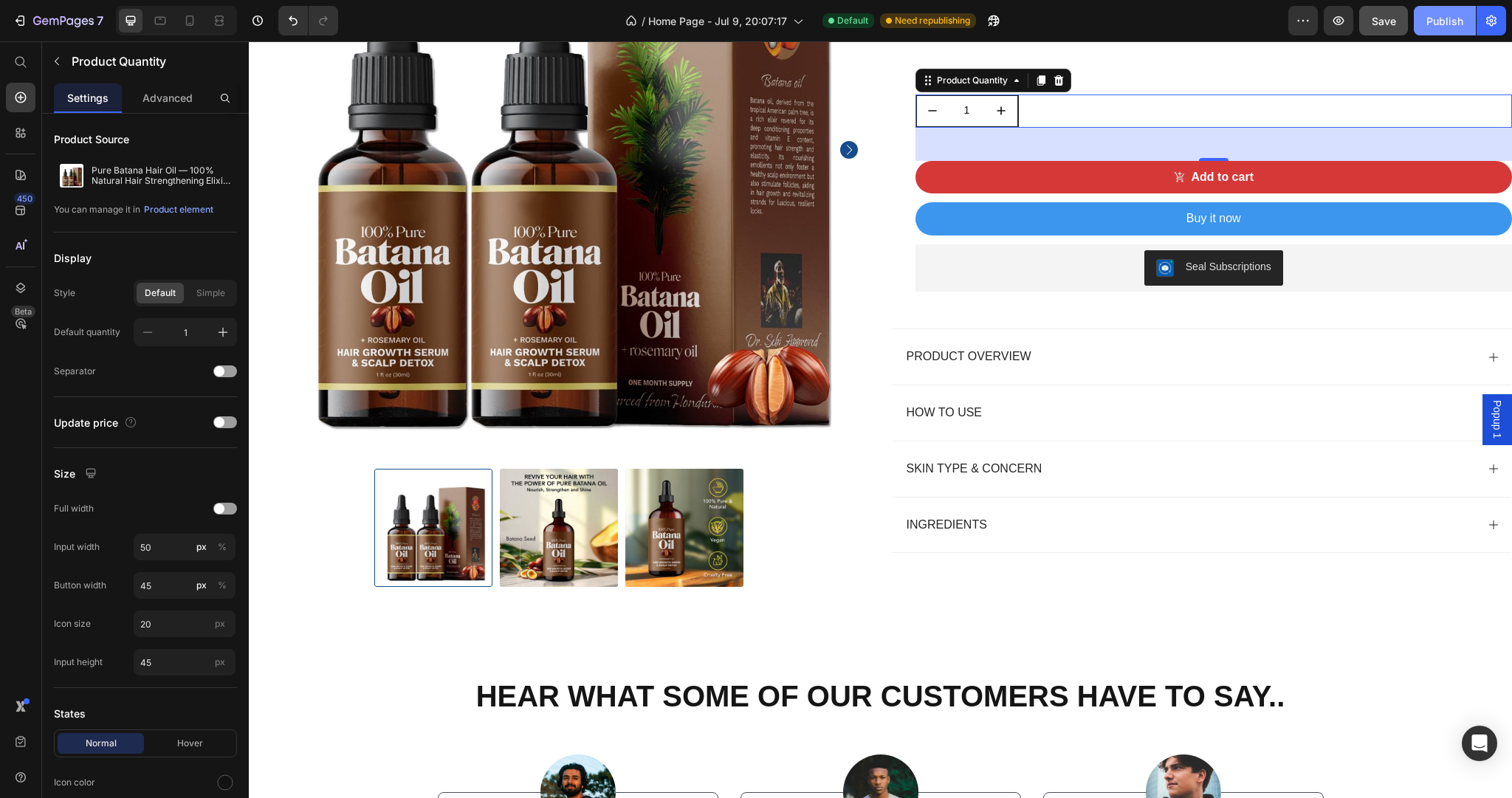 click on "Publish" at bounding box center [1445, 21] 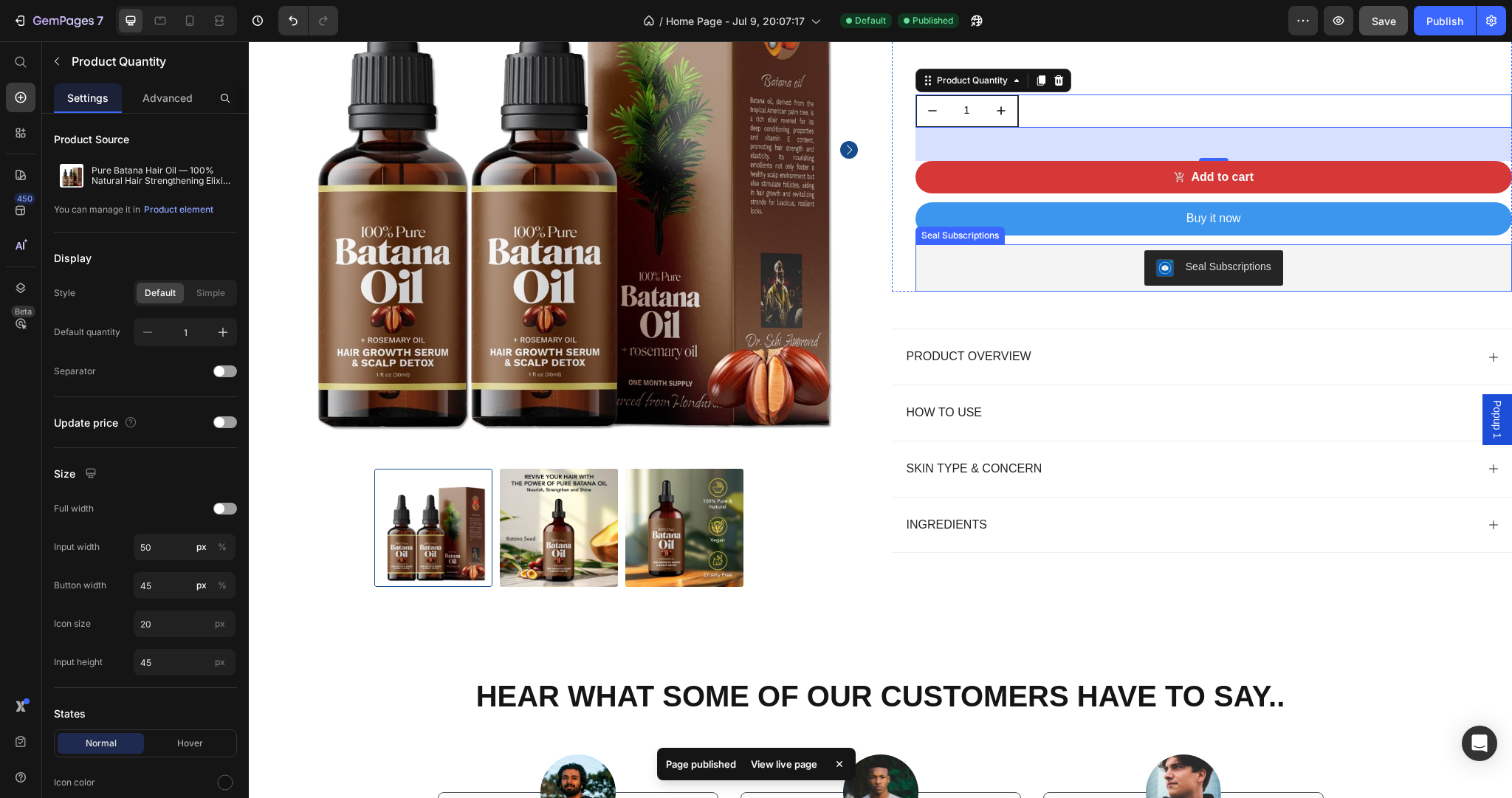 click on "Seal Subscriptions" at bounding box center (1214, 268) 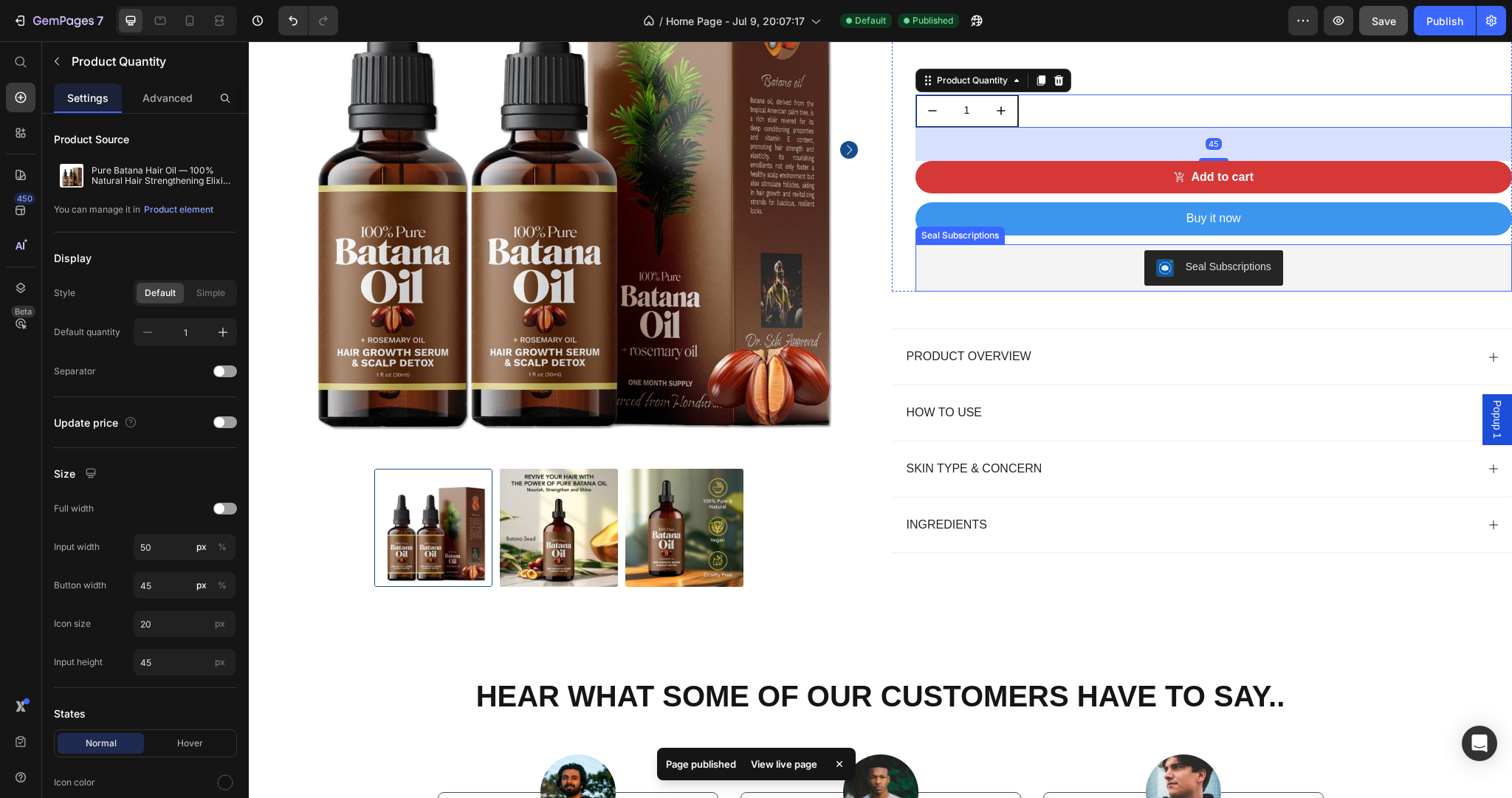 click on "Seal Subscriptions" at bounding box center [1214, 268] 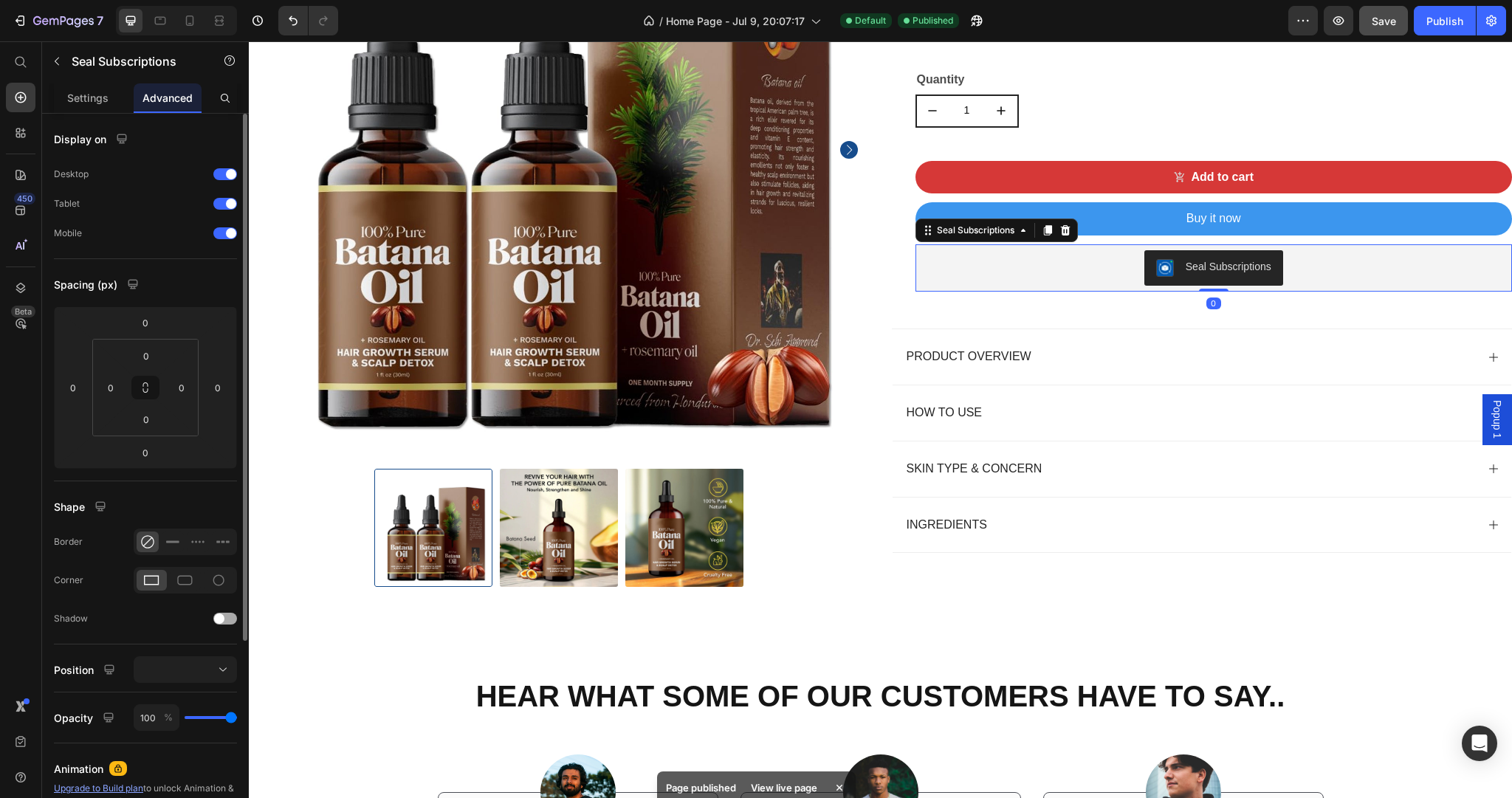 click 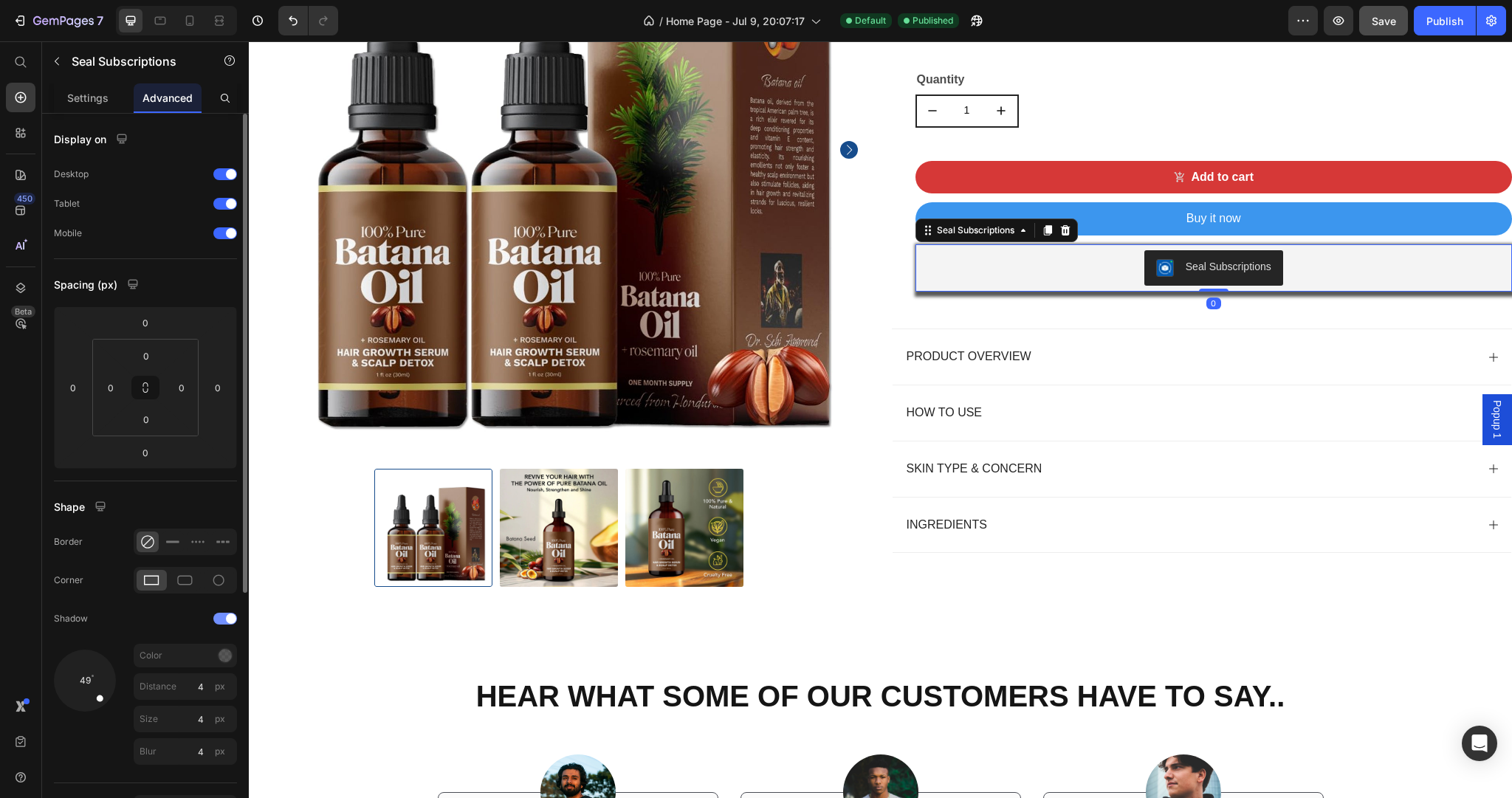 click at bounding box center (225, 619) 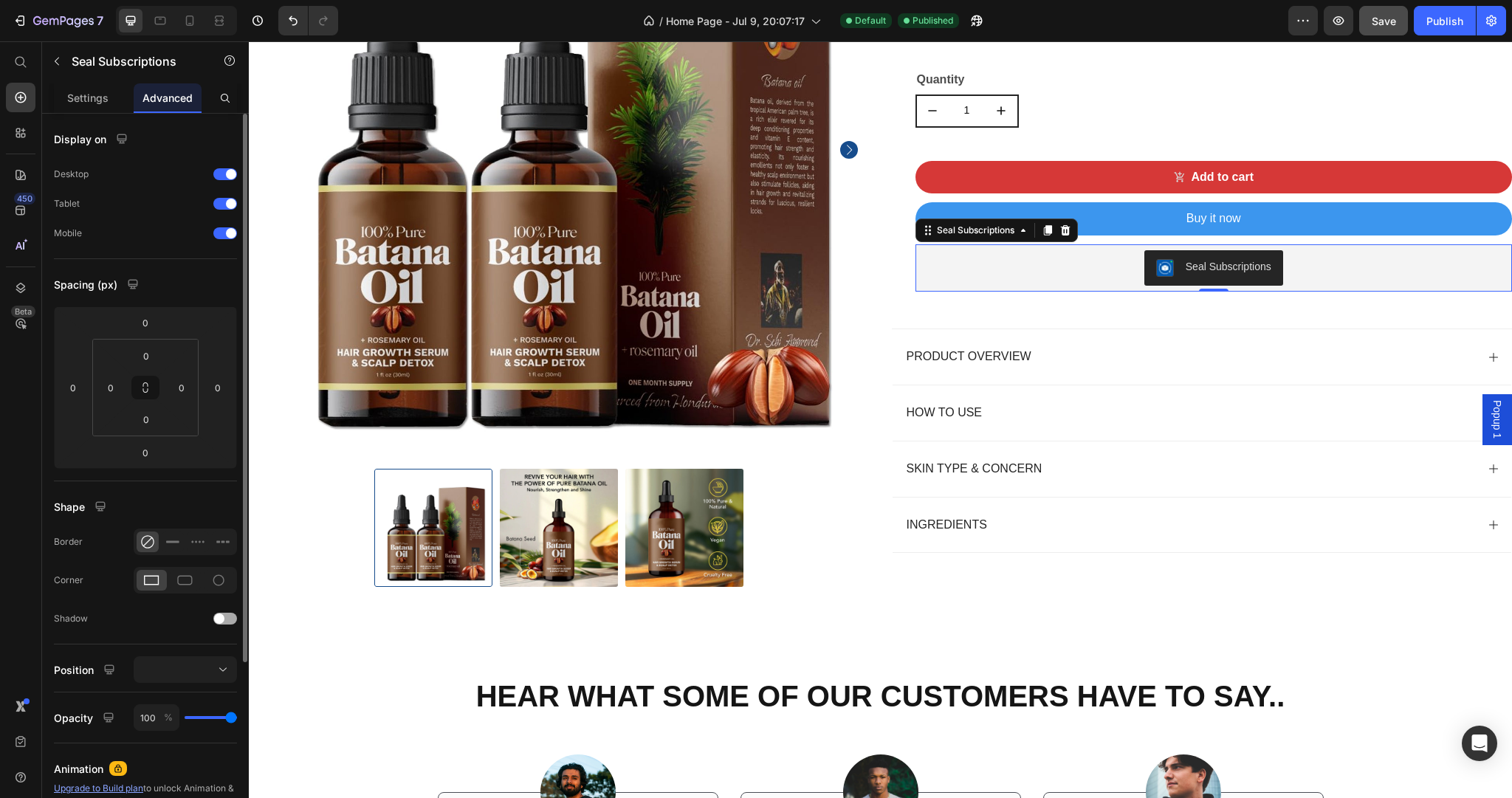 click at bounding box center (225, 619) 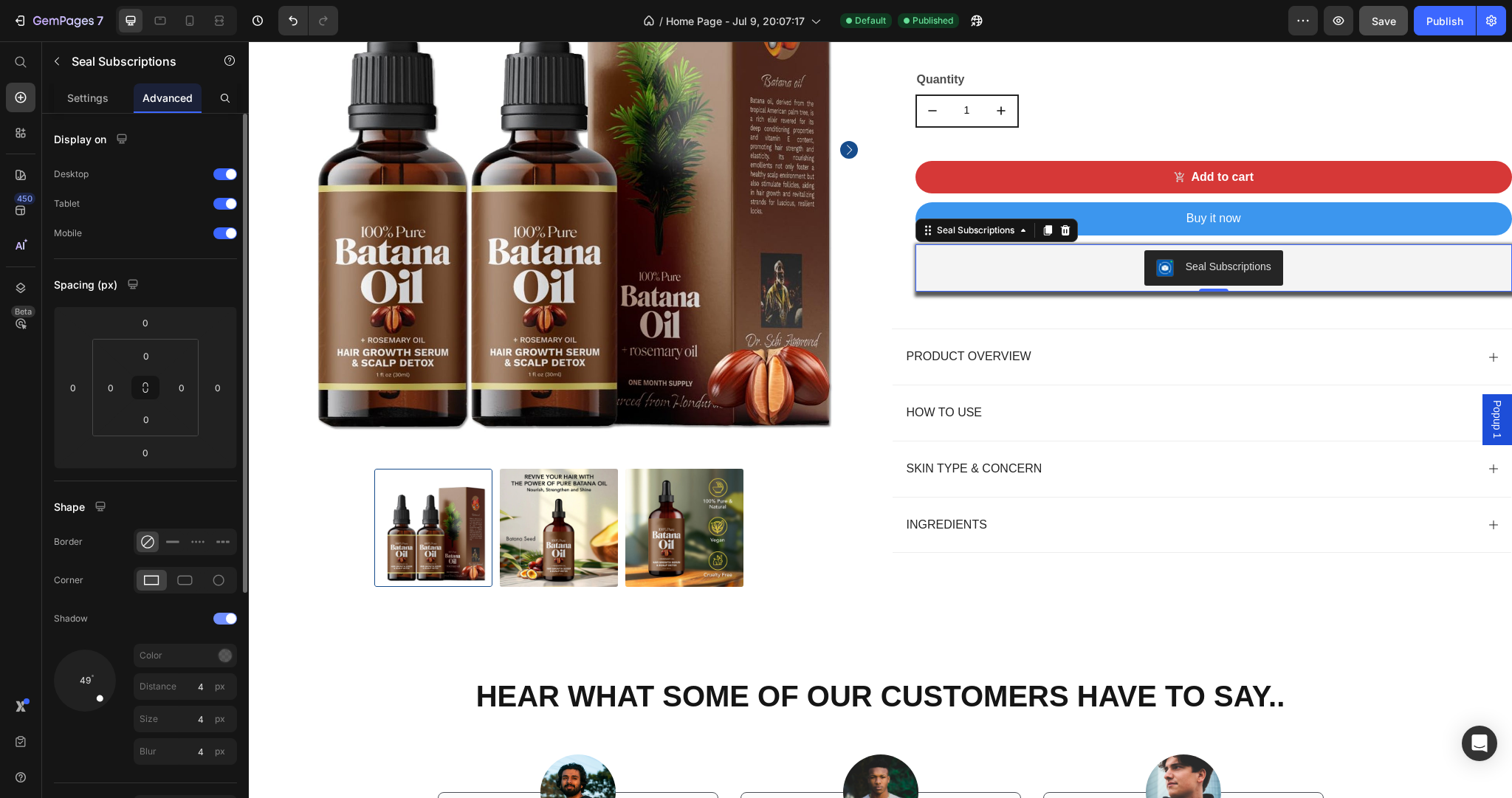 click at bounding box center [225, 619] 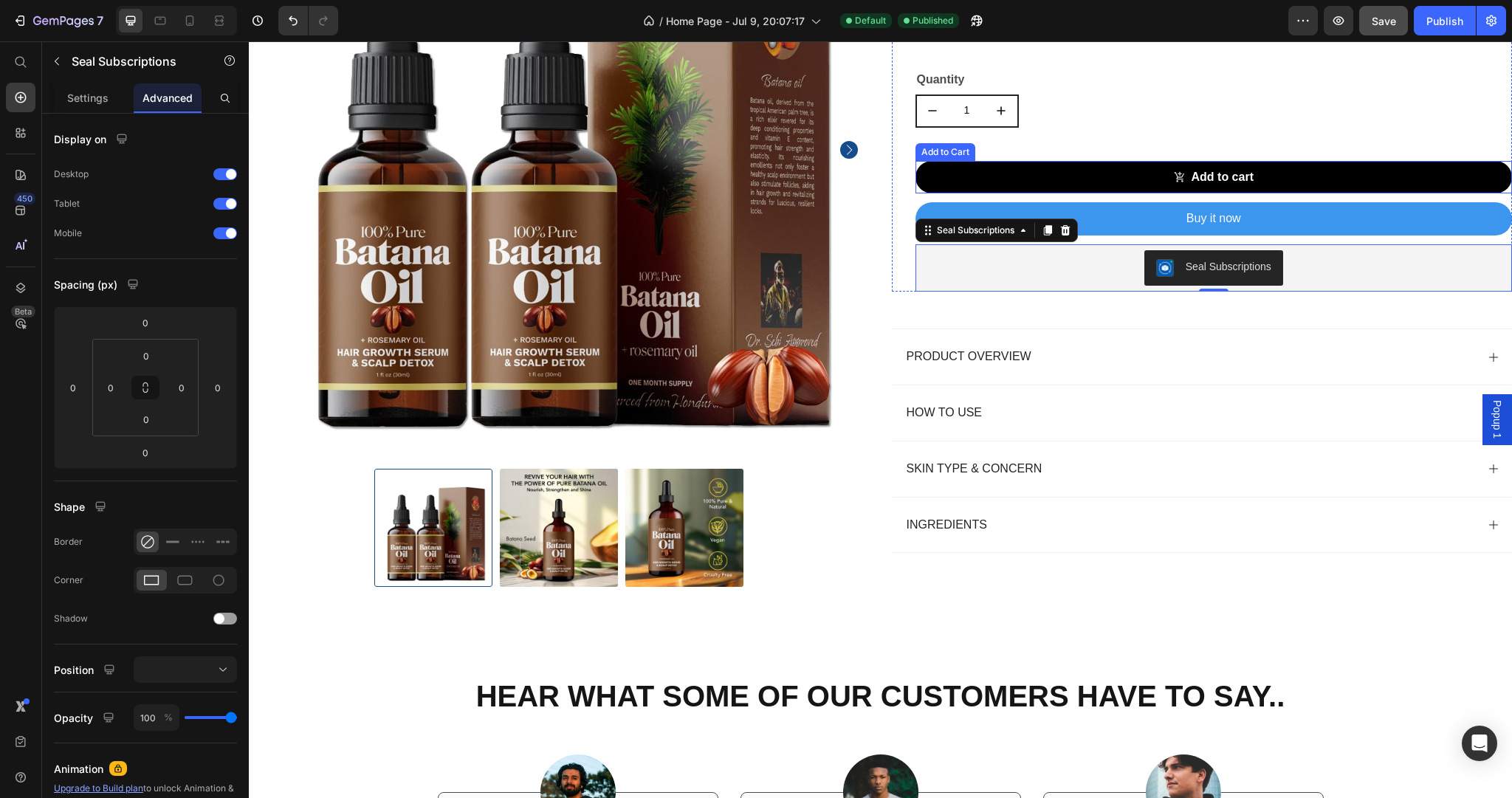 click on "Add to cart" at bounding box center [1214, 177] 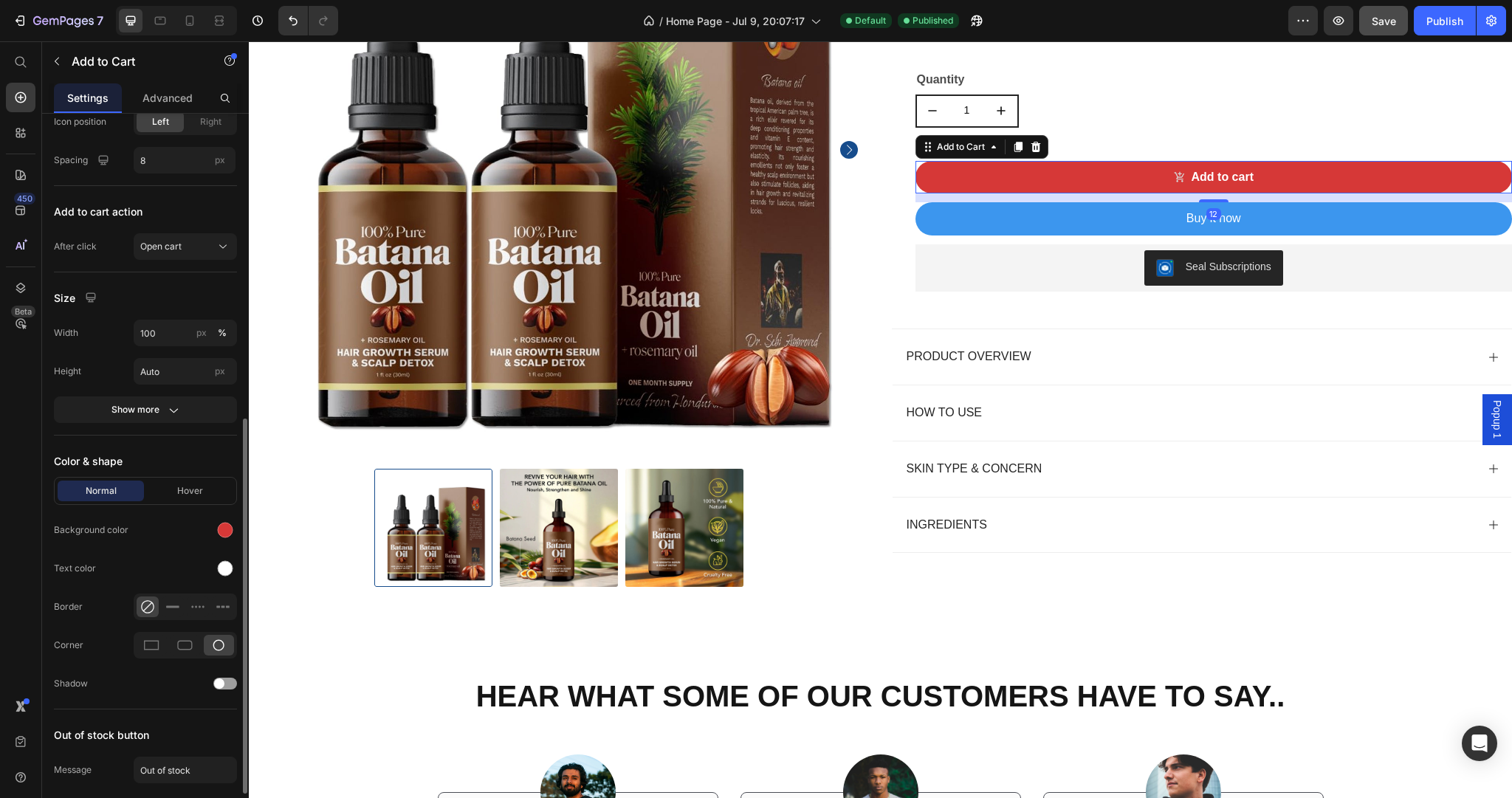 scroll, scrollTop: 679, scrollLeft: 0, axis: vertical 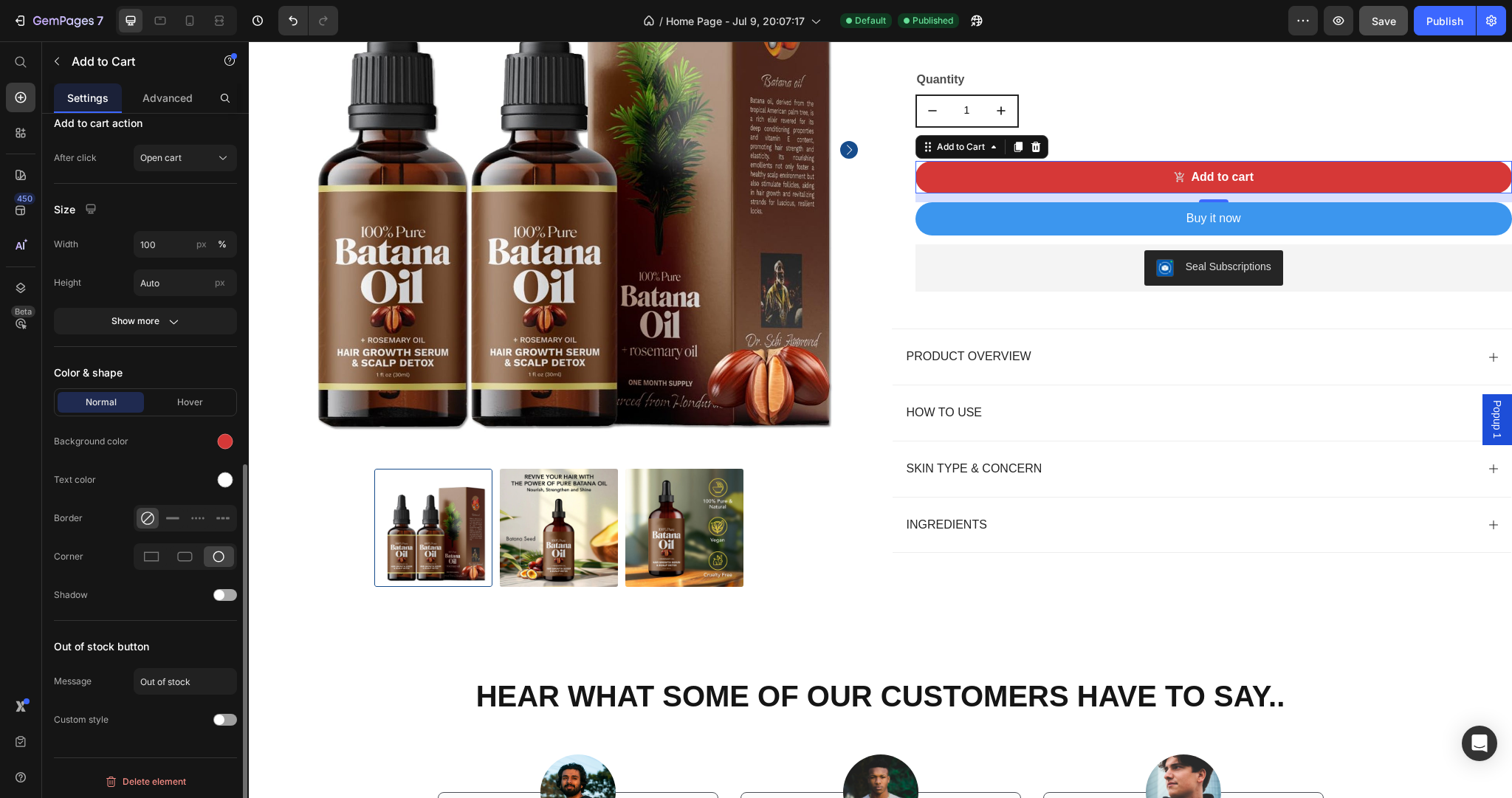 click at bounding box center (219, 595) 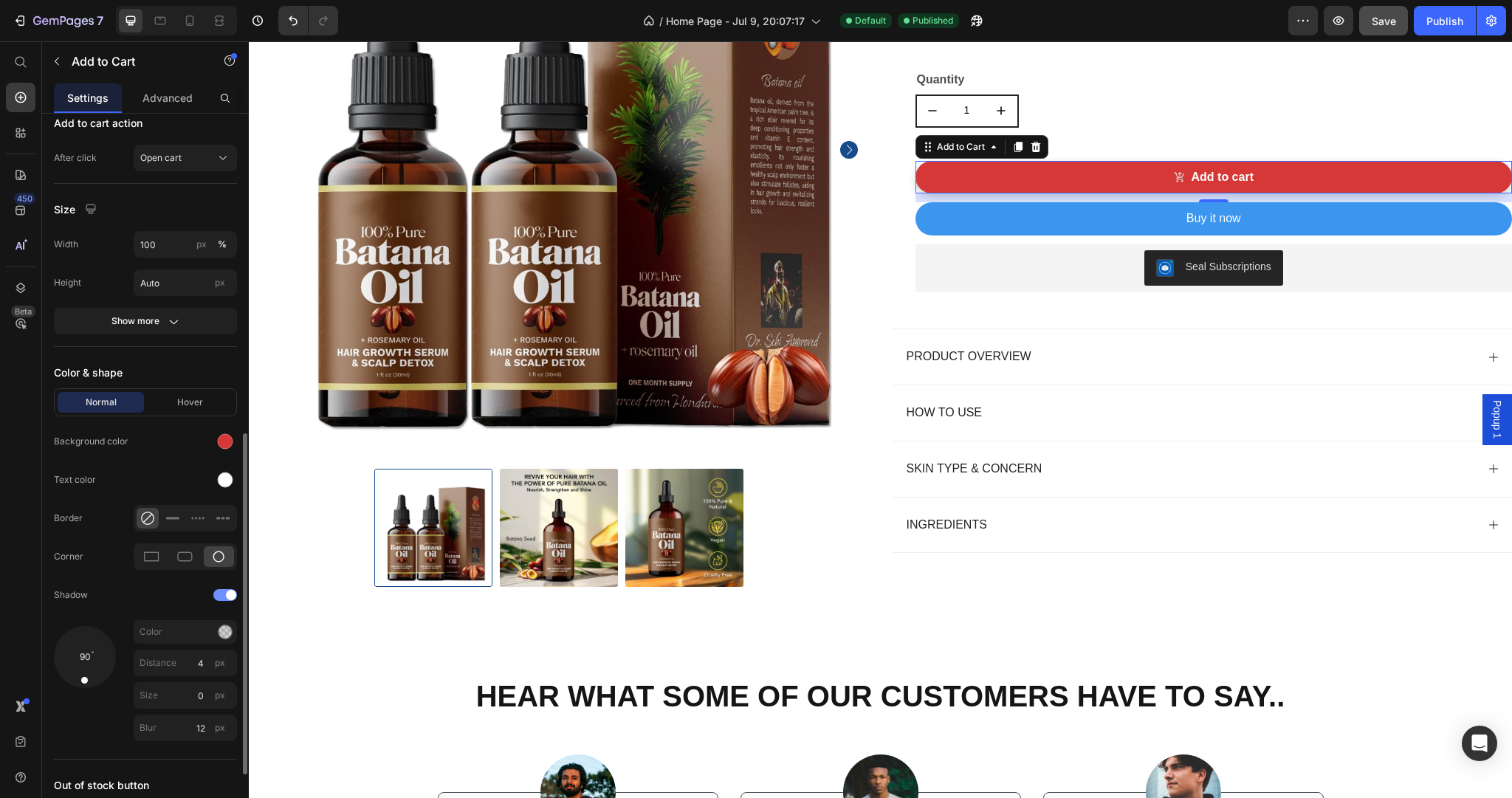 click at bounding box center [225, 595] 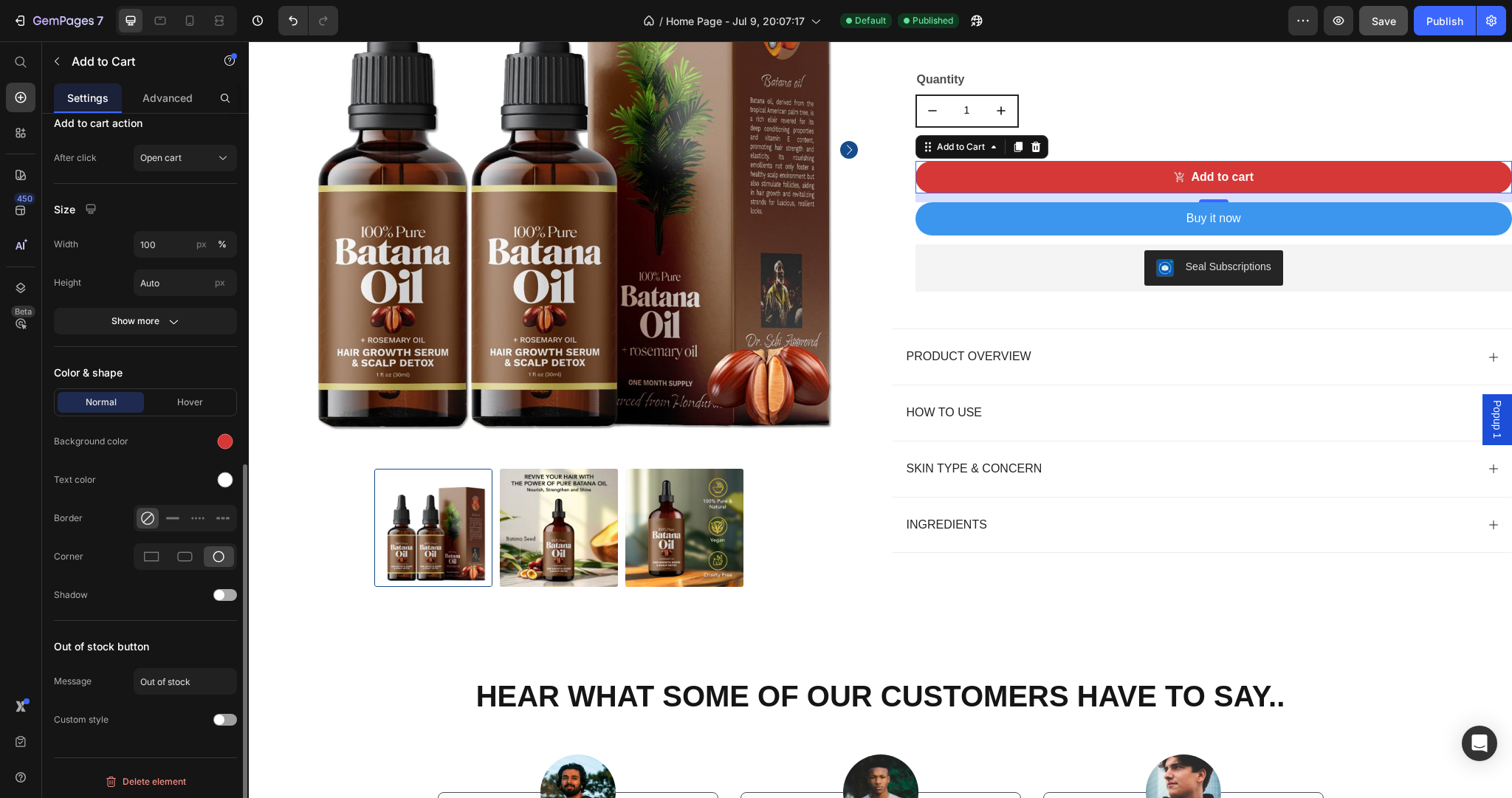 click at bounding box center [225, 595] 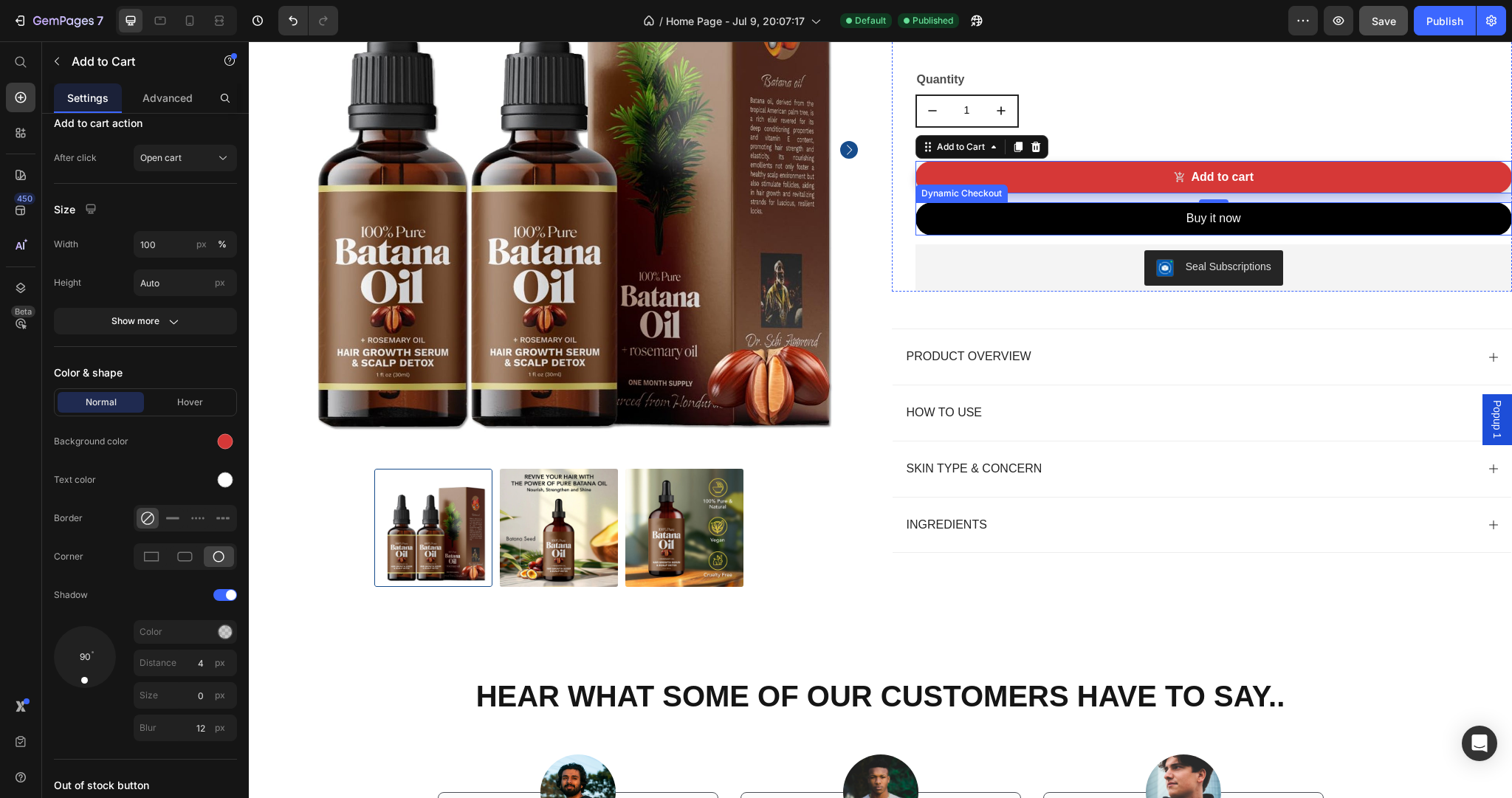click on "Buy it now" at bounding box center [1214, 219] 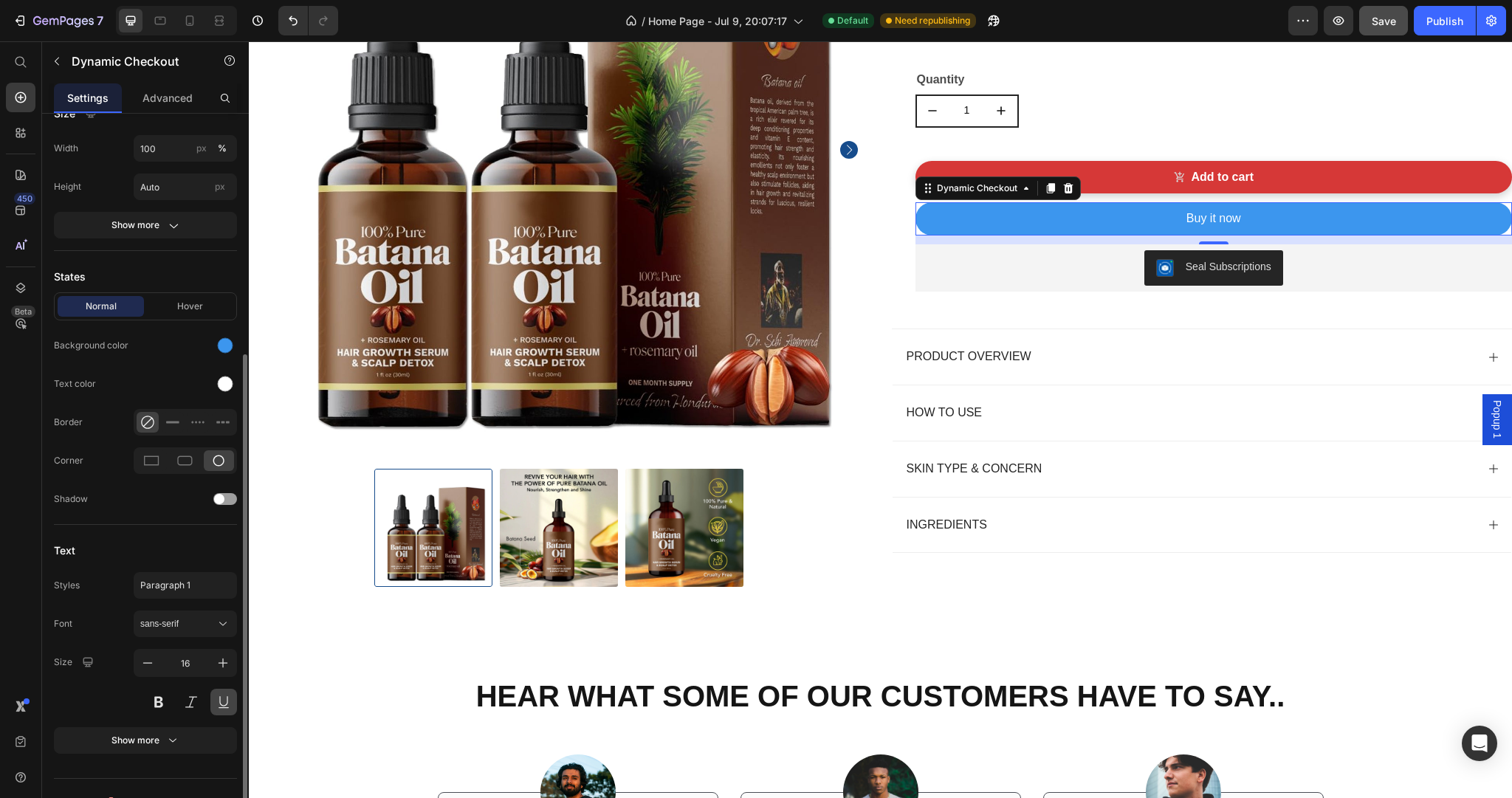 scroll, scrollTop: 316, scrollLeft: 0, axis: vertical 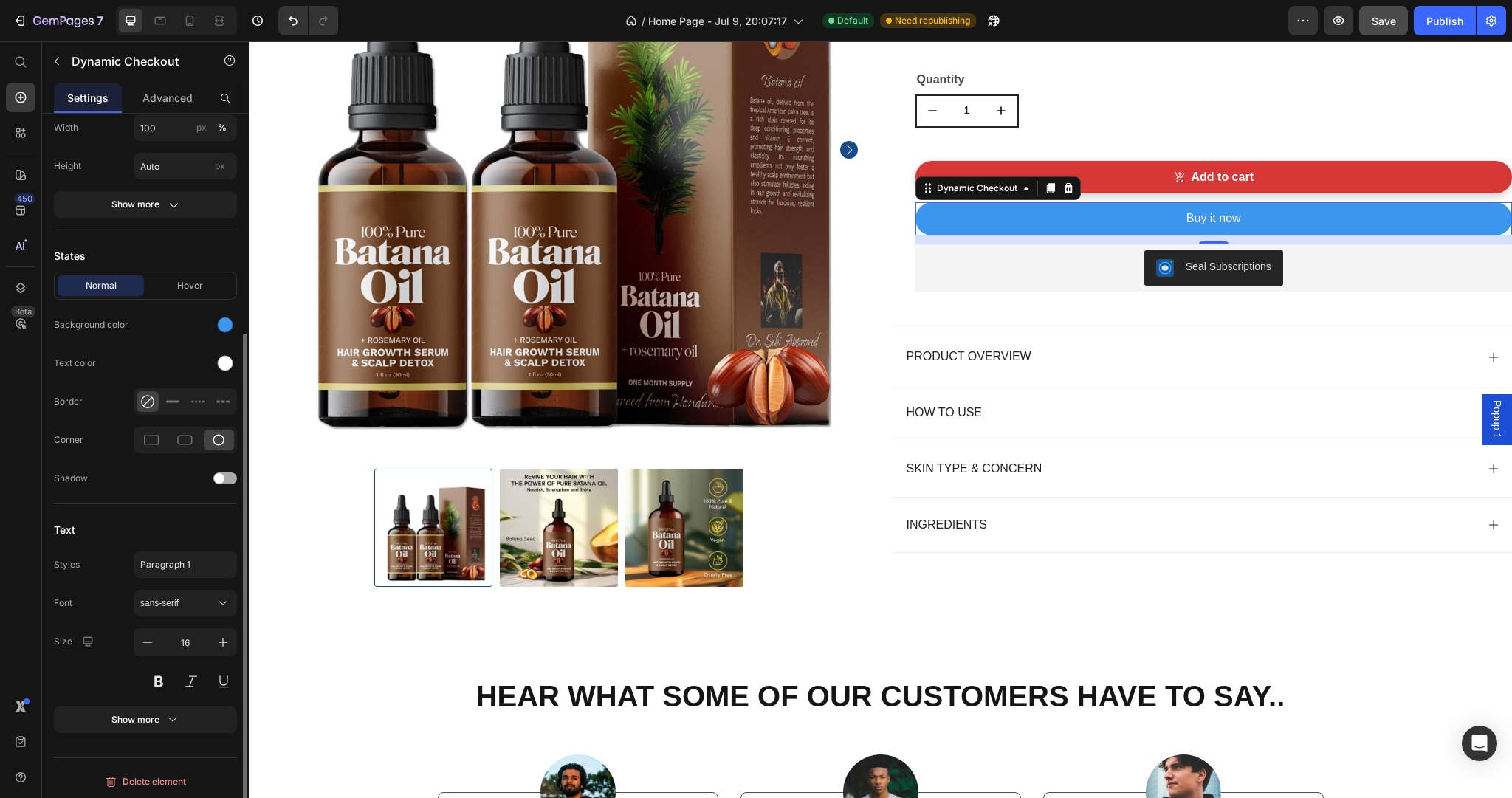 click at bounding box center (225, 478) 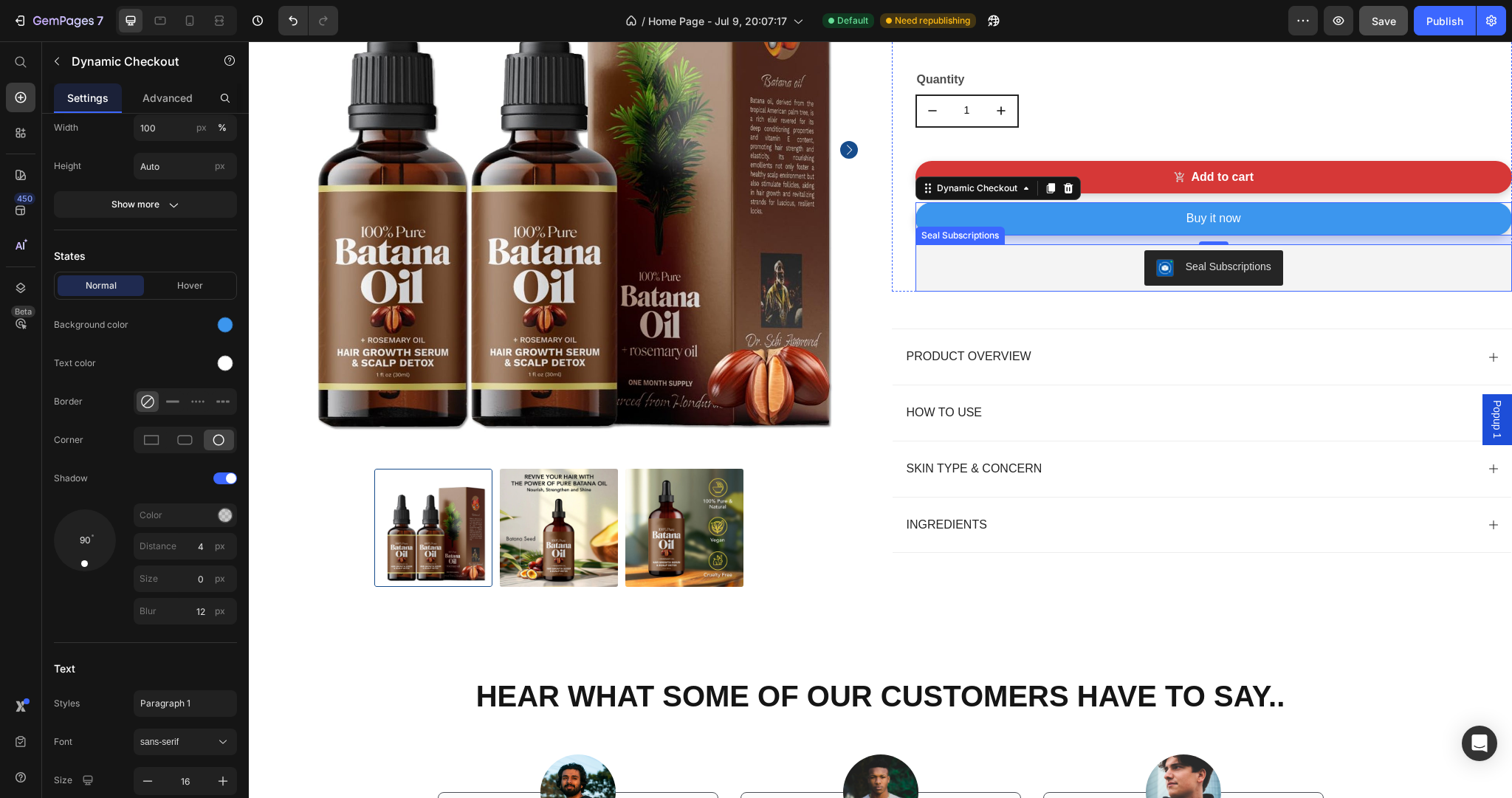 click on "Seal Subscriptions" at bounding box center (1214, 268) 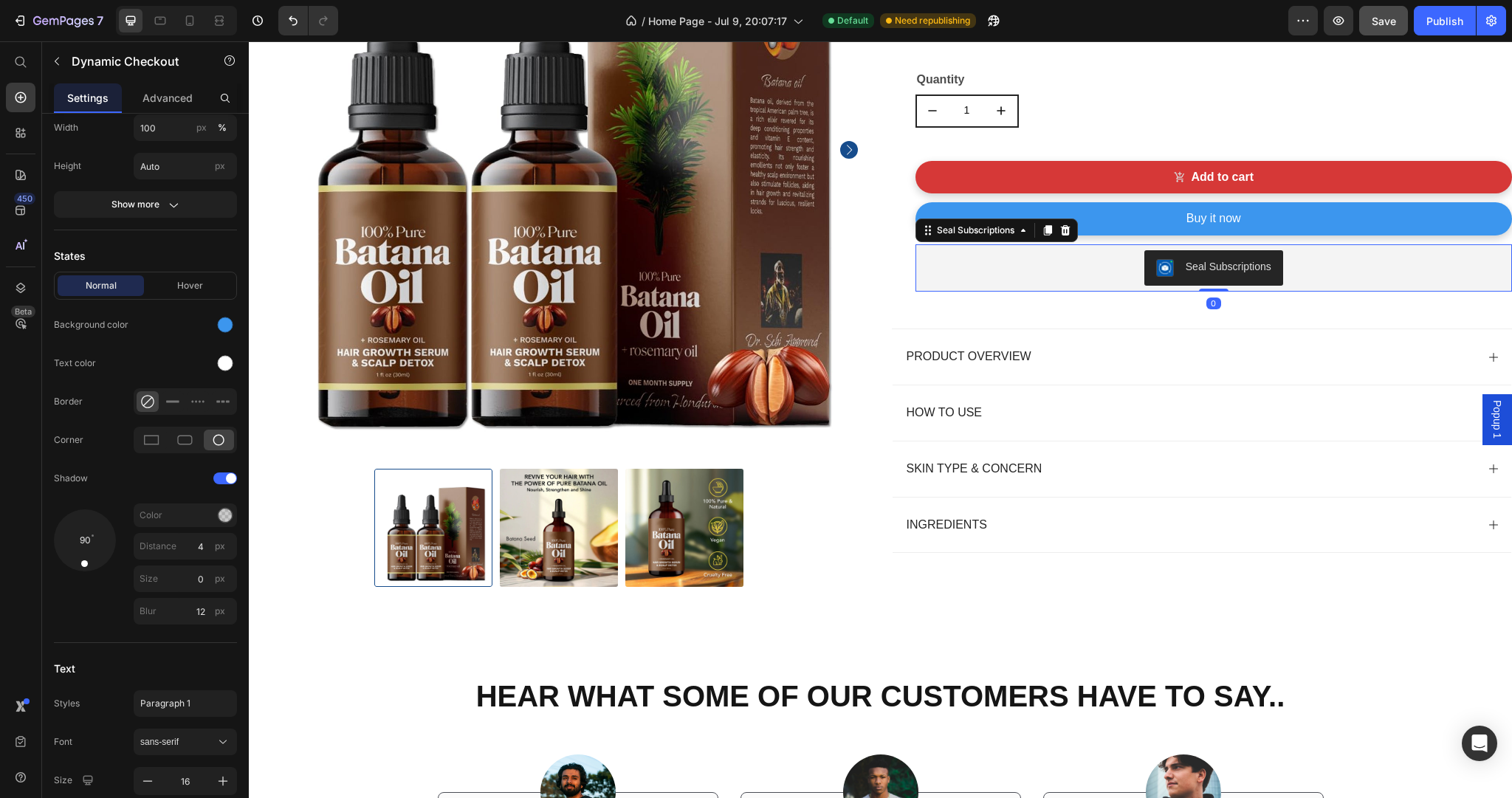 scroll, scrollTop: 0, scrollLeft: 0, axis: both 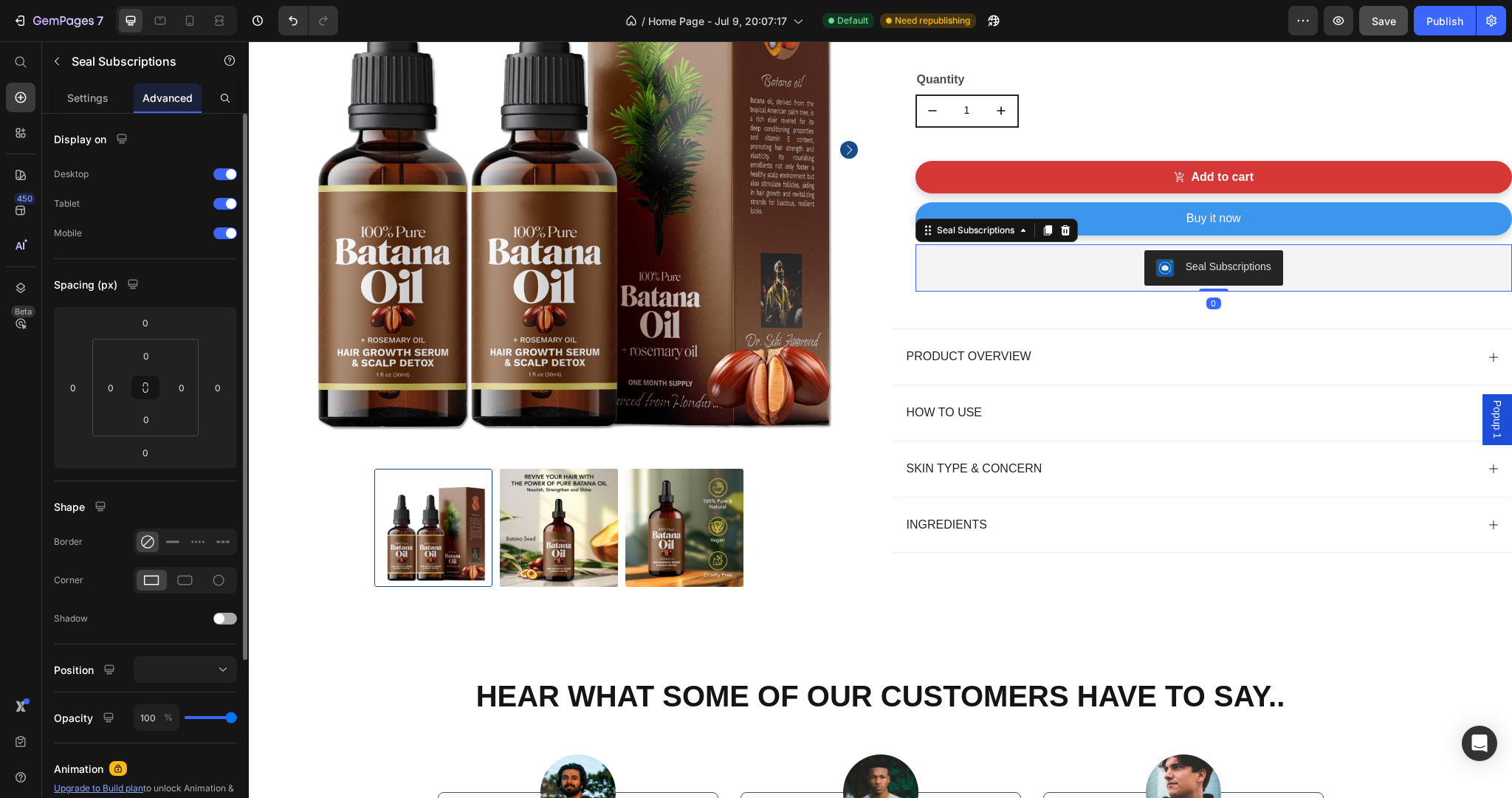click at bounding box center [219, 619] 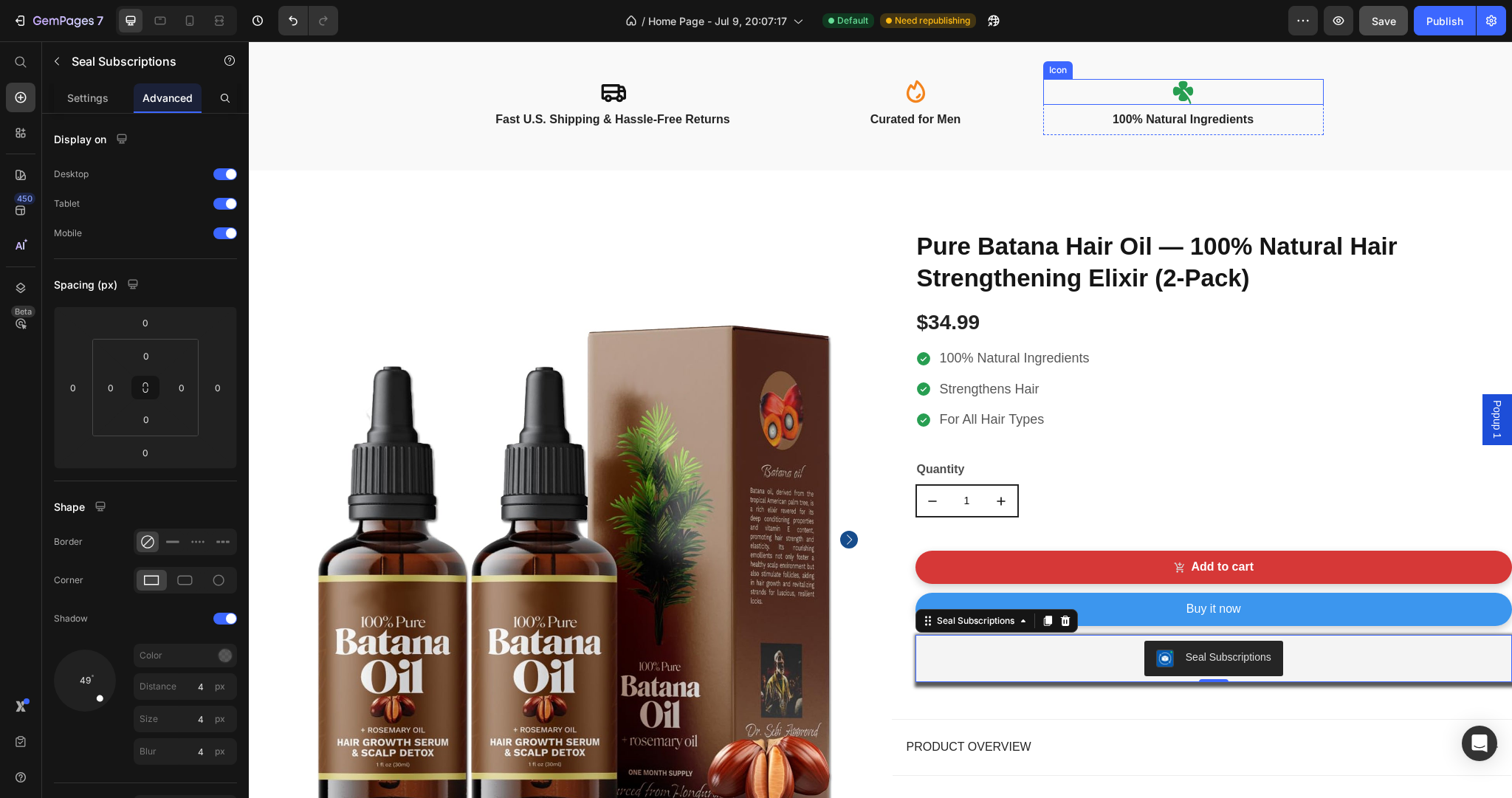 scroll, scrollTop: 859, scrollLeft: 0, axis: vertical 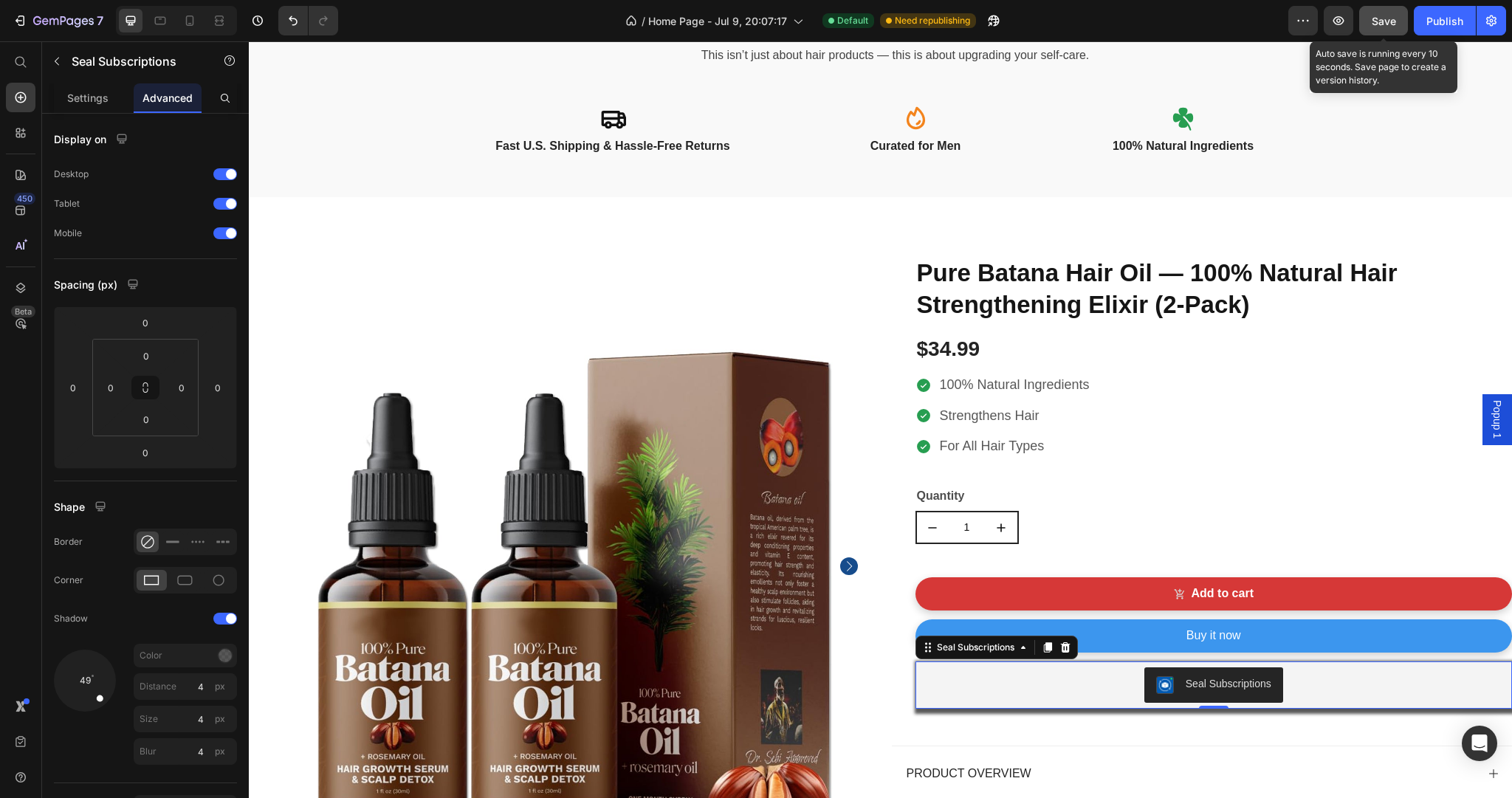 click on "Save" at bounding box center (1384, 21) 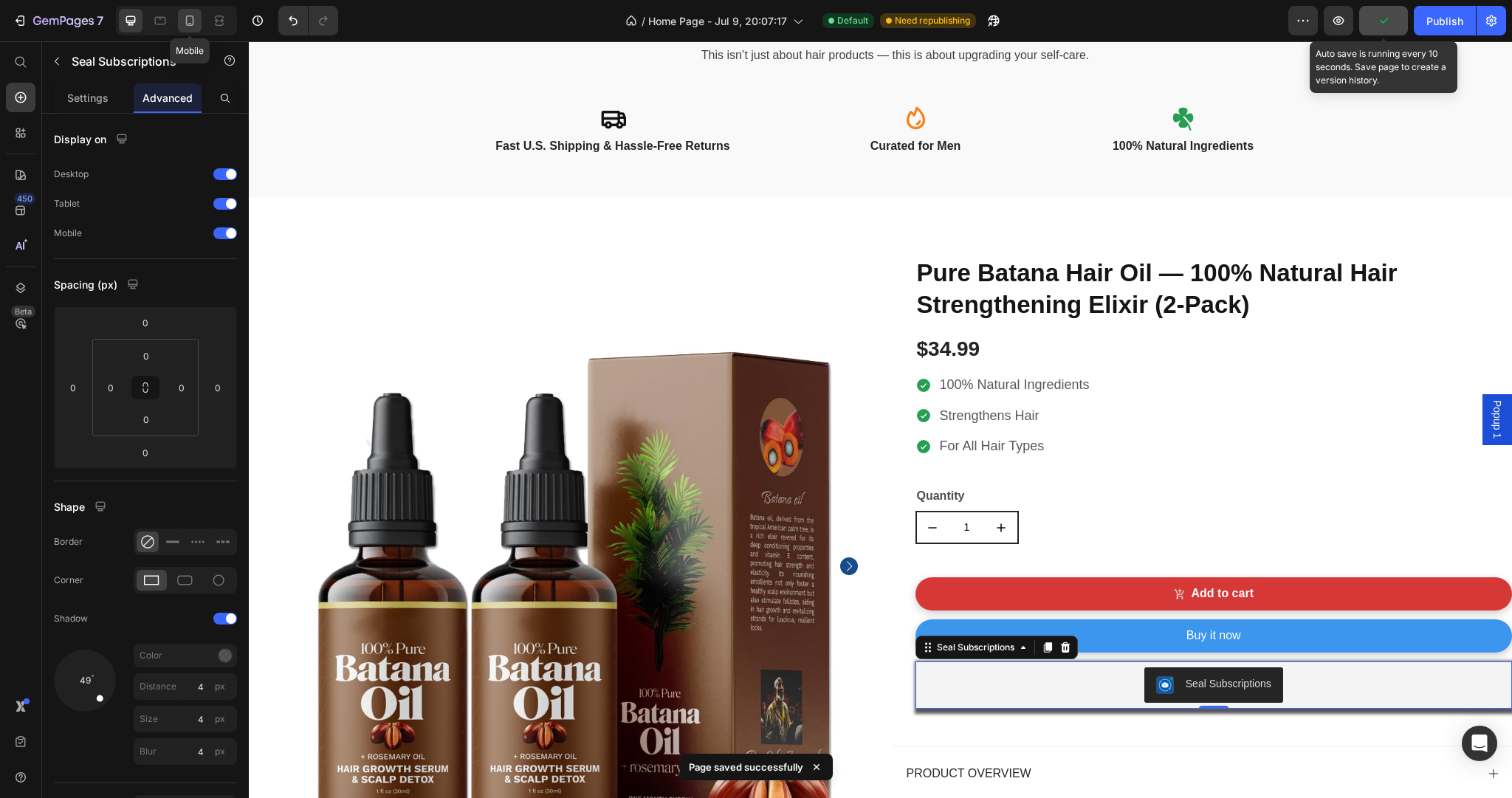 click 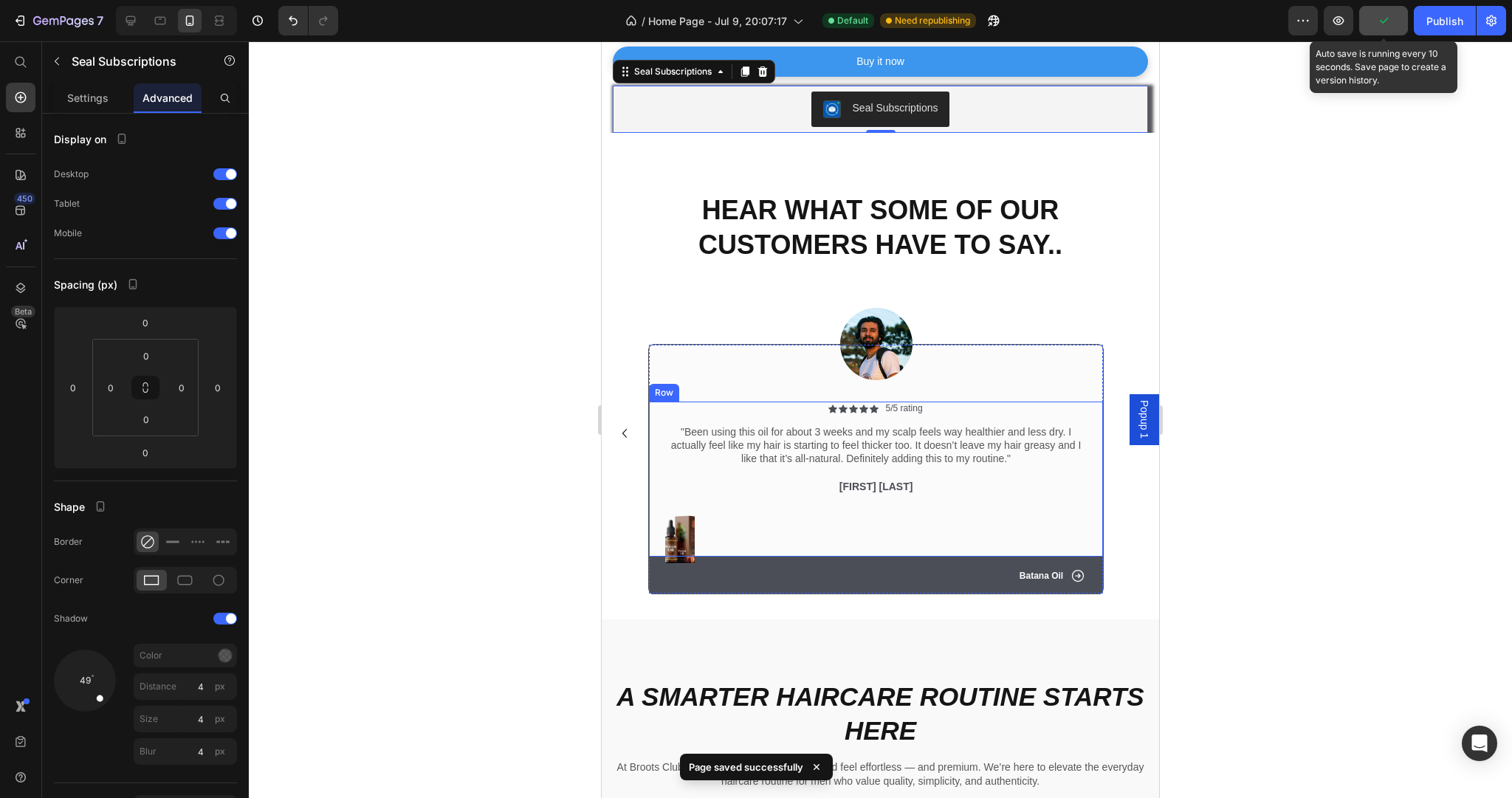 scroll, scrollTop: 1294, scrollLeft: 0, axis: vertical 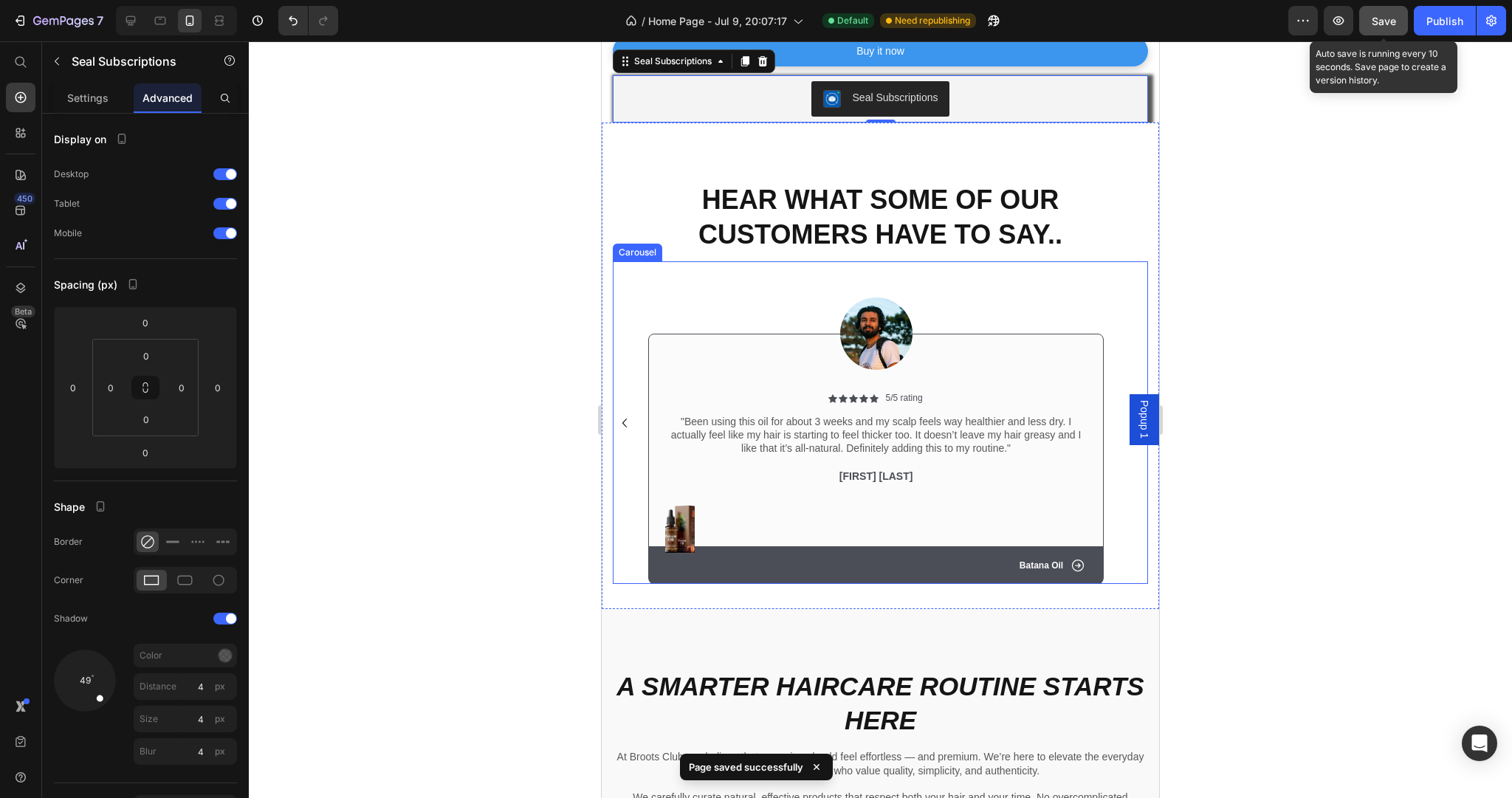 click on "Image Icon Icon Icon Icon Icon Icon List 5/5 rating Text Block Row "Been using this oil for about 3 weeks and my scalp feels way healthier and less dry. I actually feel like my hair is starting to feel thicker too. It doesn’t leave my hair greasy and I like that it’s all-natural. Definitely adding this to my routine." Text Block [NAME] [LAST]. Text Block Image Row Row
Icon Batana Oil Text Block Row Hero Banner Row Image Icon Icon Icon Icon Icon Icon List 5/5 rating Text Block Row "I bought this a couple of weeks ago and I’ve already noticed a difference. My scalp feels less dry and itchy, and my hair feels softer without being oily. It’s easy to use and I like that it doesn’t have a strong scent. Honestly glad I gave it a shot." Text Block [NAME] [LAST]. Text Block Image Row Row
Icon Batana Oil Text Block Row Hero Banner Row Image Icon Icon Icon Icon Icon Icon List 5/5 rating Text Block Row Text Block [NAME] [LAST]. Text Block Image Row" at bounding box center (880, 422) 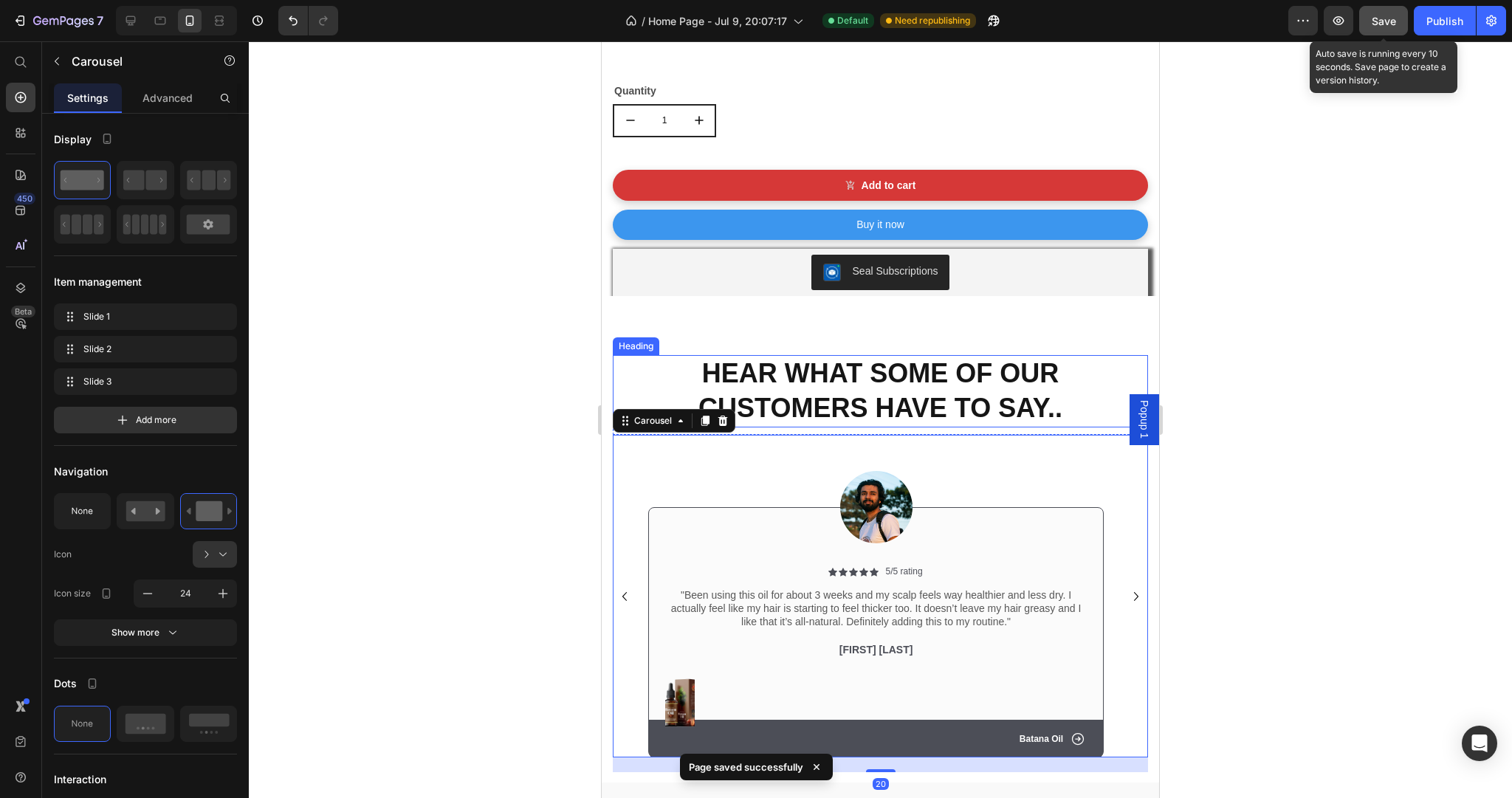 scroll, scrollTop: 1117, scrollLeft: 0, axis: vertical 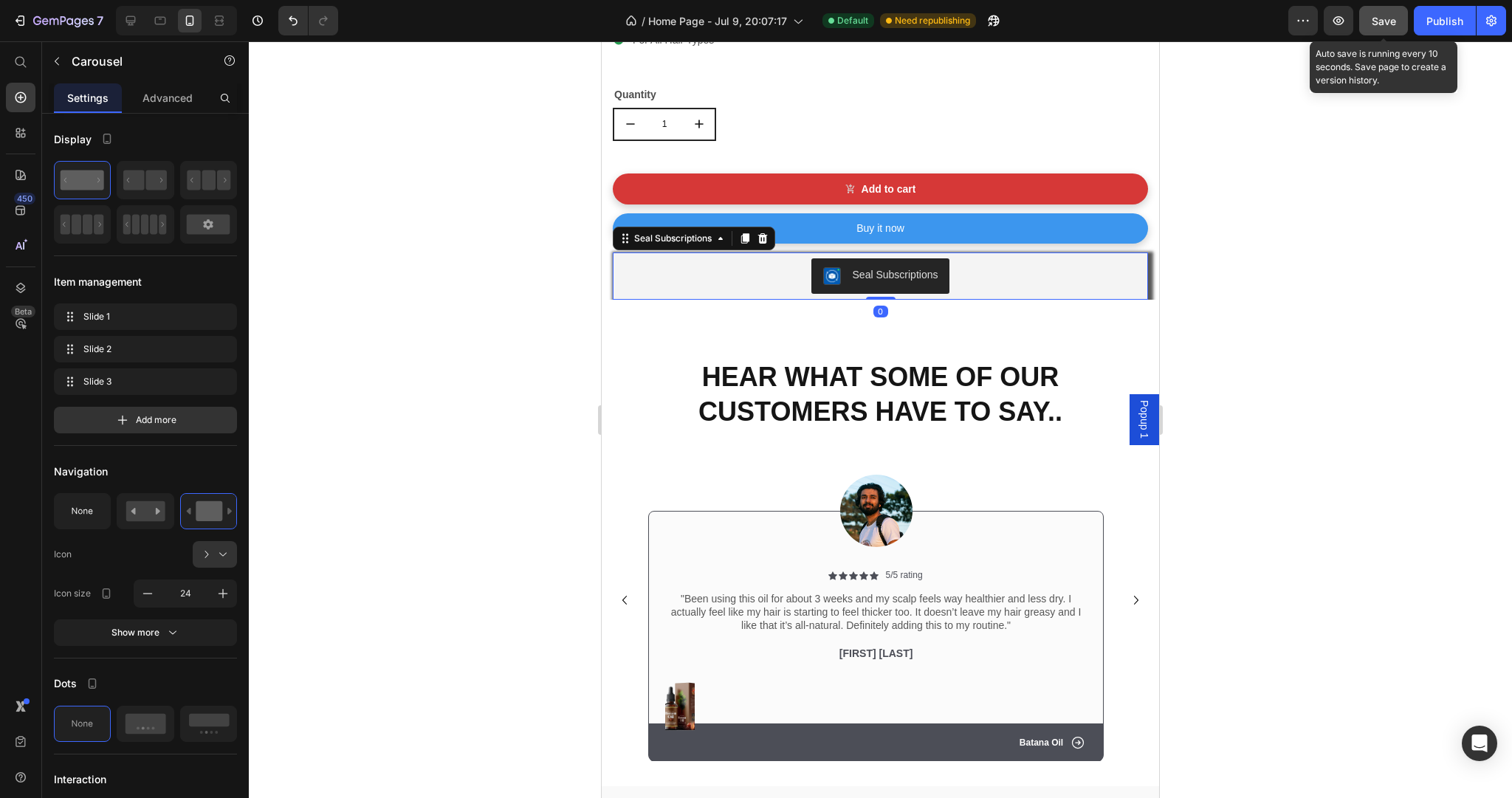 click on "Seal Subscriptions" at bounding box center (880, 276) 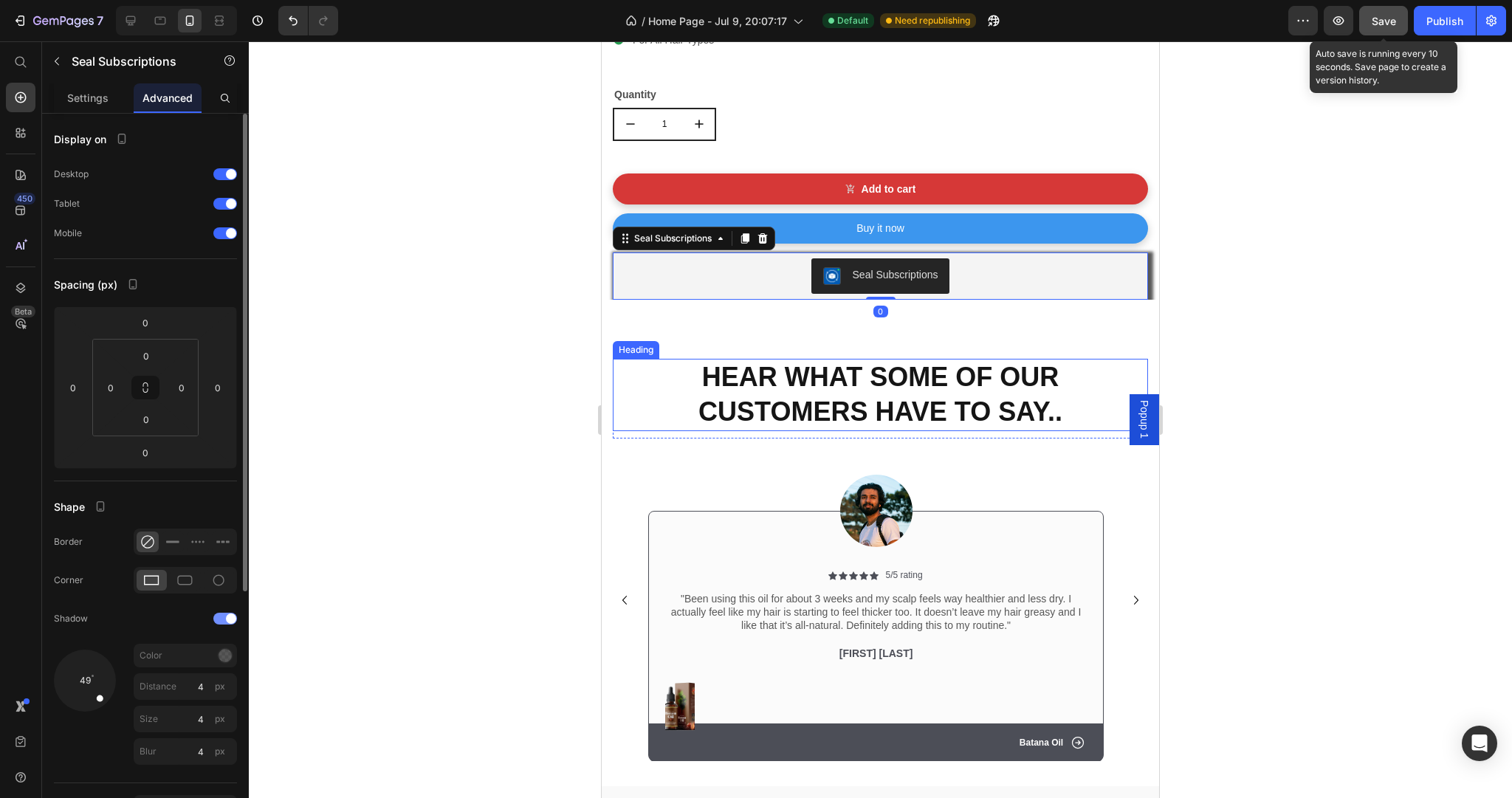 click at bounding box center (225, 619) 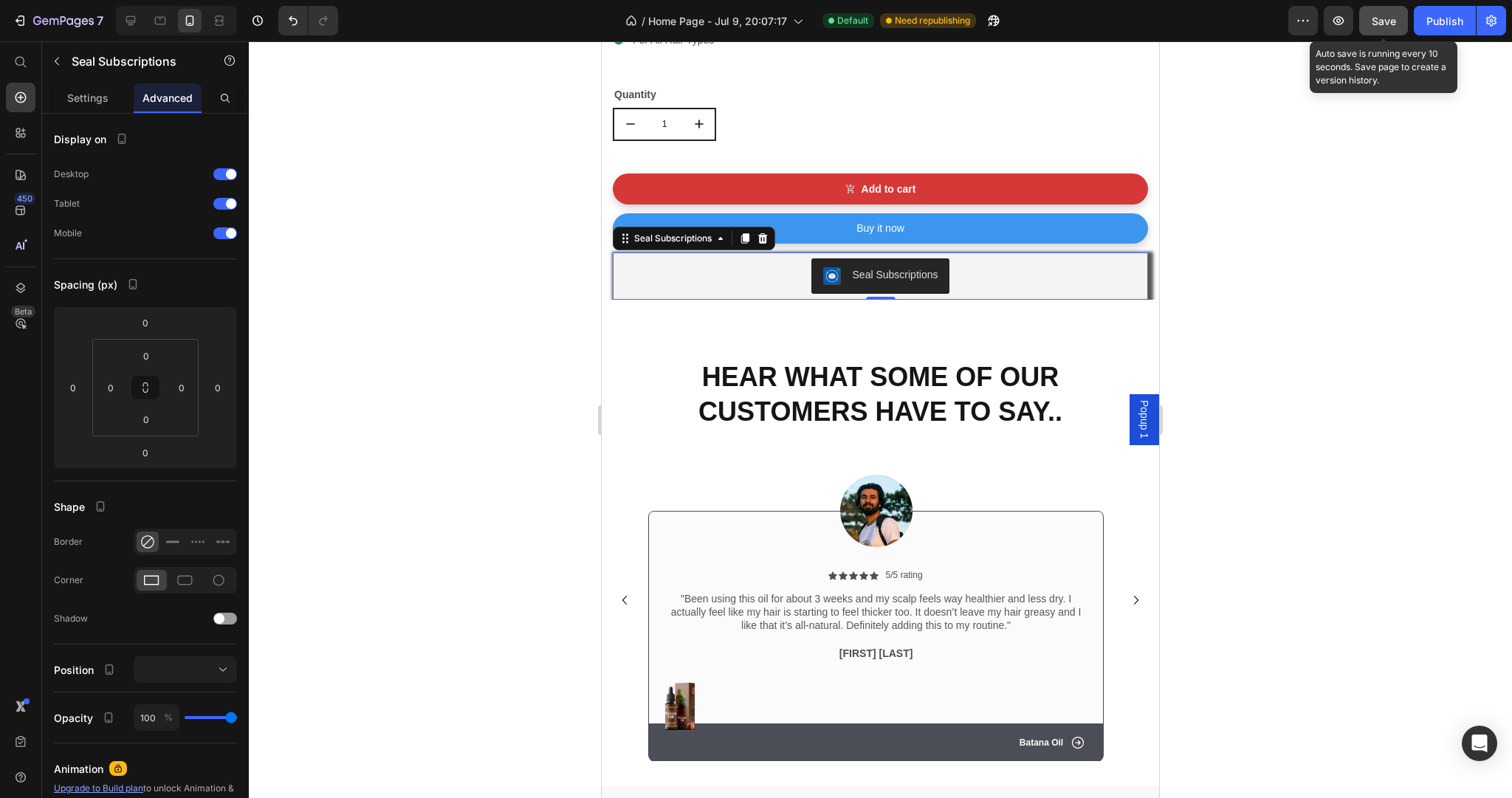 click 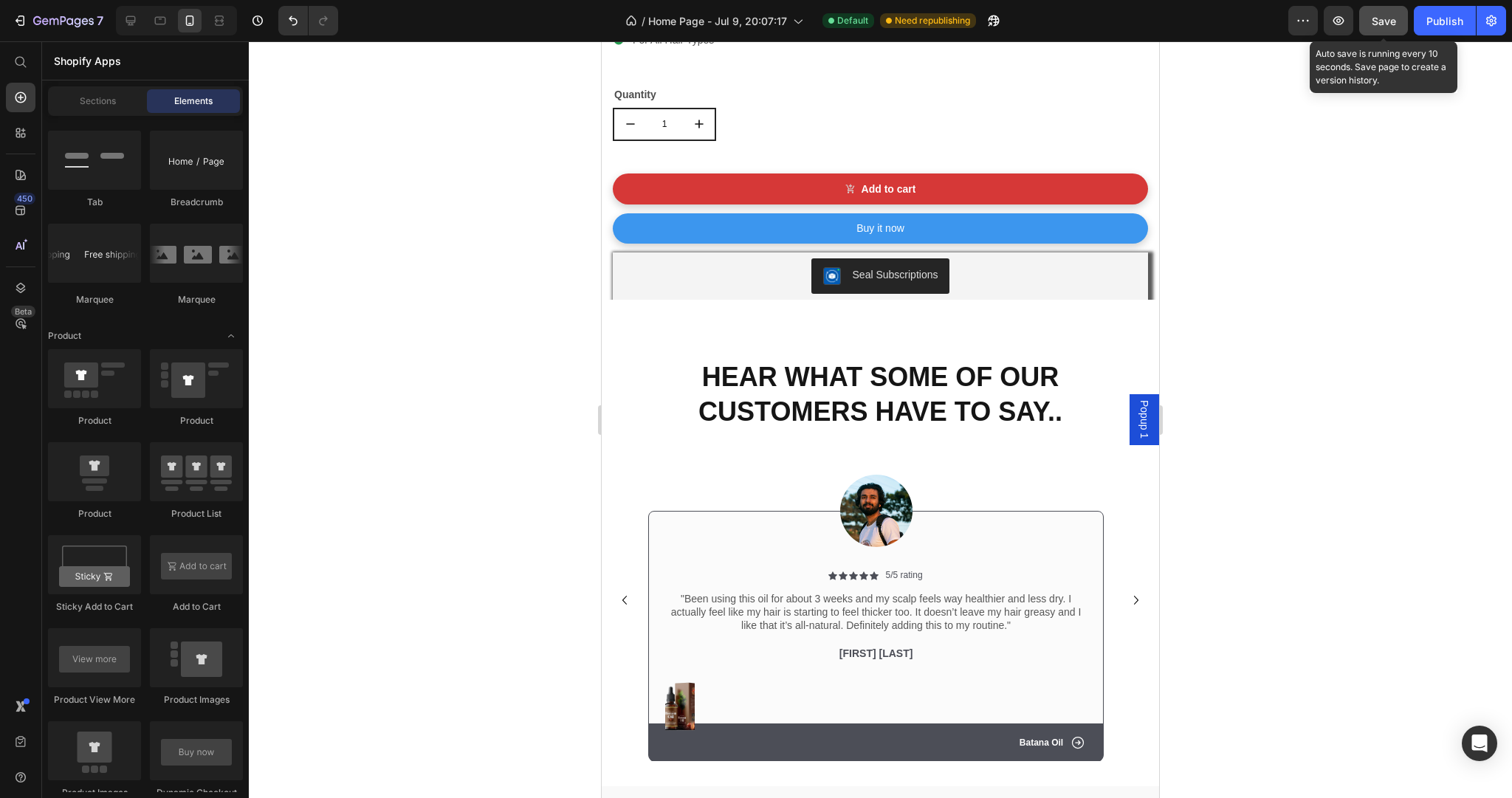 click on "Save" at bounding box center (1384, 21) 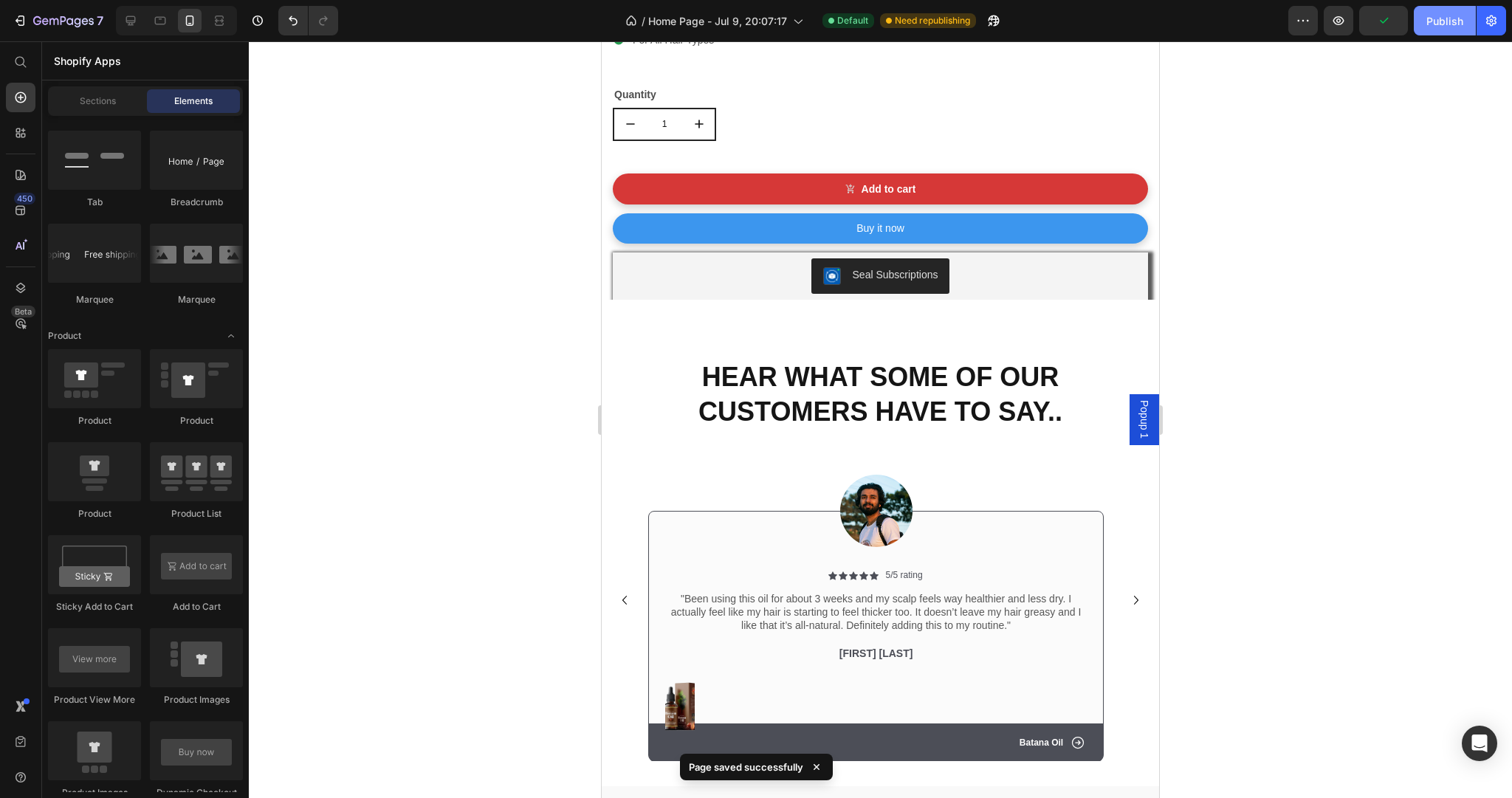 click on "Publish" at bounding box center (1445, 21) 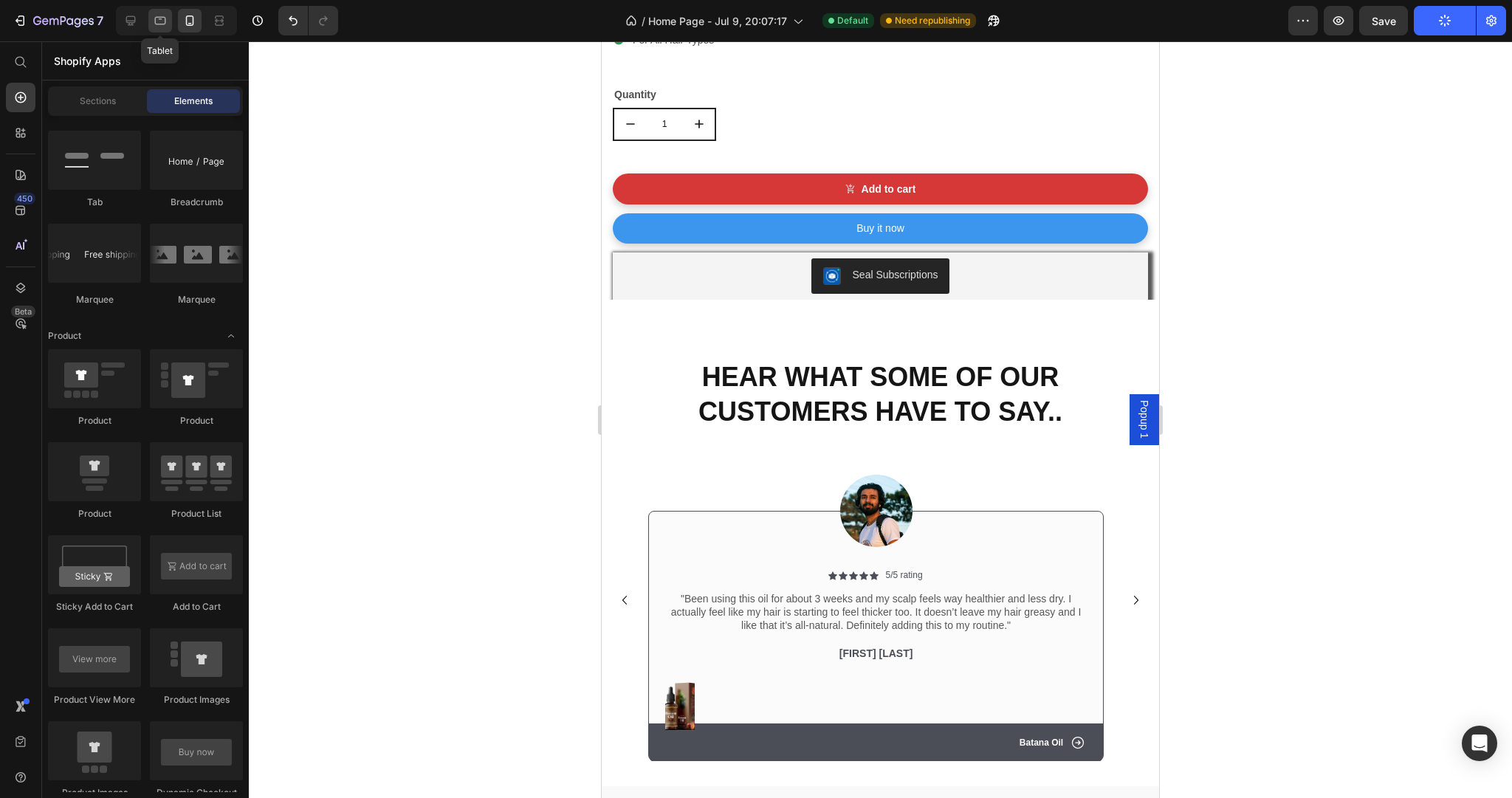 click 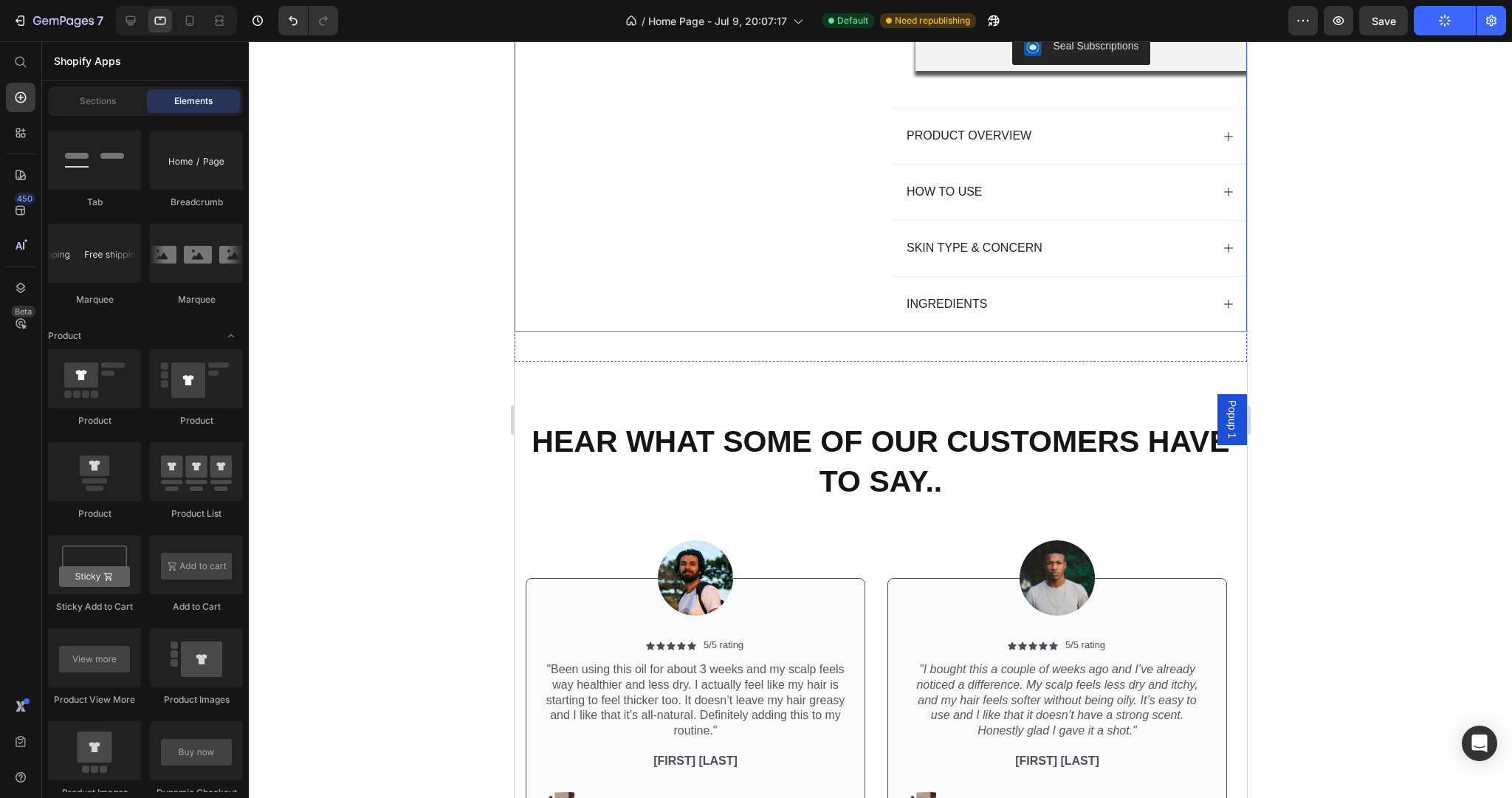scroll, scrollTop: 1412, scrollLeft: 0, axis: vertical 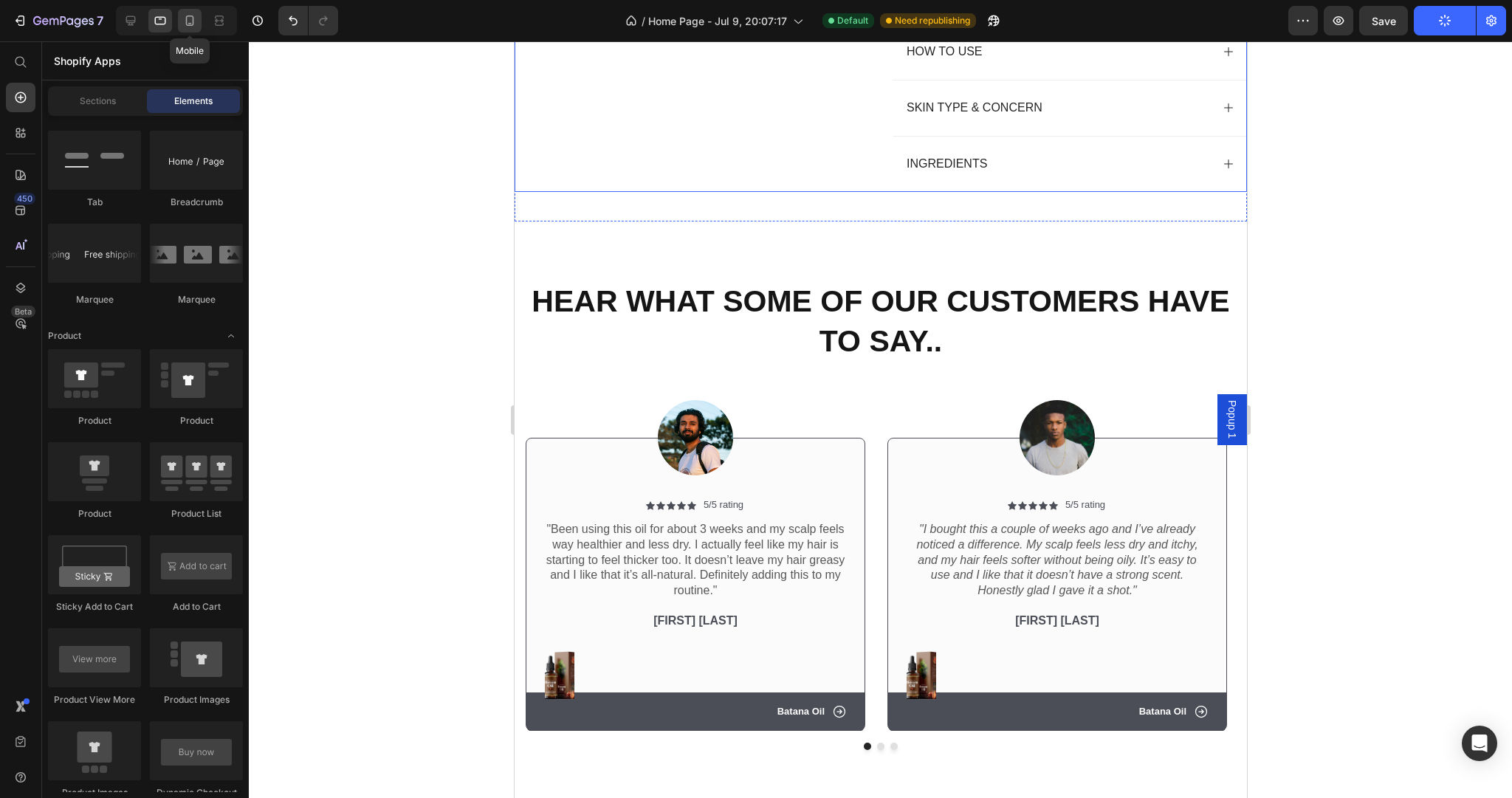 click 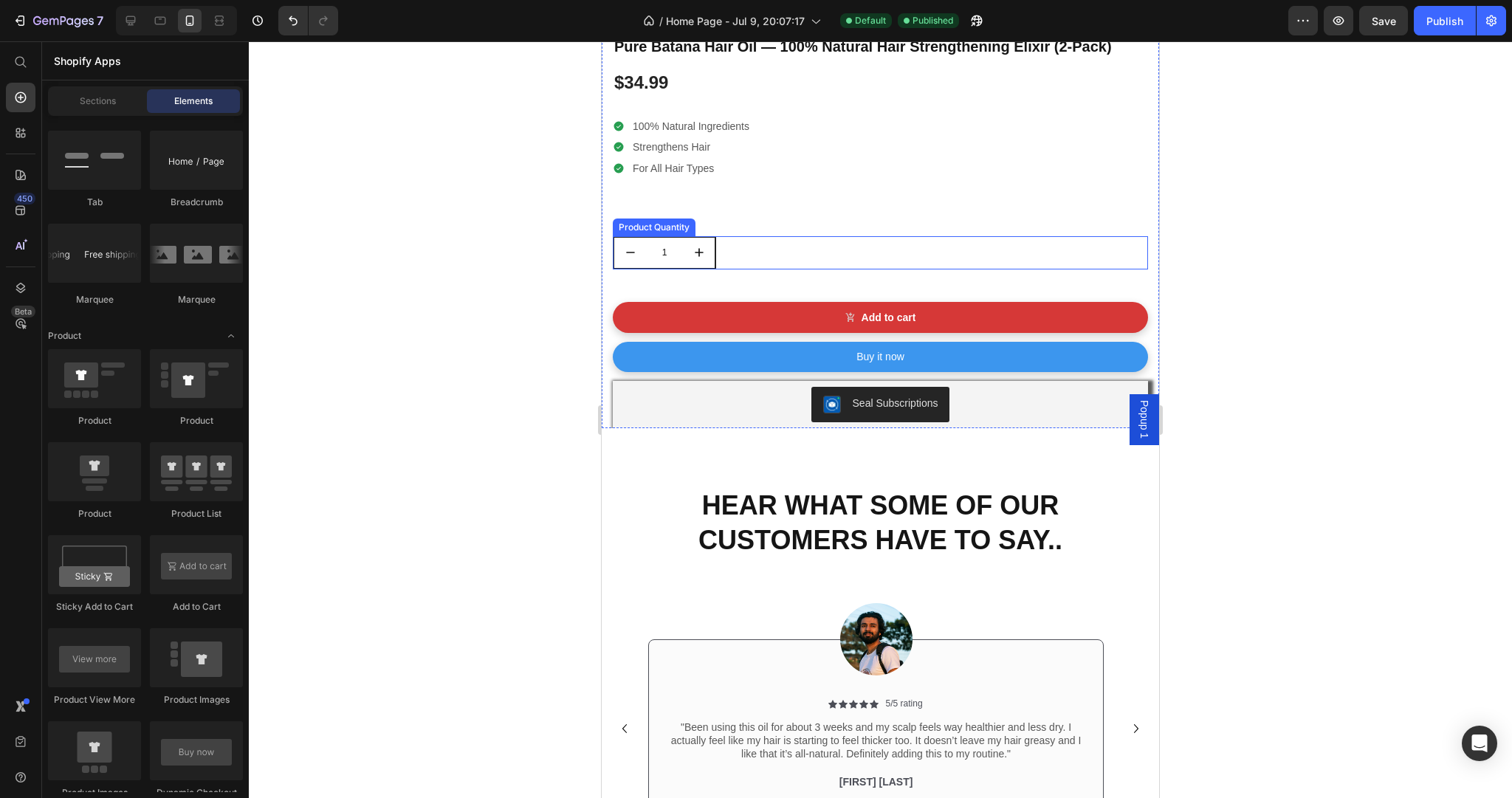 scroll, scrollTop: 929, scrollLeft: 0, axis: vertical 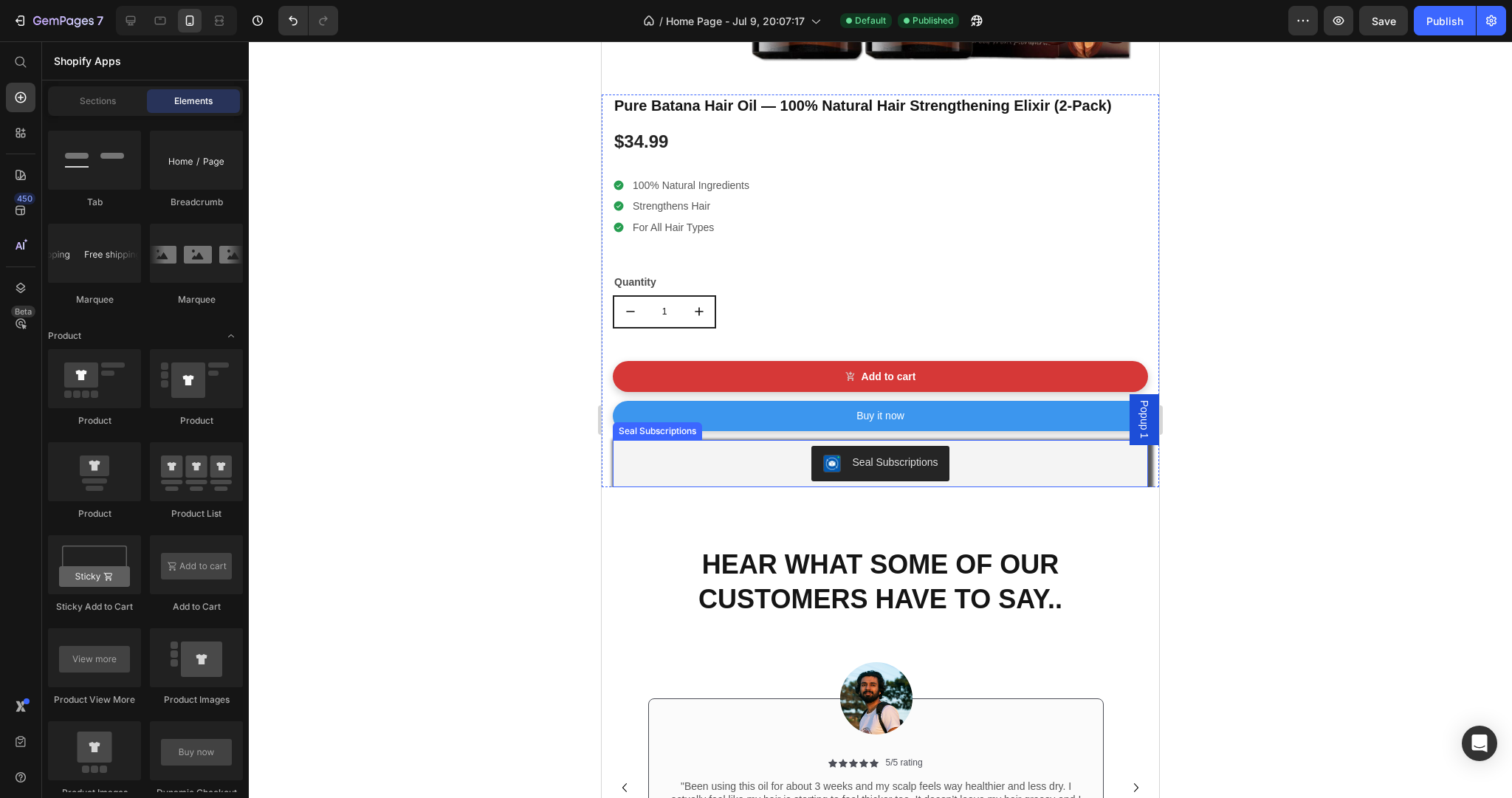 click on "Seal Subscriptions" at bounding box center (880, 464) 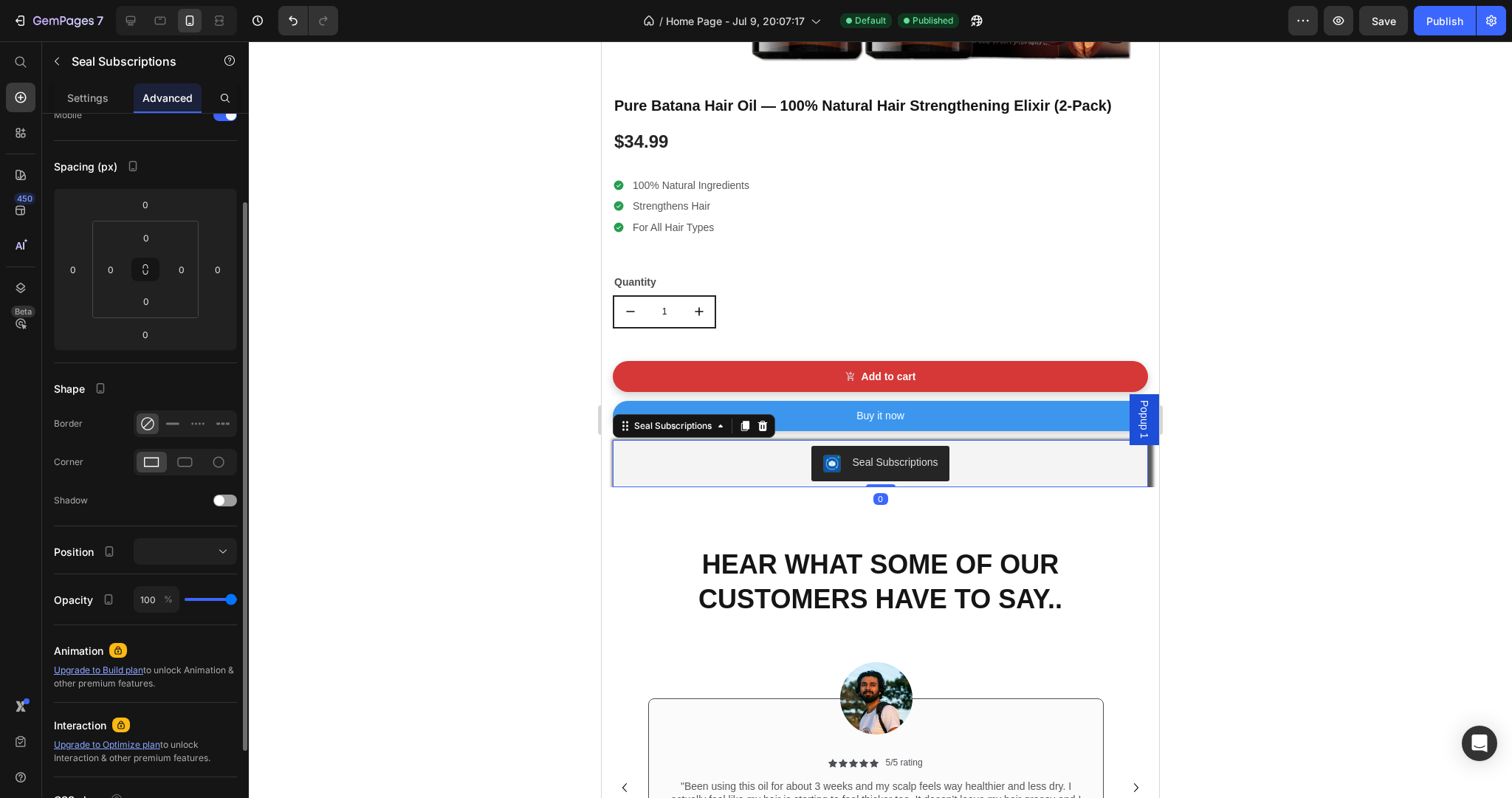 scroll, scrollTop: 0, scrollLeft: 0, axis: both 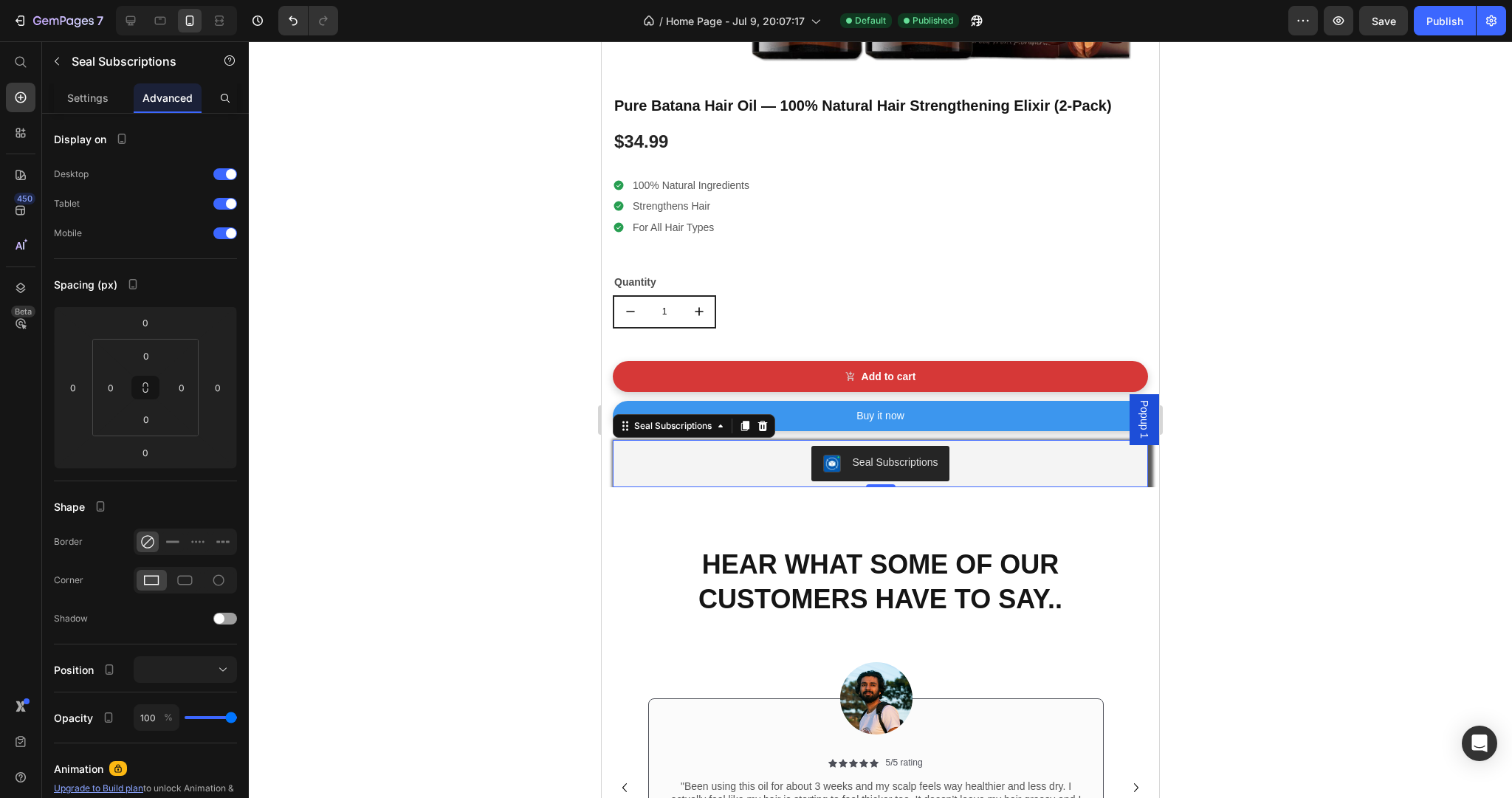 click 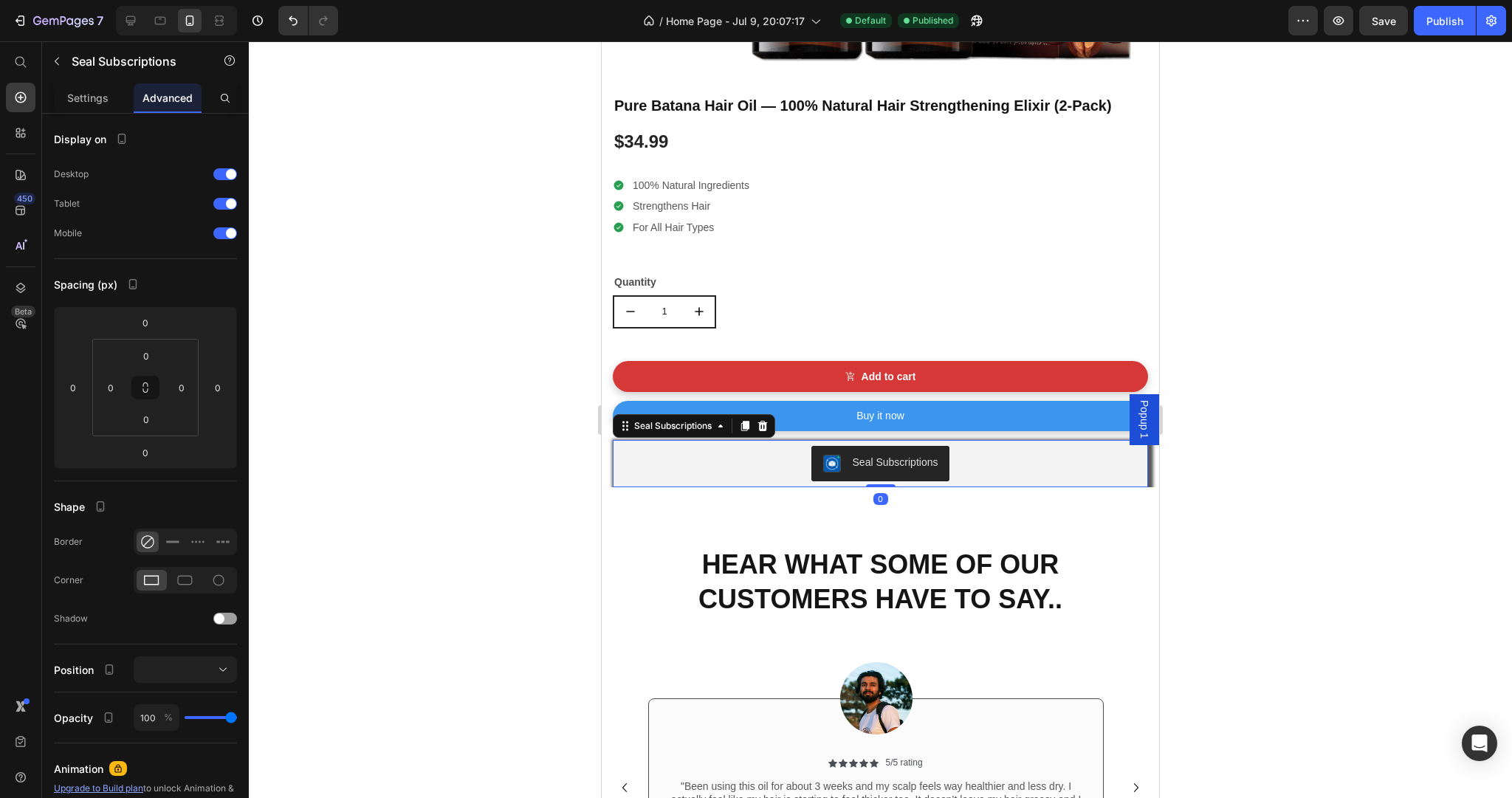 click on "Seal Subscriptions" at bounding box center [880, 464] 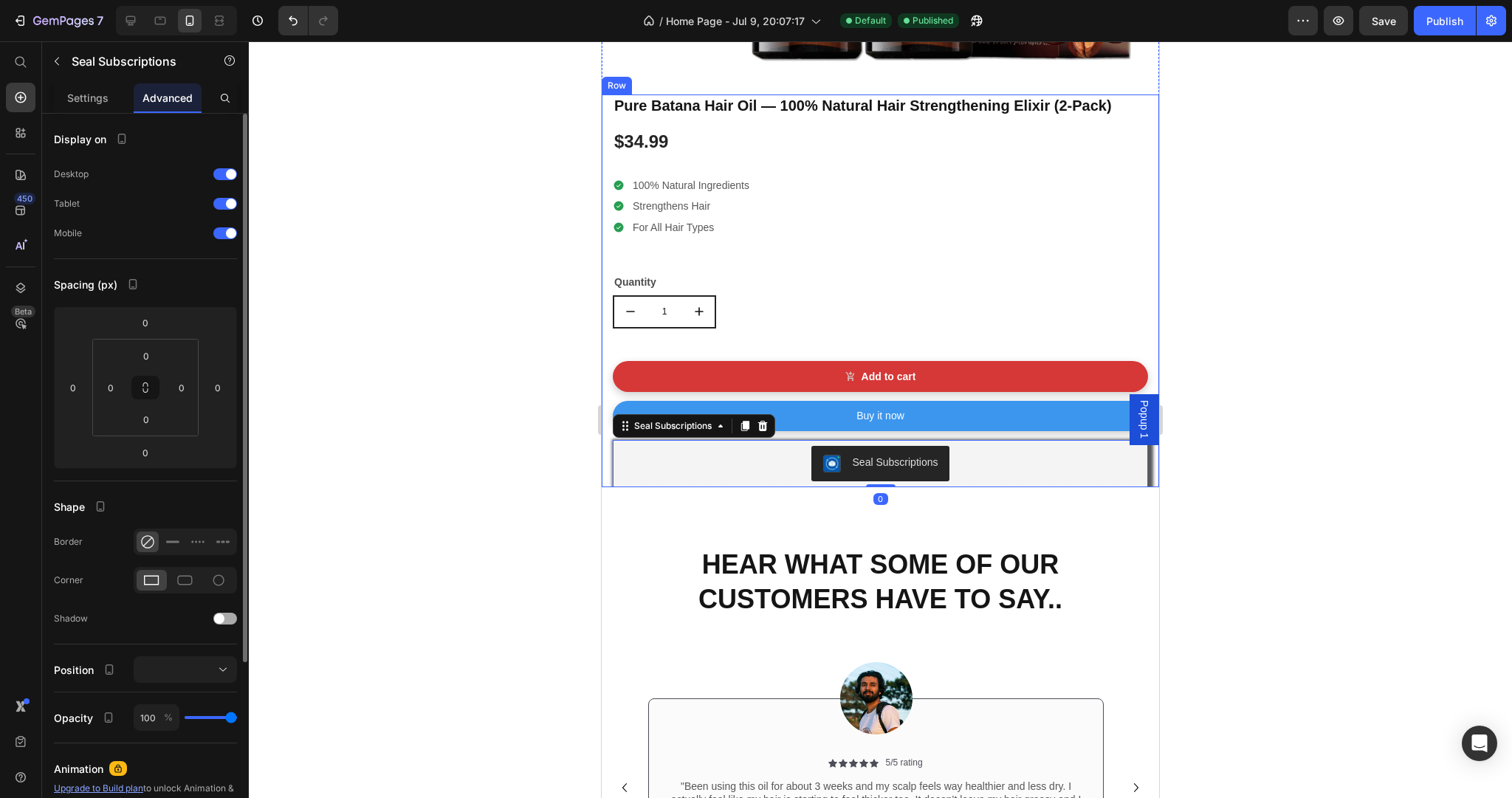 click at bounding box center [219, 619] 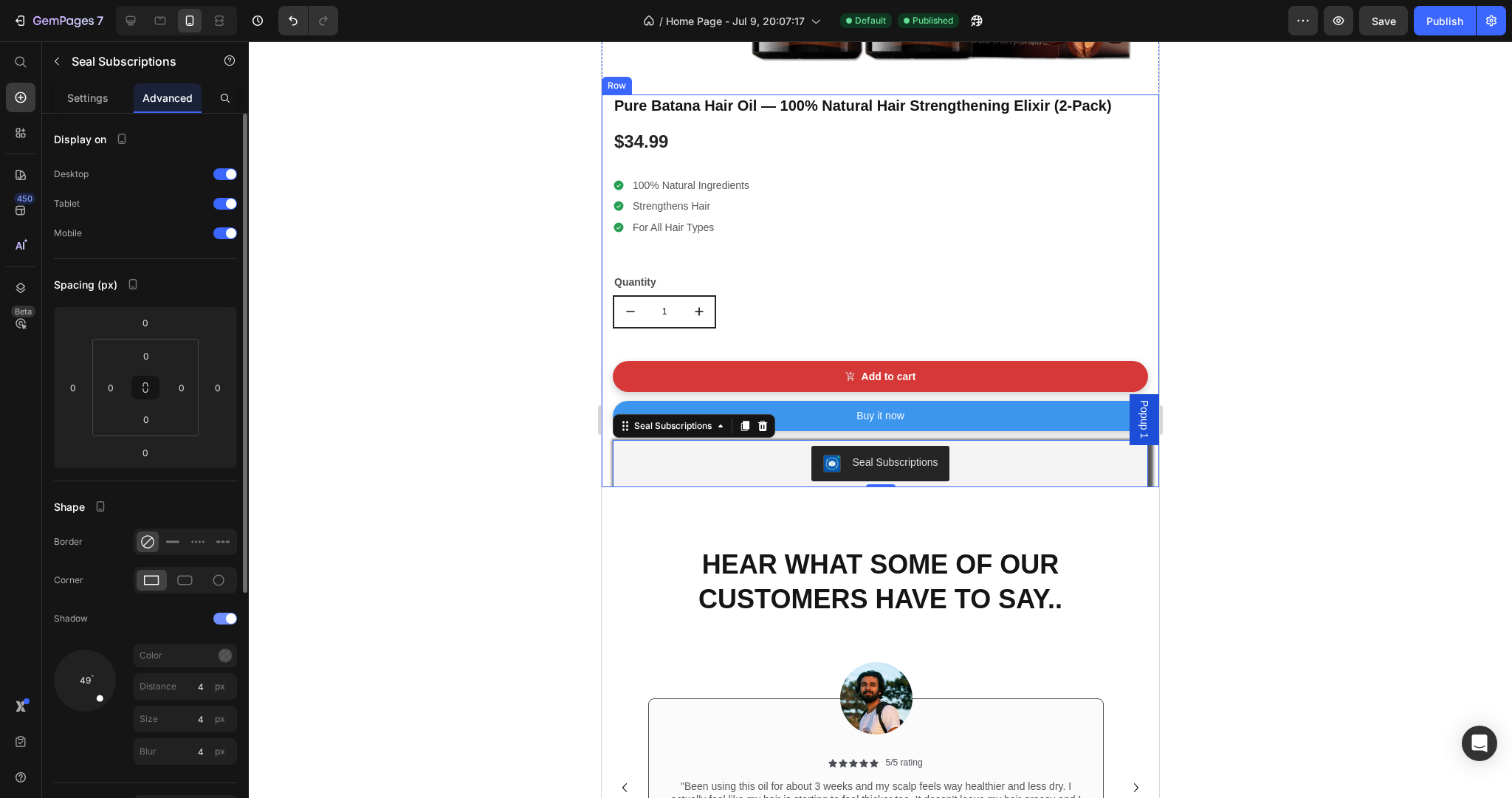 click at bounding box center (225, 619) 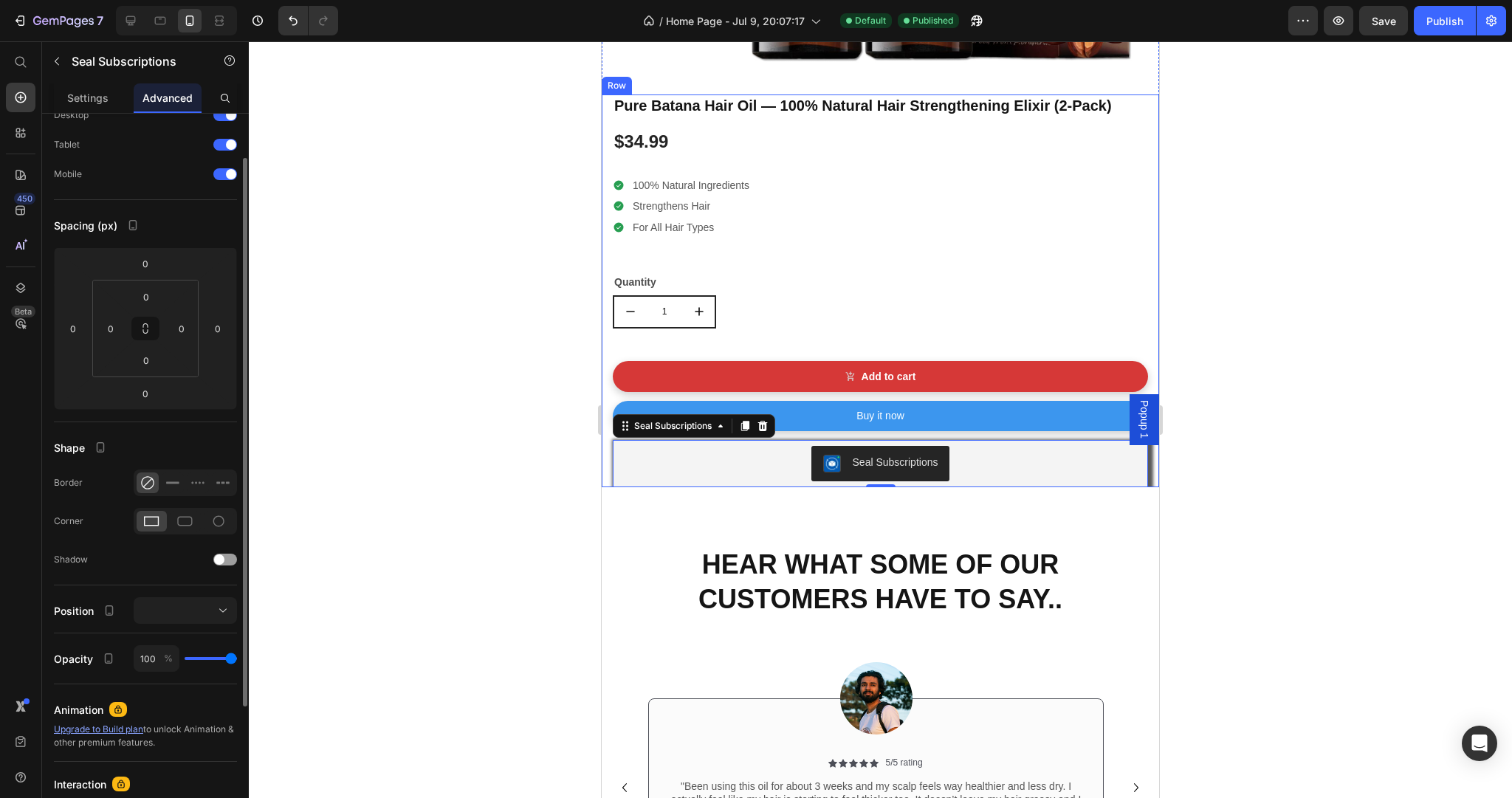 scroll, scrollTop: 235, scrollLeft: 0, axis: vertical 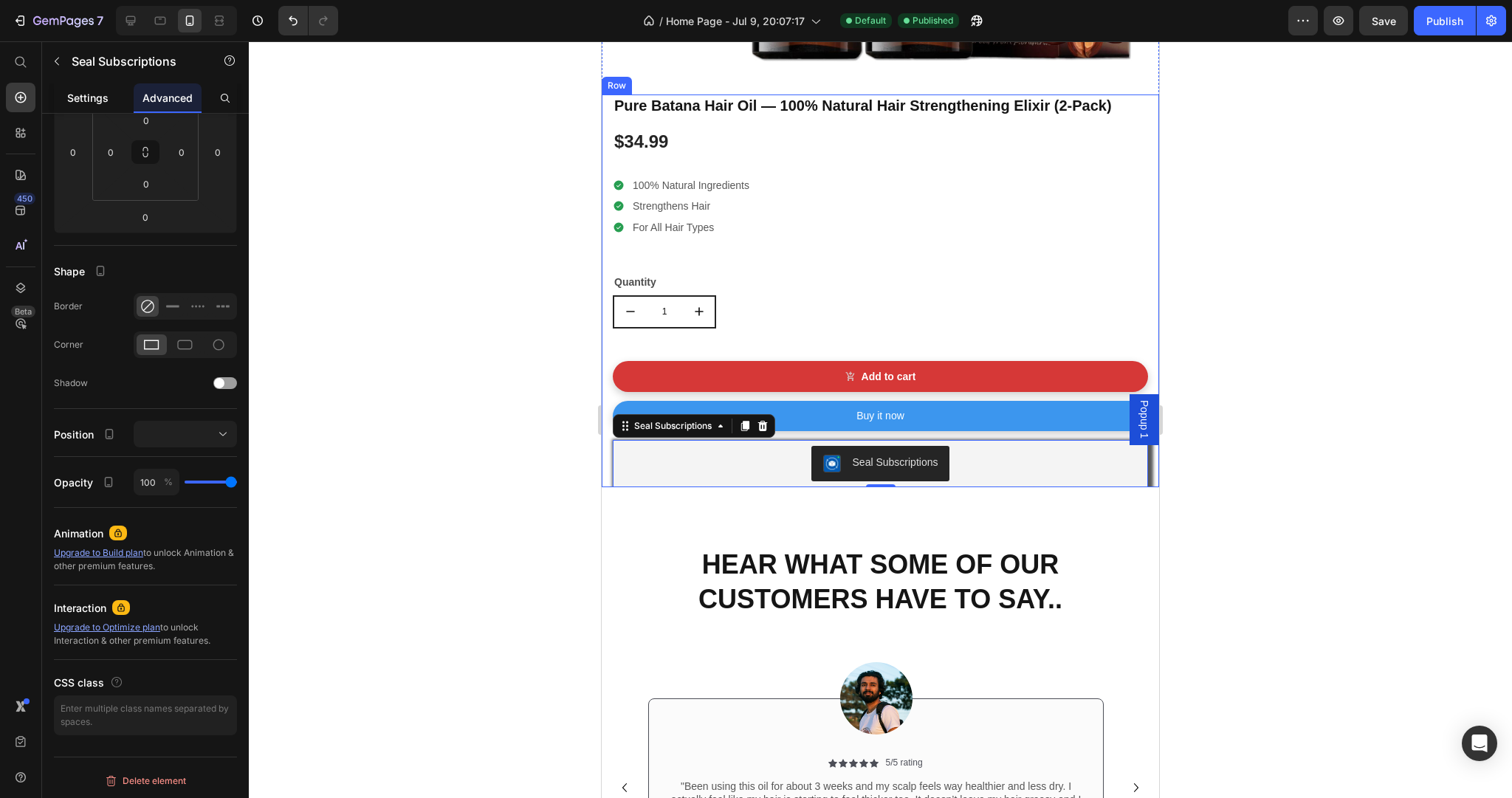 click on "Settings" 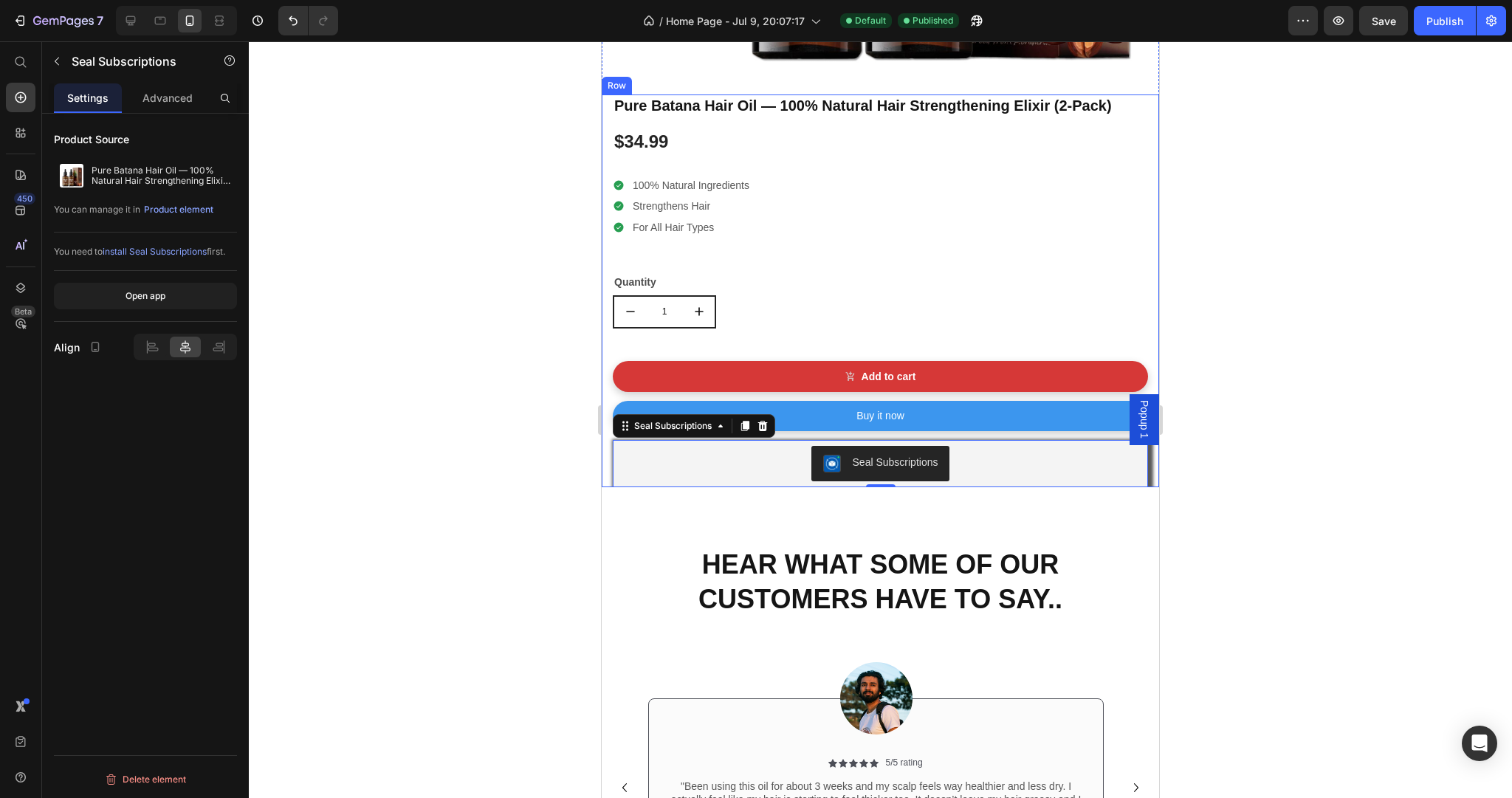 scroll, scrollTop: 0, scrollLeft: 0, axis: both 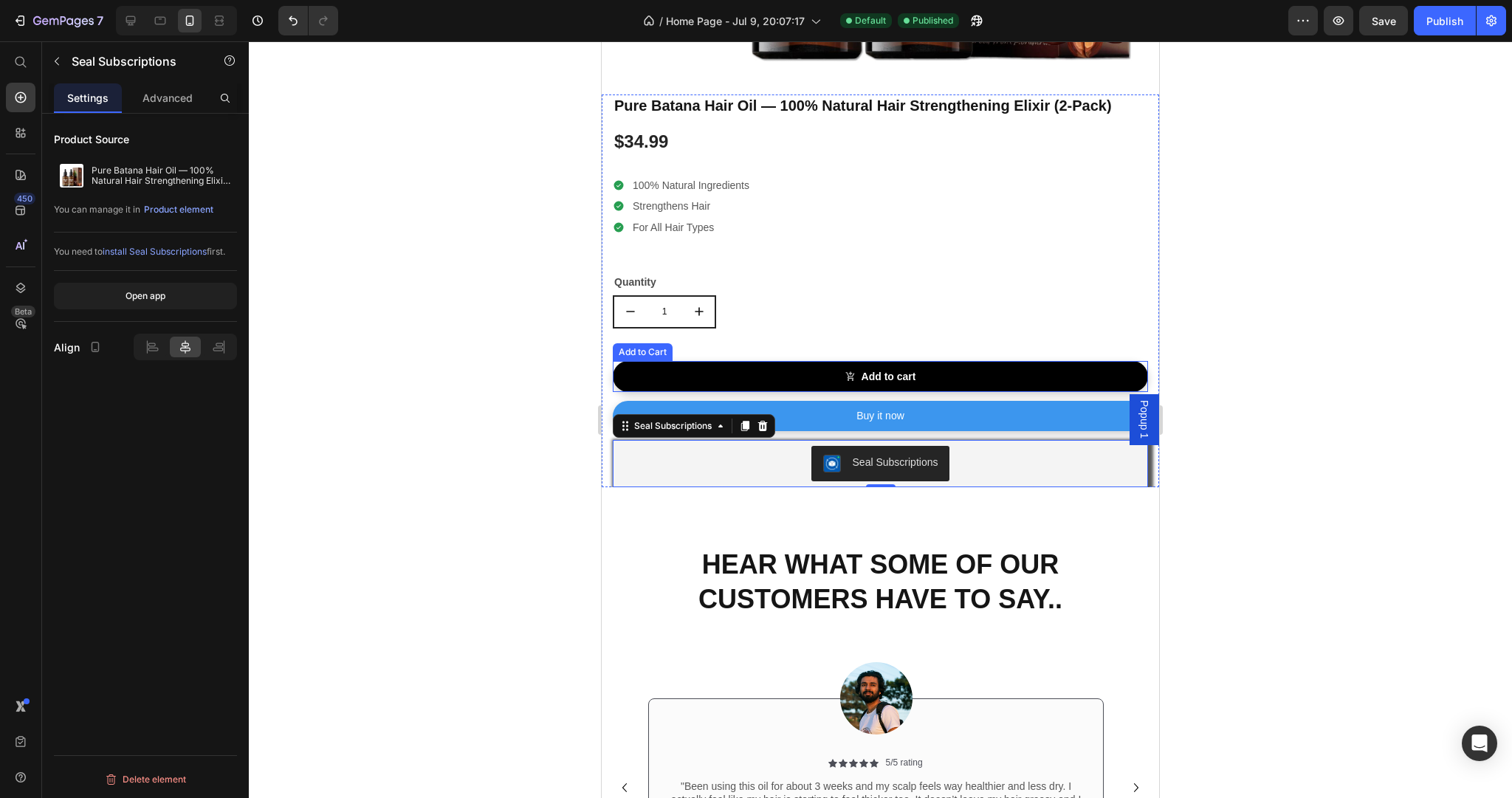 click on "Add to cart" at bounding box center [880, 376] 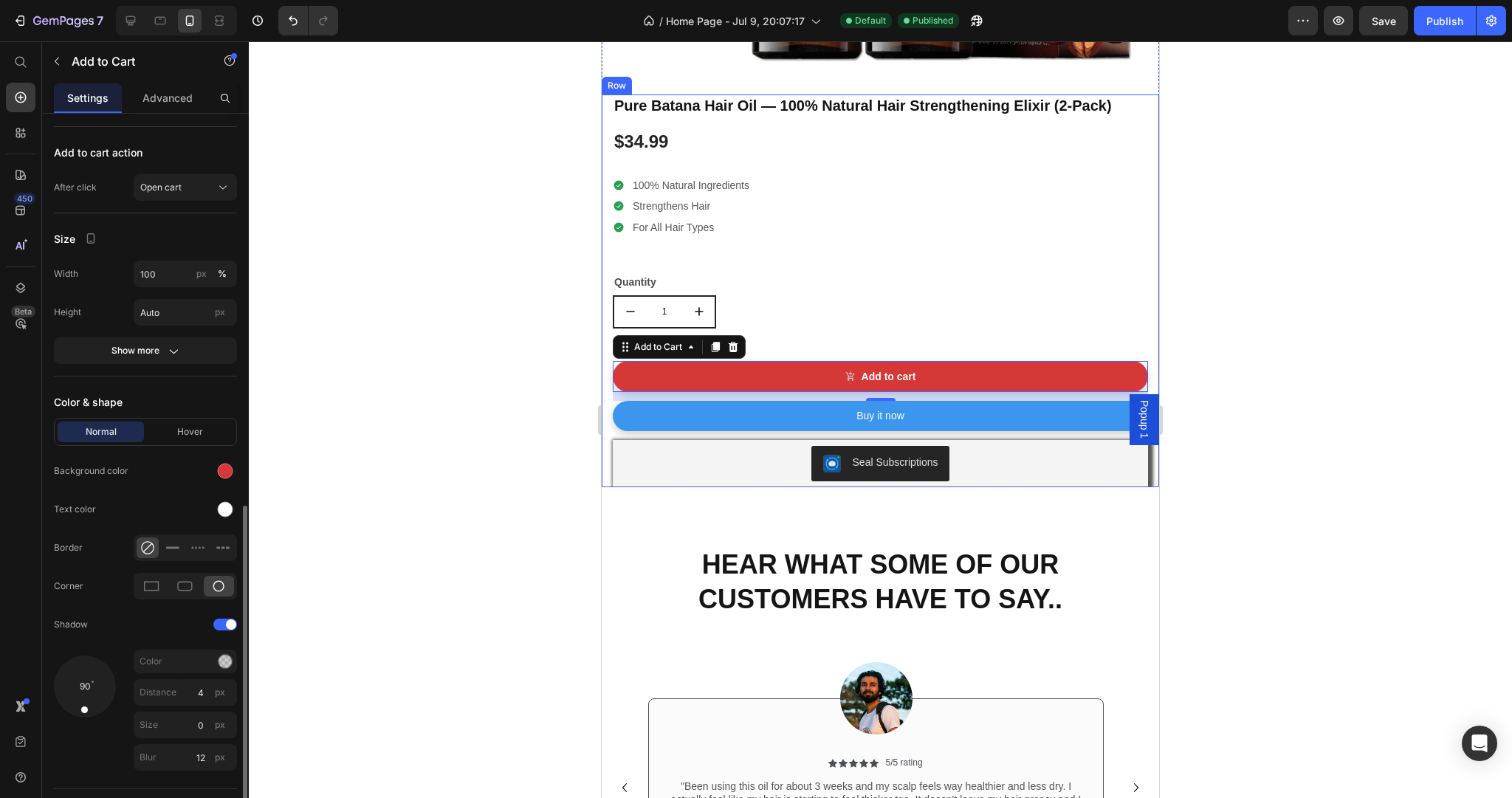 scroll, scrollTop: 709, scrollLeft: 0, axis: vertical 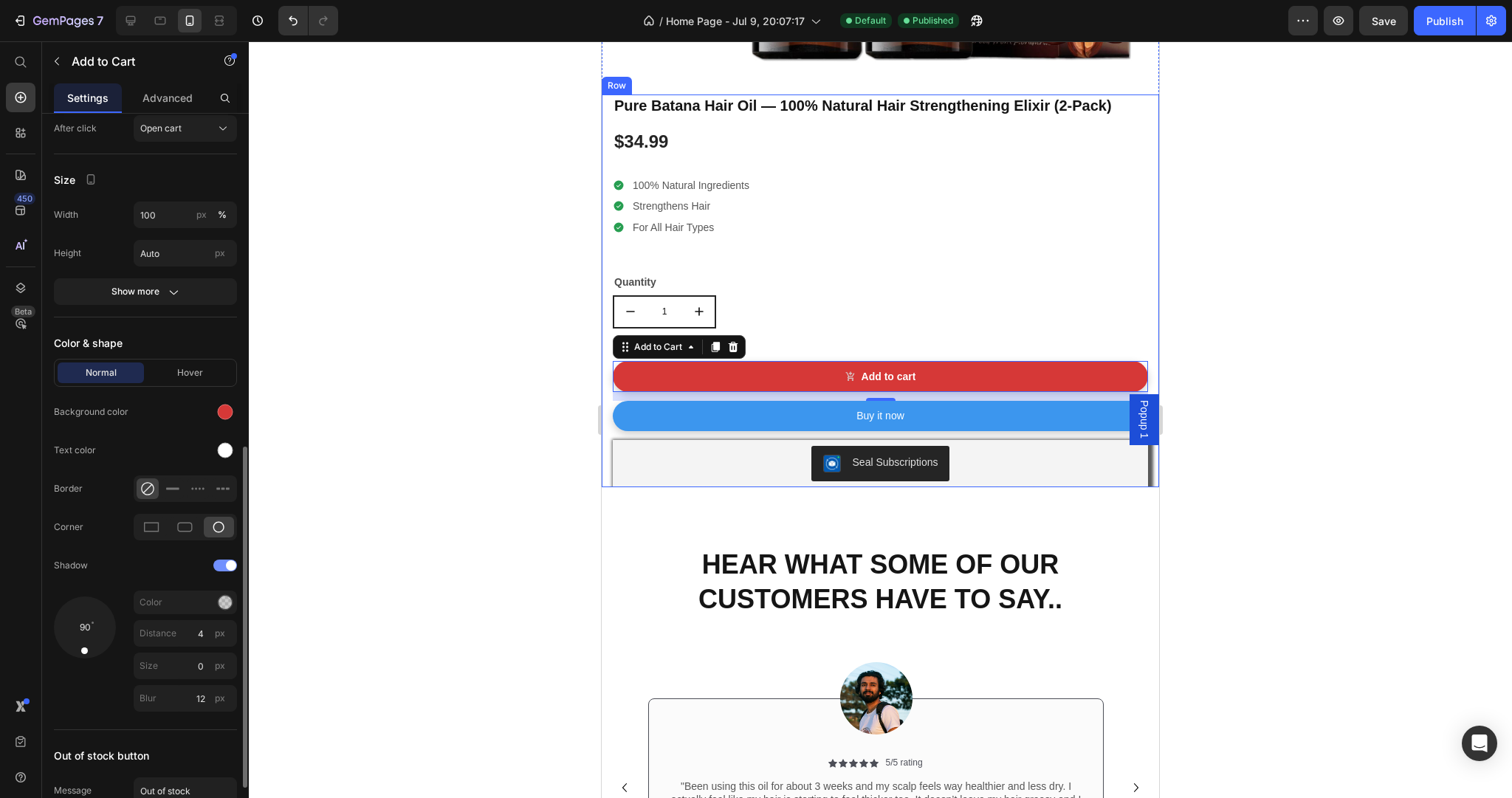 click at bounding box center (225, 565) 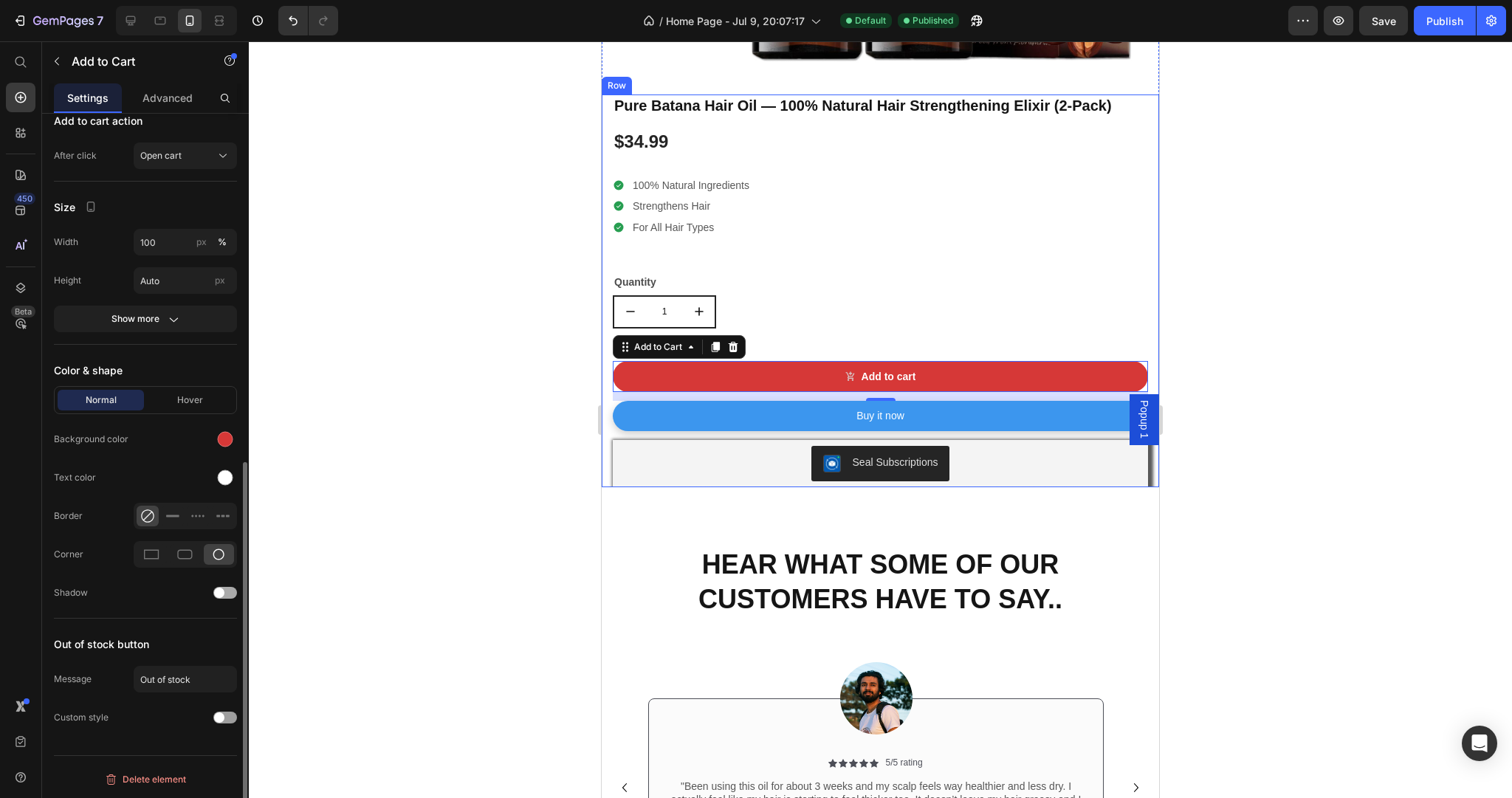 scroll, scrollTop: 679, scrollLeft: 0, axis: vertical 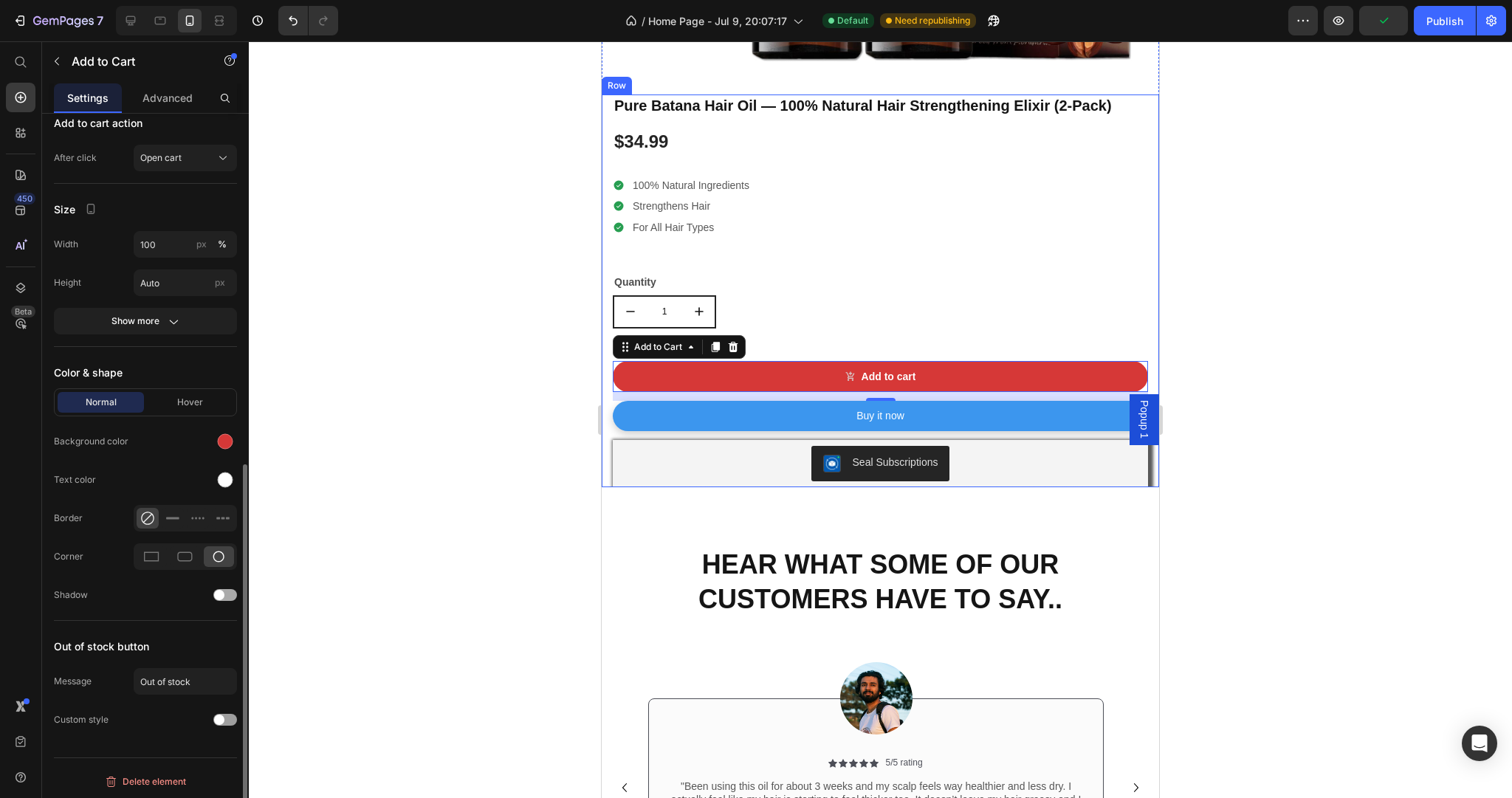 click at bounding box center (219, 595) 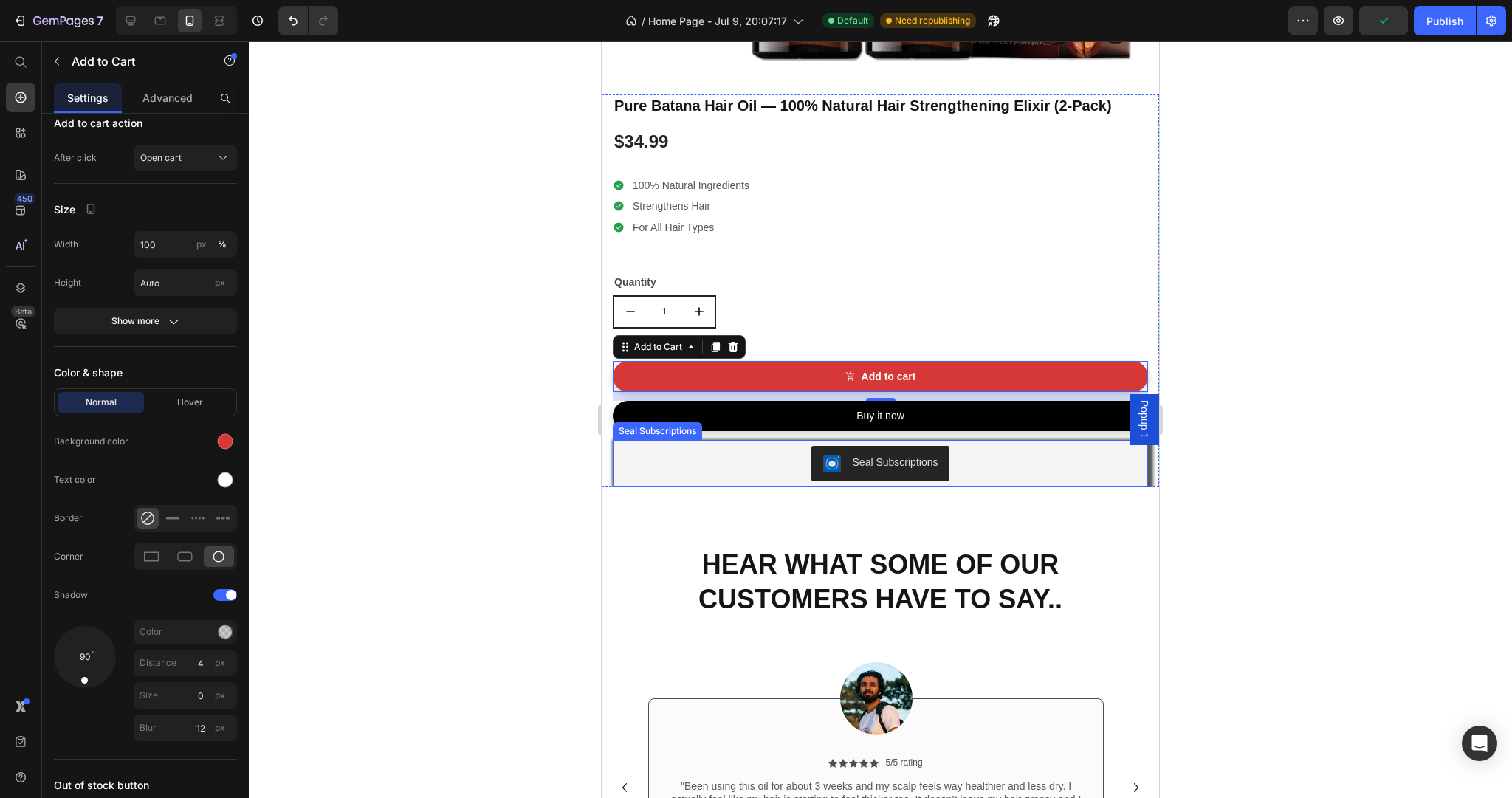 click on "Buy it now" at bounding box center [880, 416] 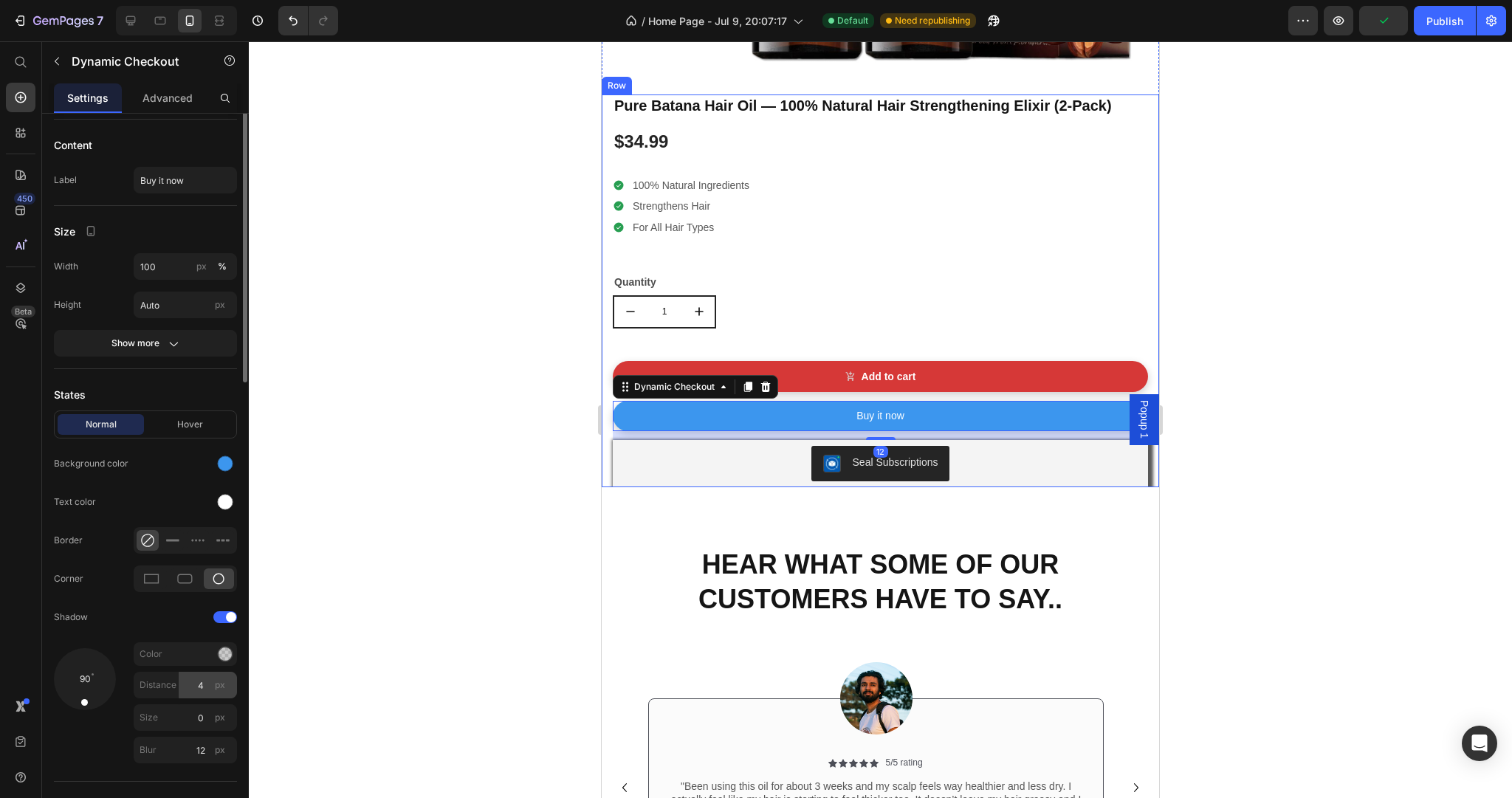 scroll, scrollTop: 236, scrollLeft: 0, axis: vertical 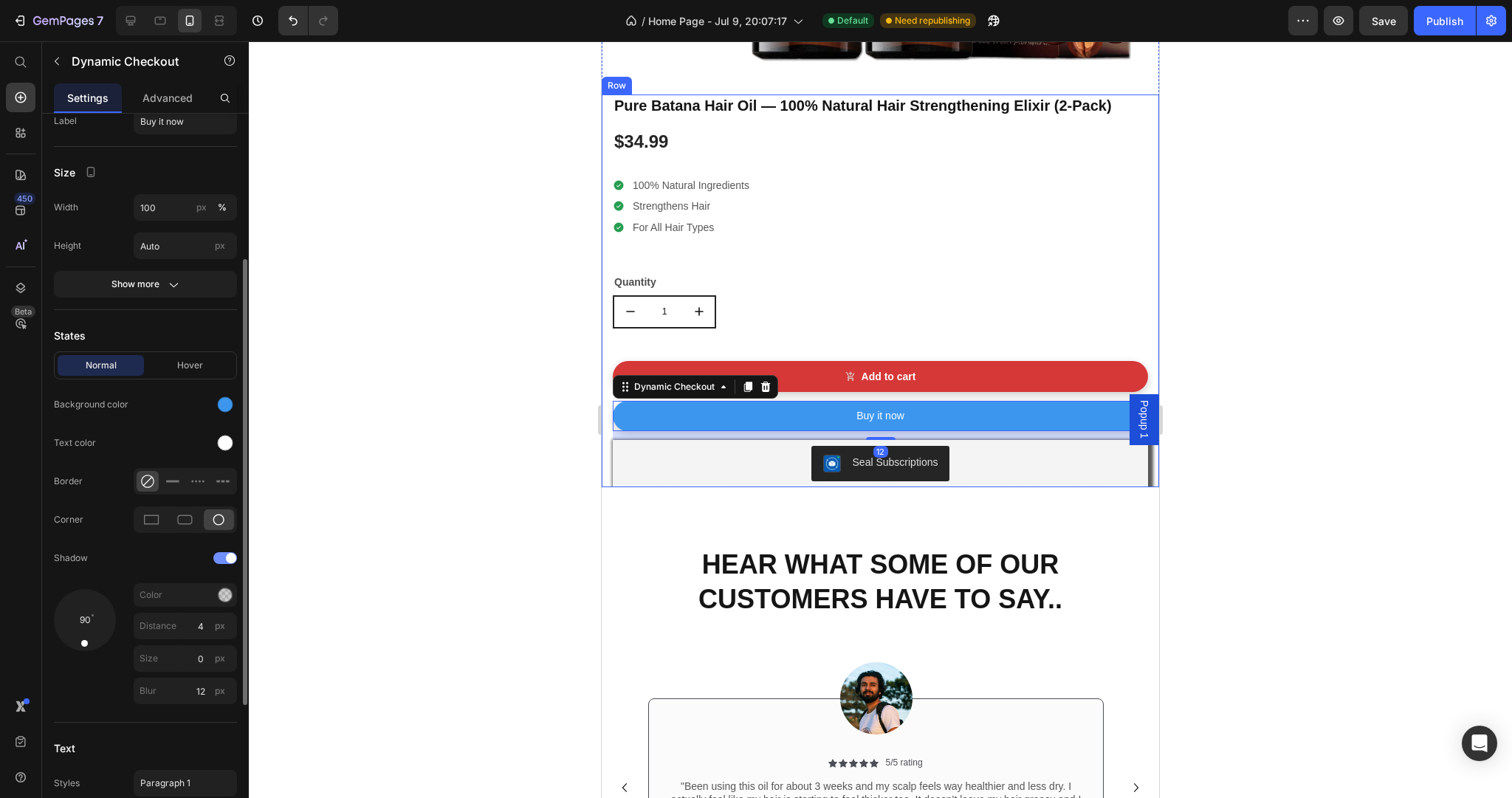 click at bounding box center [231, 558] 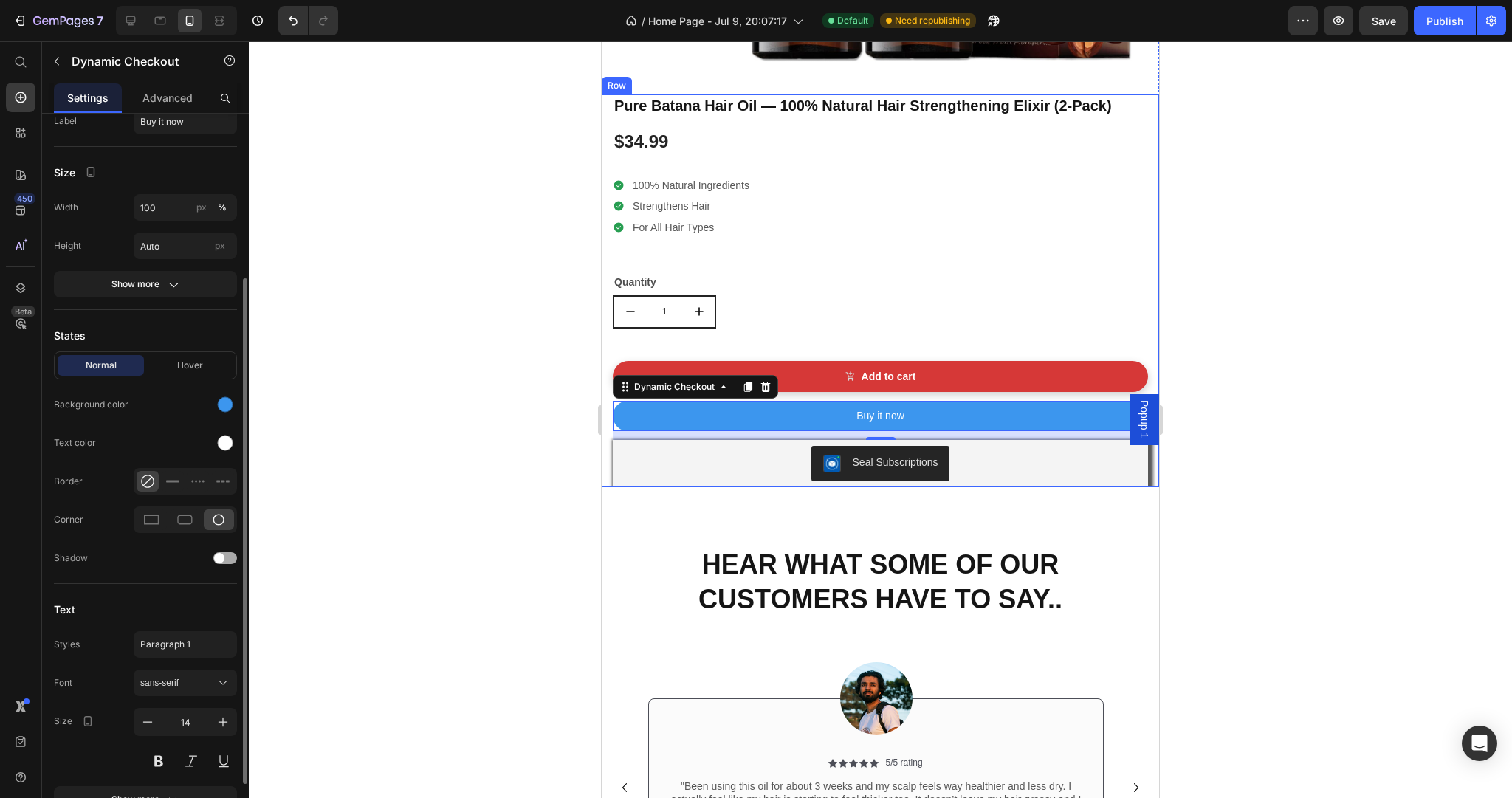 click at bounding box center (225, 558) 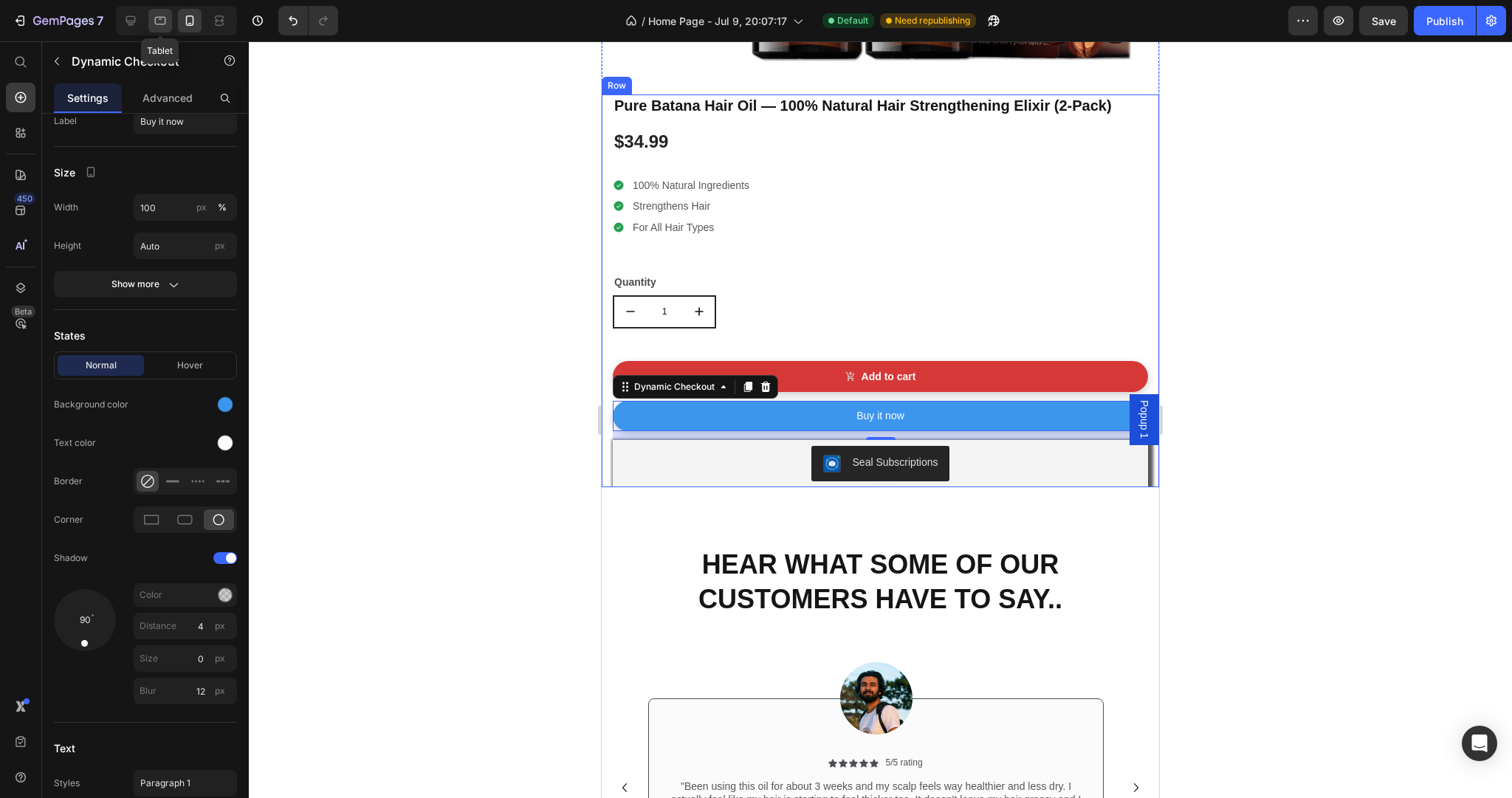 click 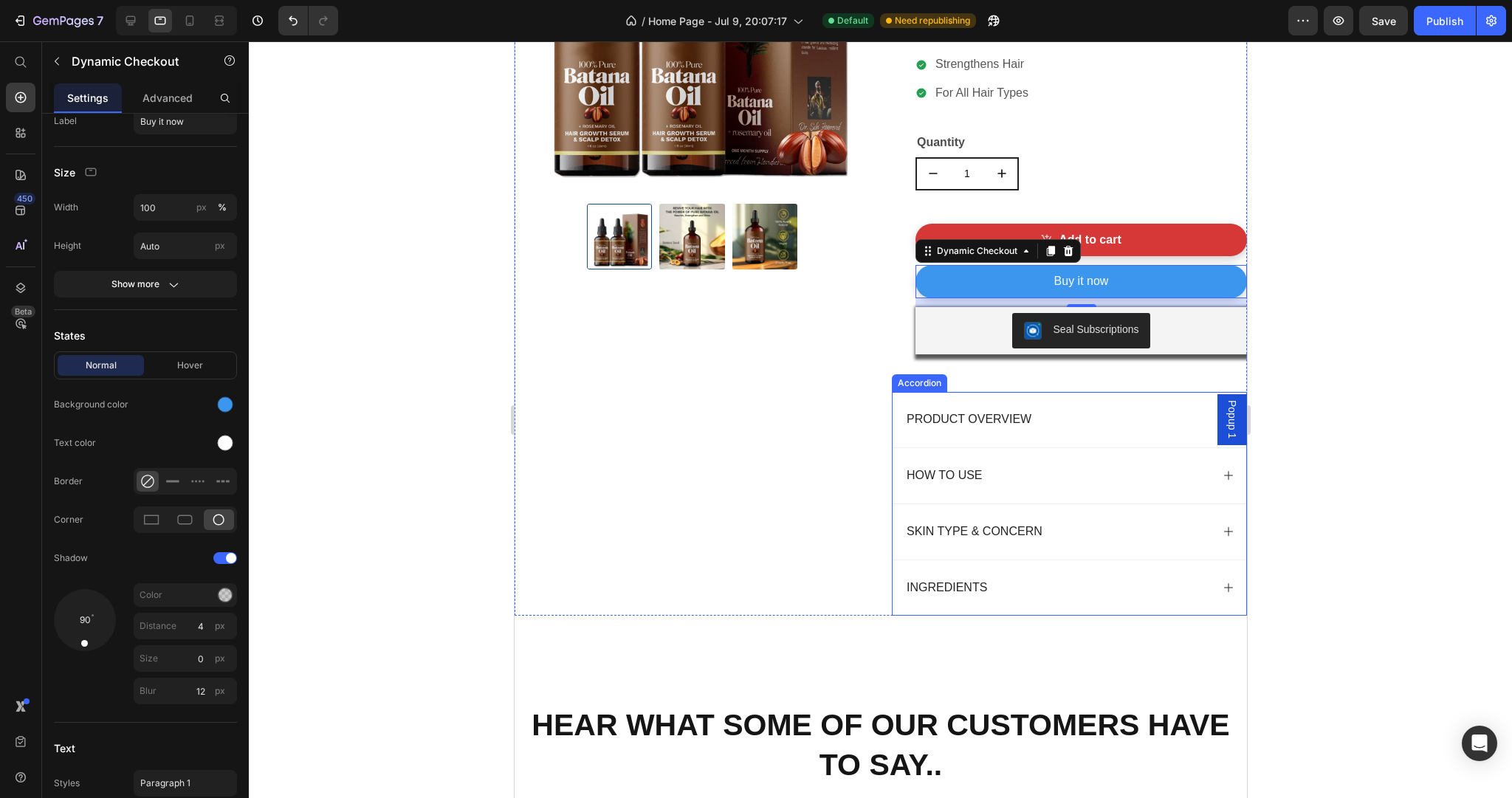 scroll, scrollTop: 1160, scrollLeft: 0, axis: vertical 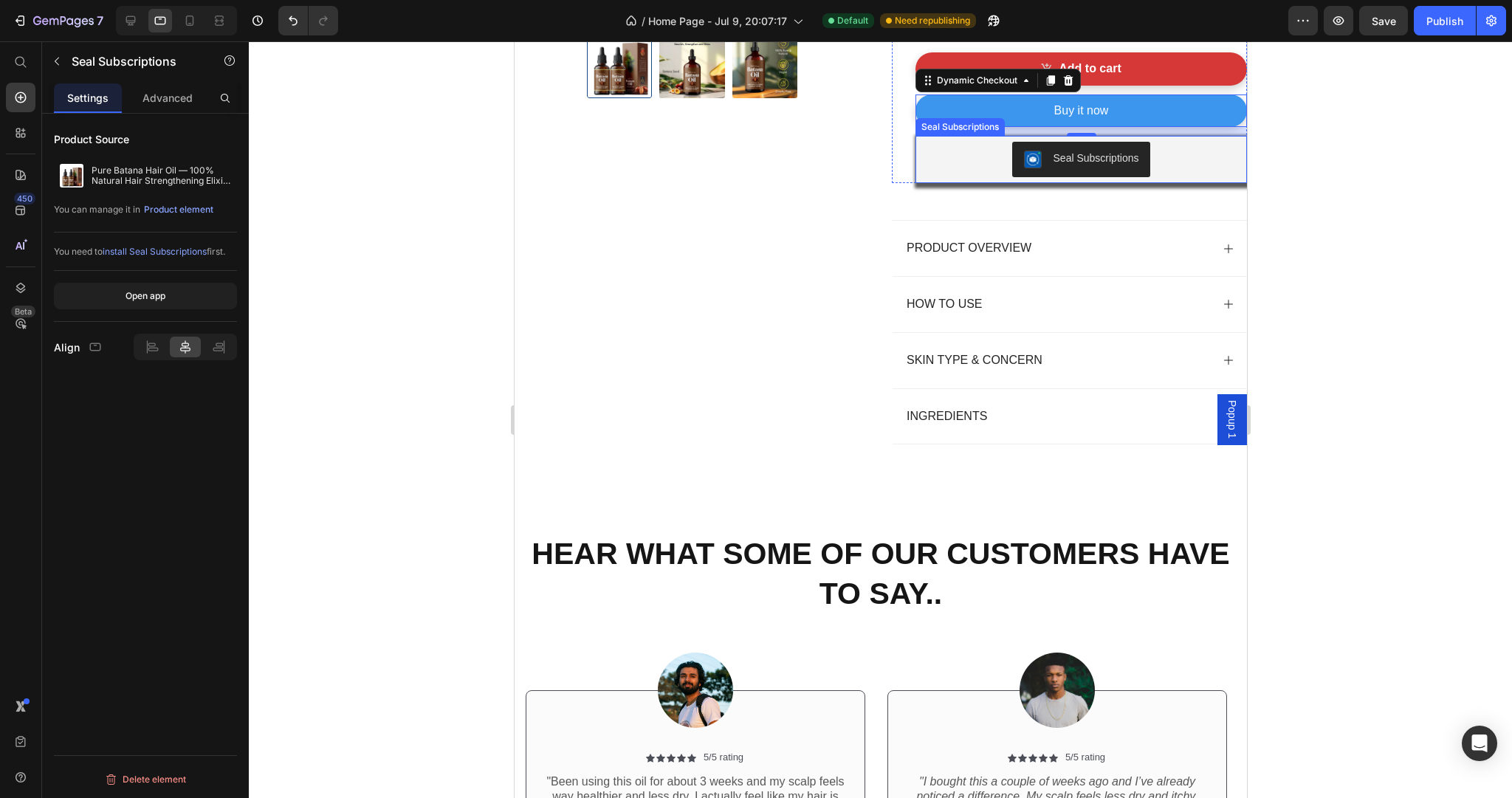 click on "Seal Subscriptions" at bounding box center [1080, 159] 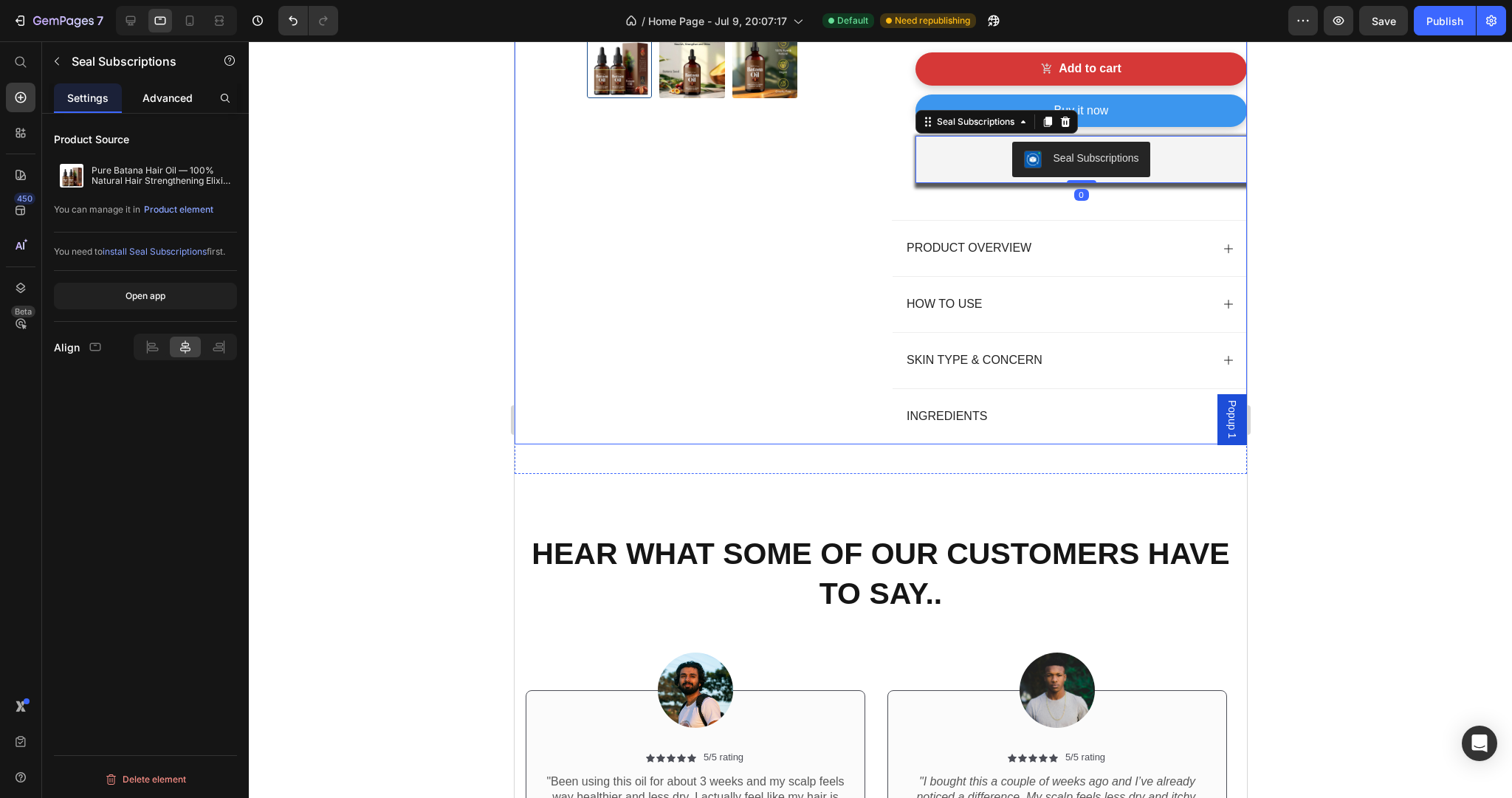click on "Advanced" at bounding box center (168, 97) 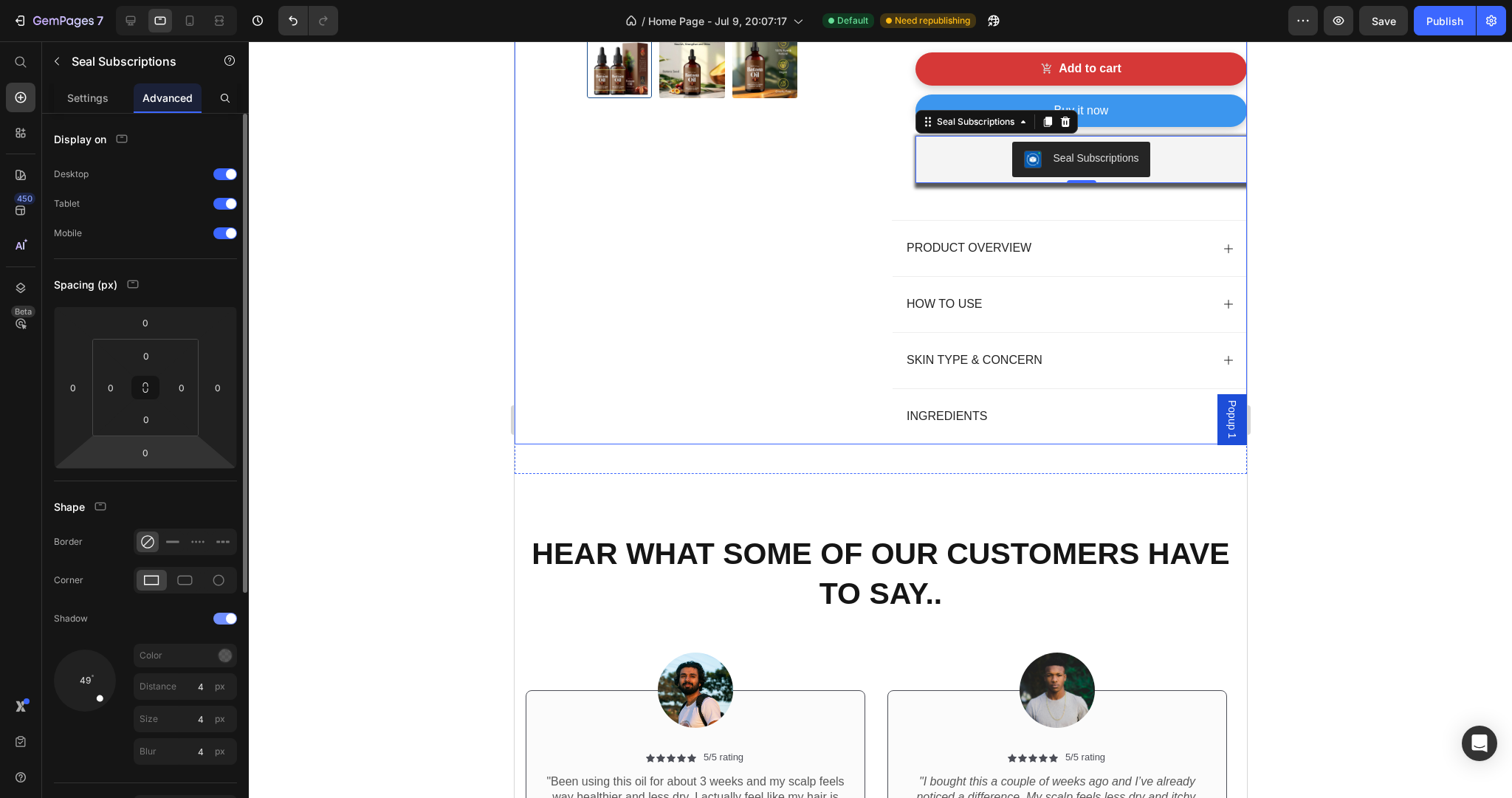 click at bounding box center [231, 619] 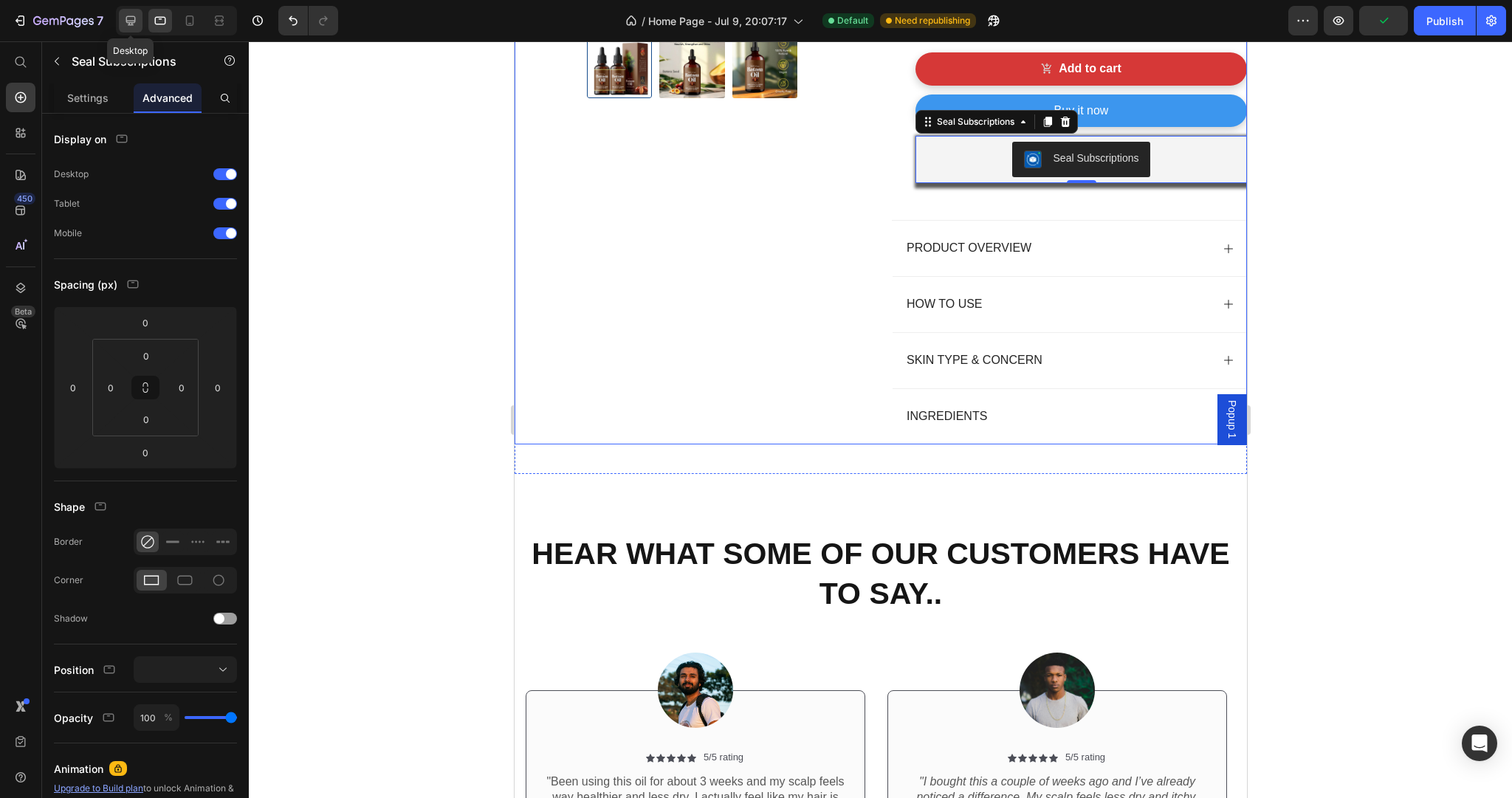 click 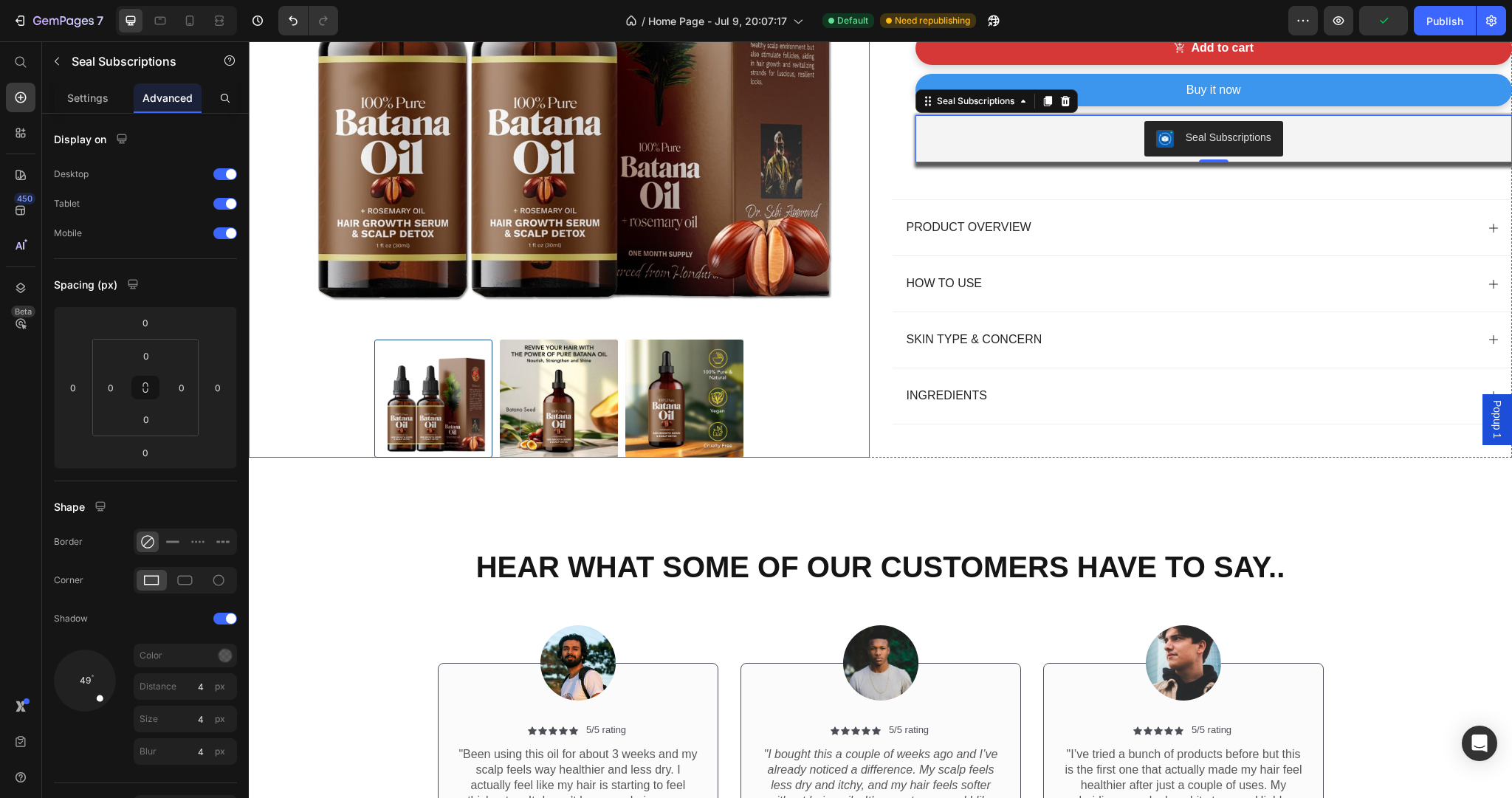 scroll, scrollTop: 1181, scrollLeft: 0, axis: vertical 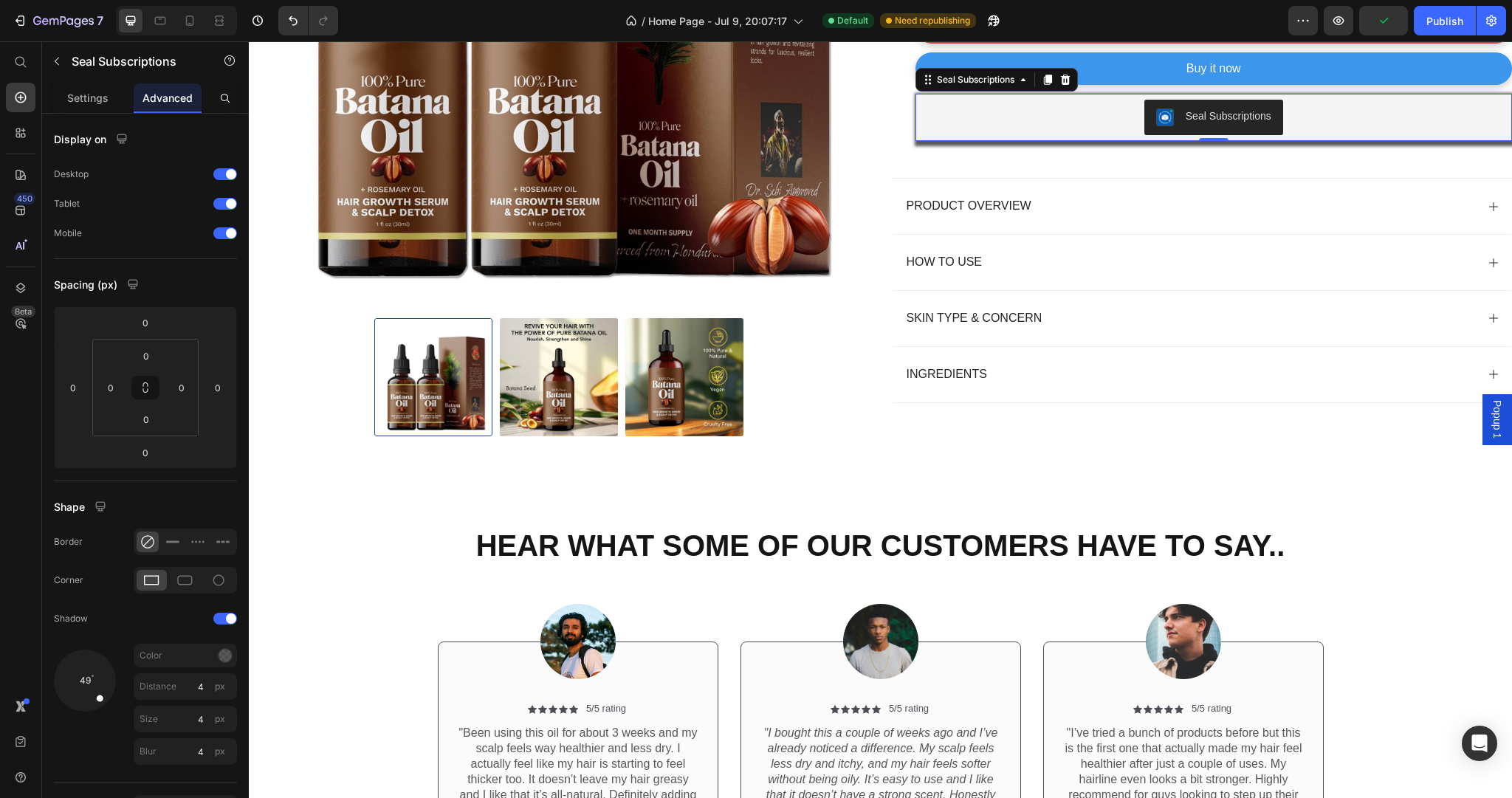 click on "Seal Subscriptions" at bounding box center (1214, 117) 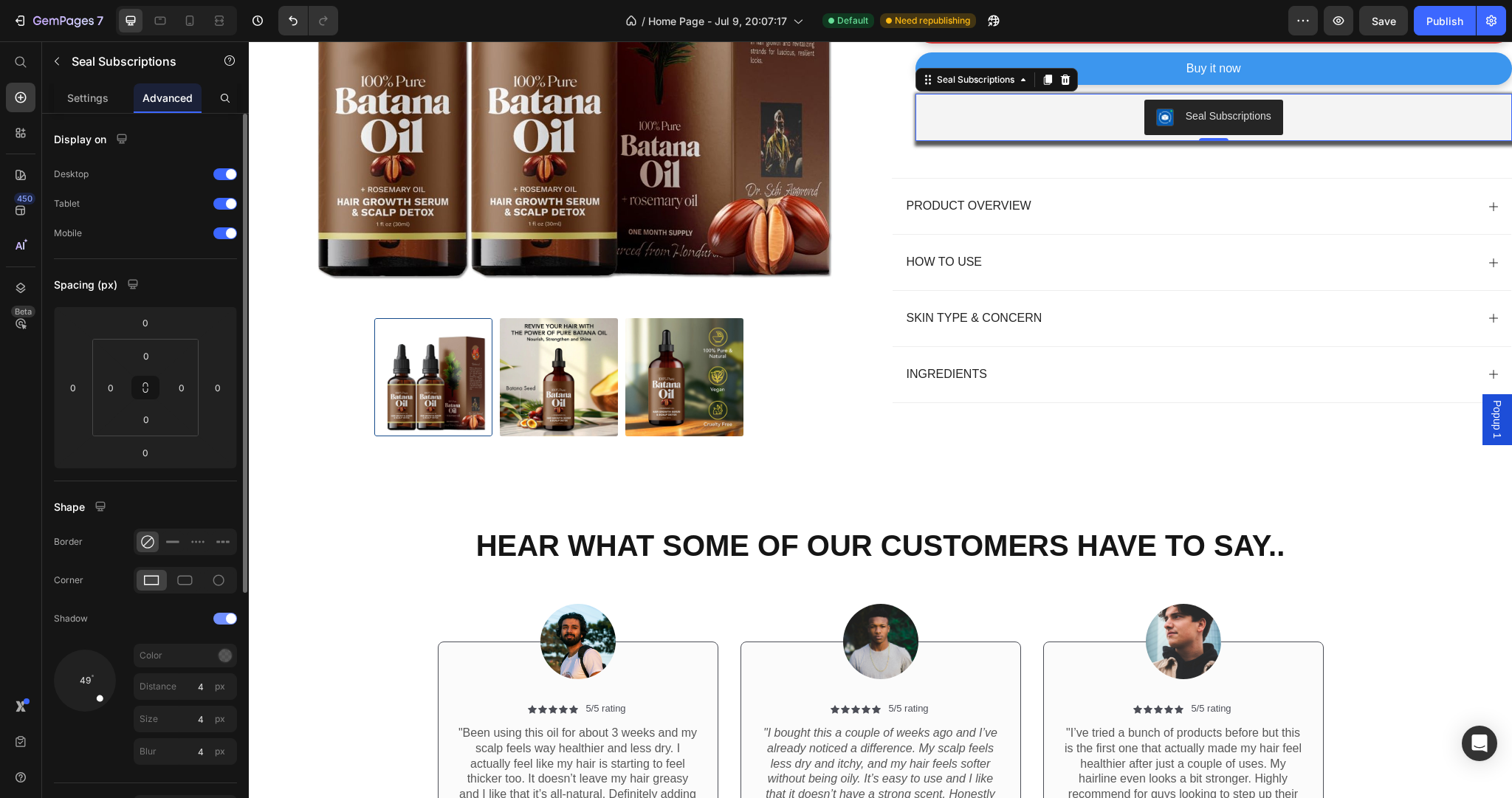 click on "Shadow" 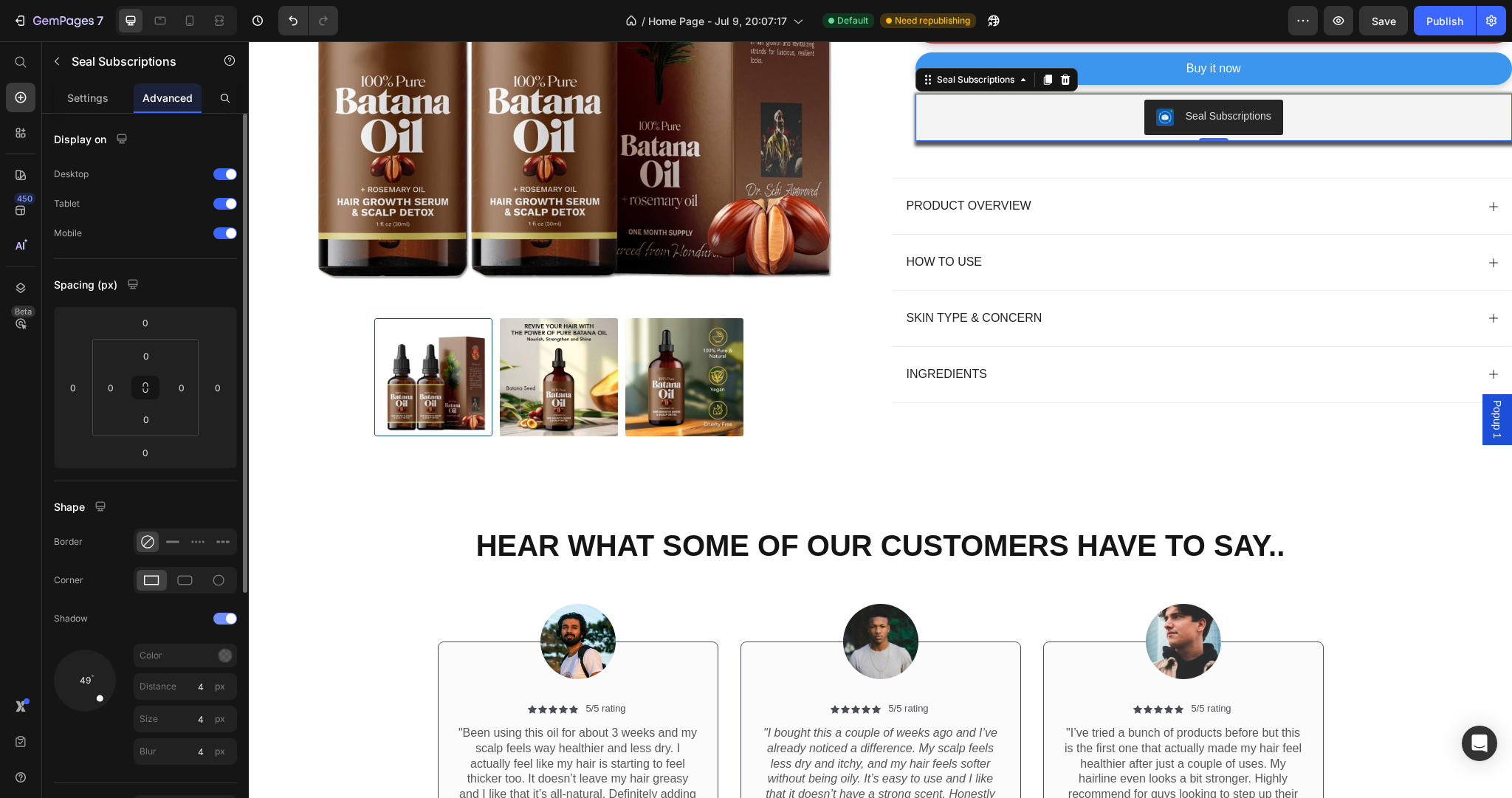 click at bounding box center (231, 619) 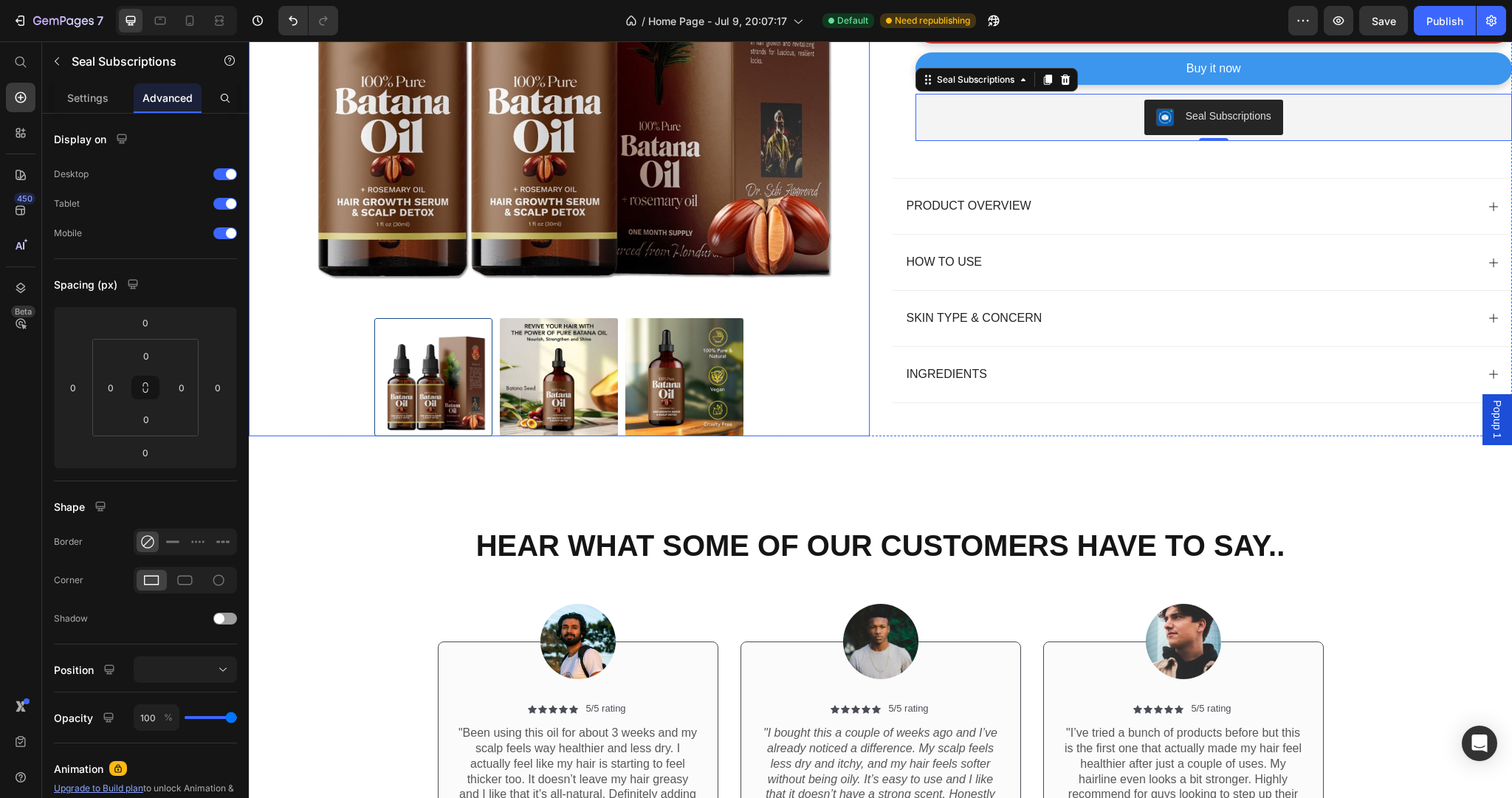 scroll, scrollTop: 945, scrollLeft: 0, axis: vertical 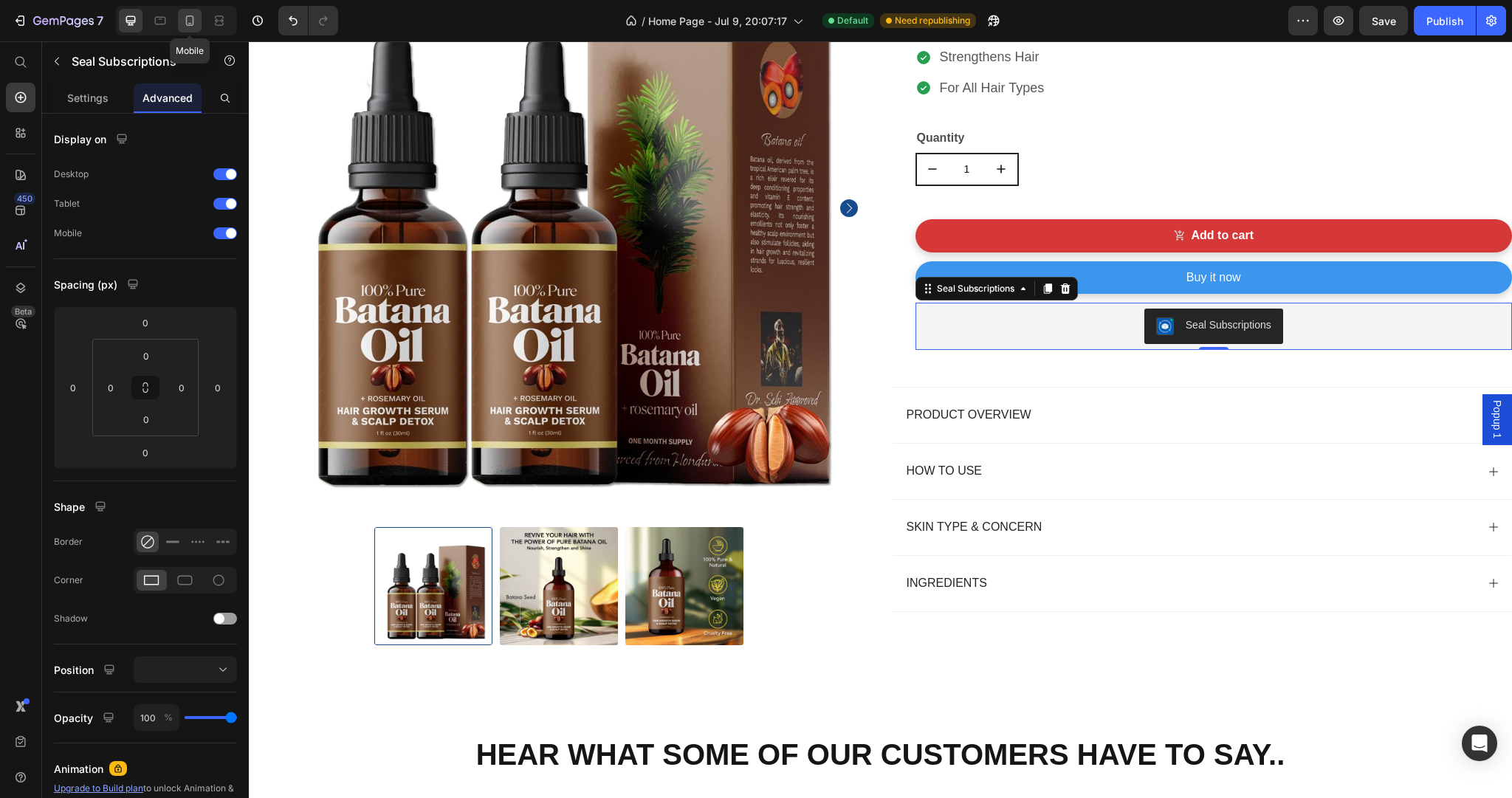 click 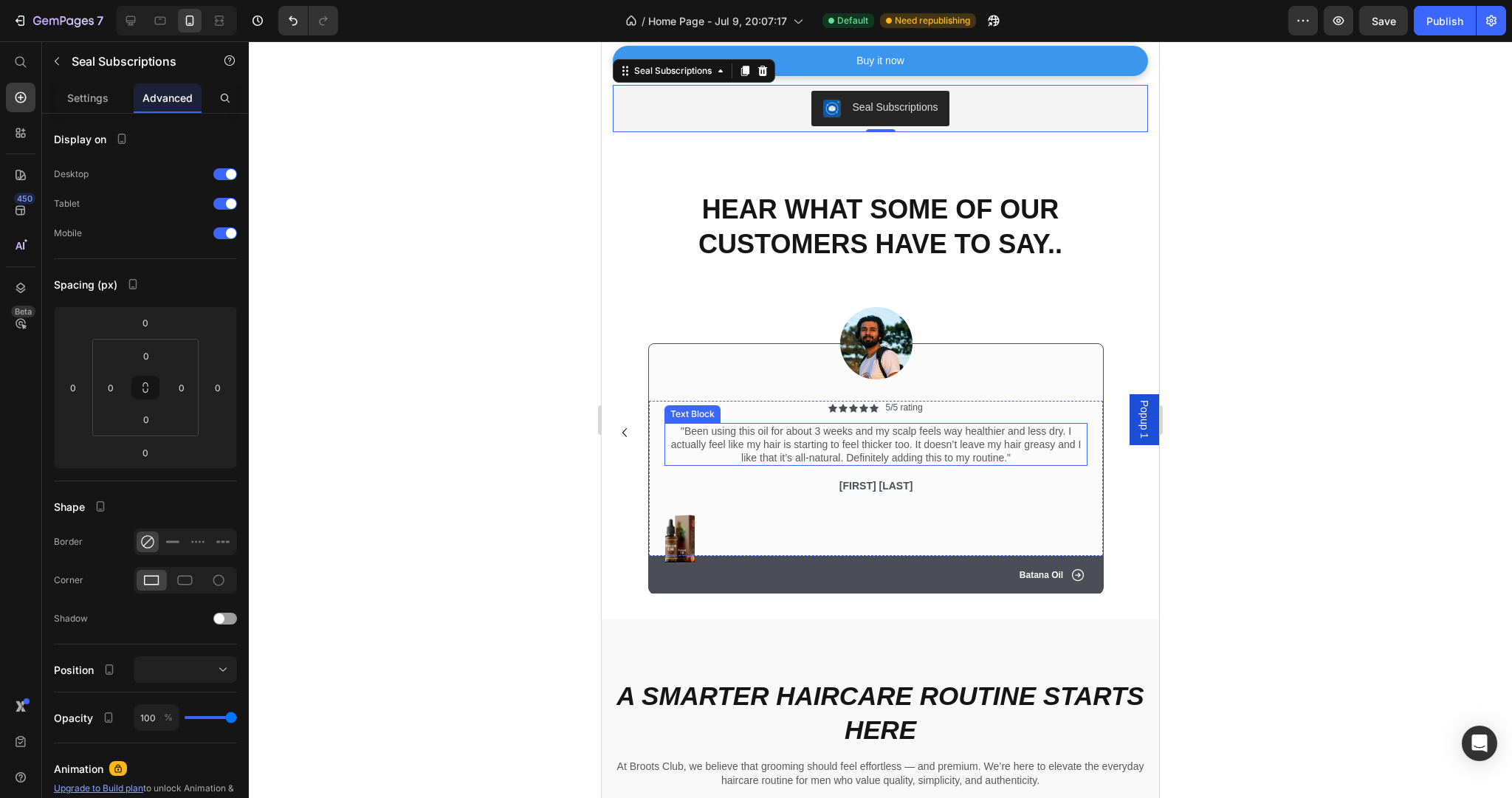 scroll, scrollTop: 1294, scrollLeft: 0, axis: vertical 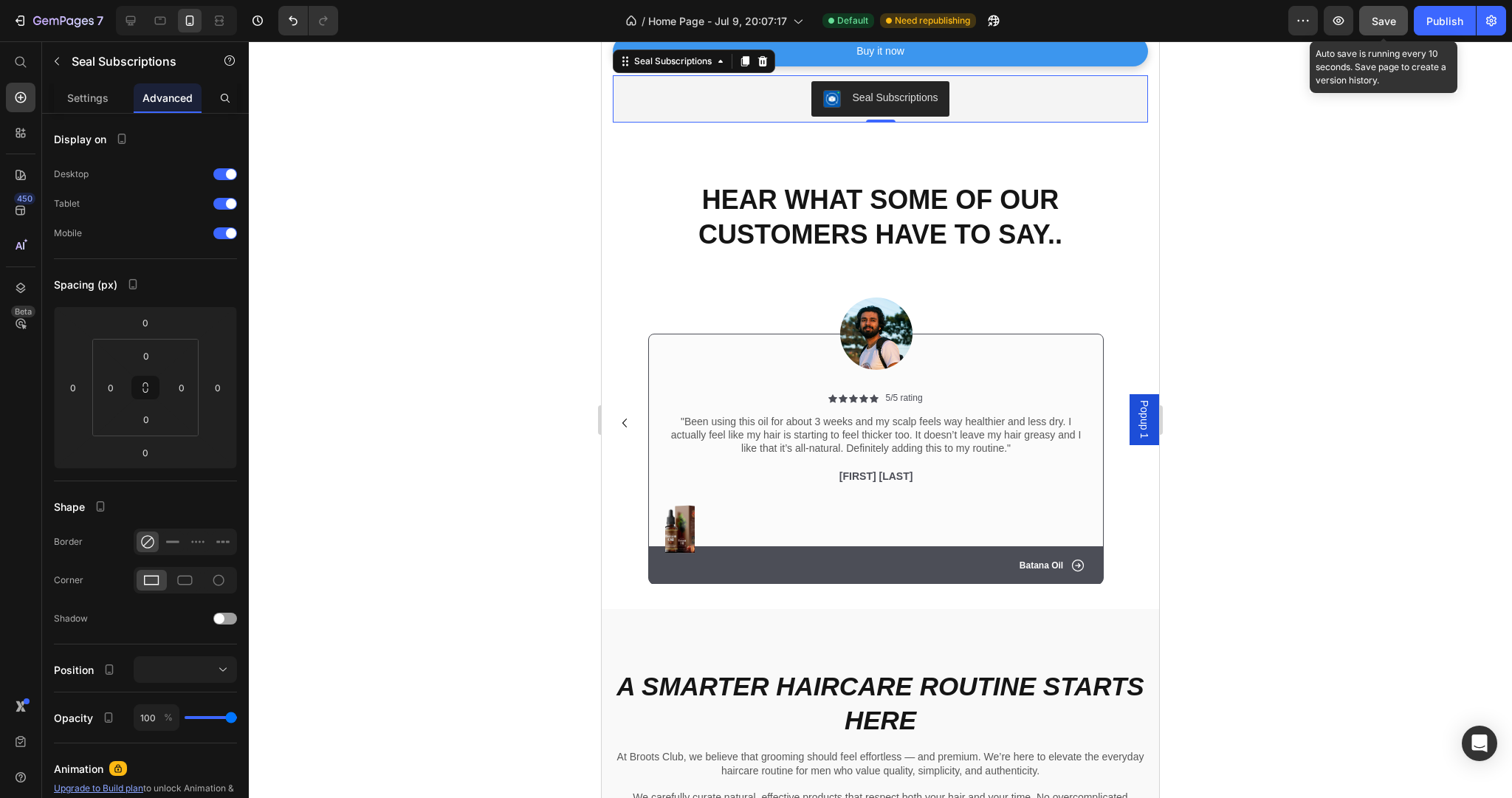 click on "Save" at bounding box center [1384, 21] 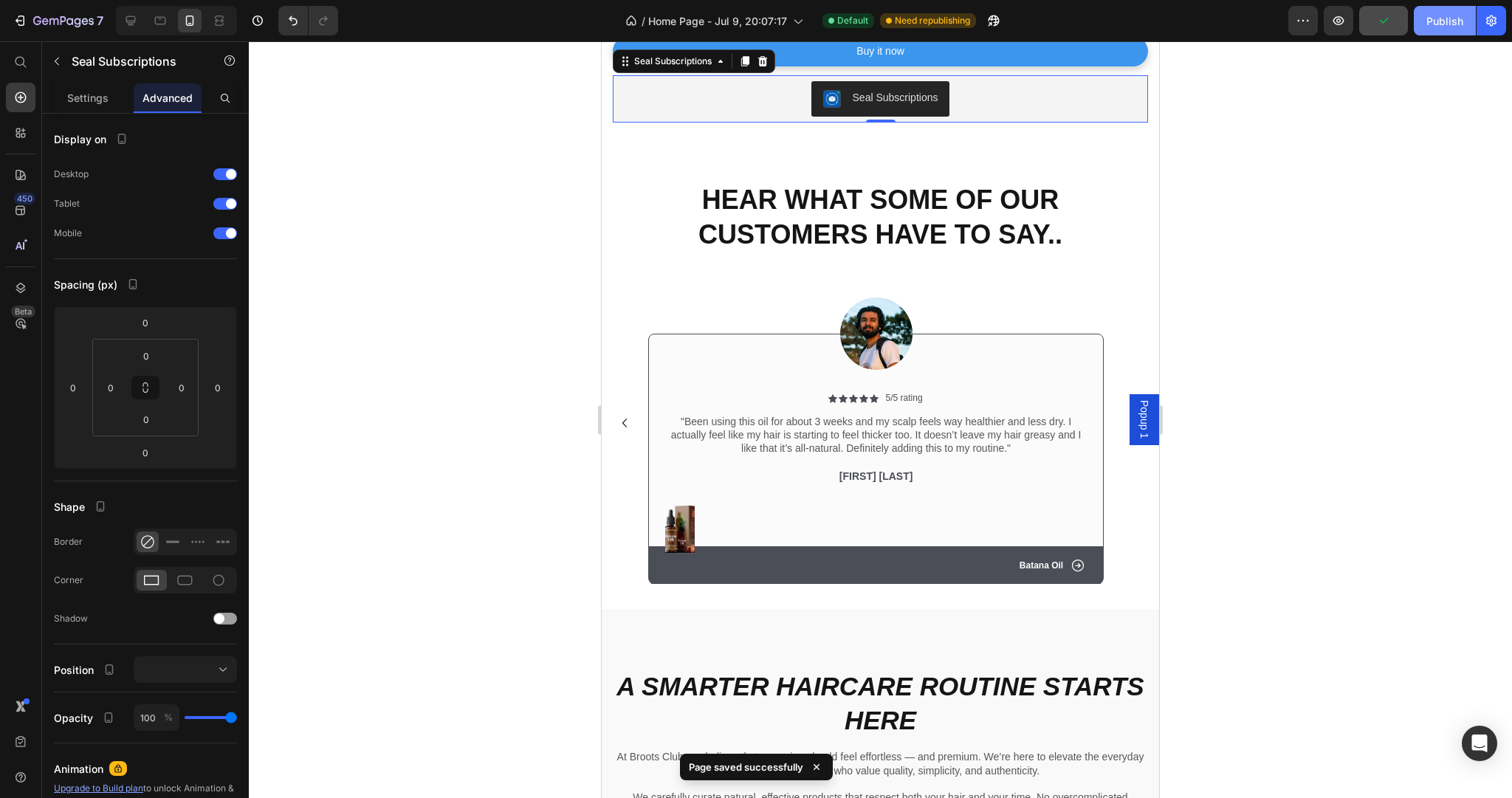 click on "Publish" at bounding box center [1445, 21] 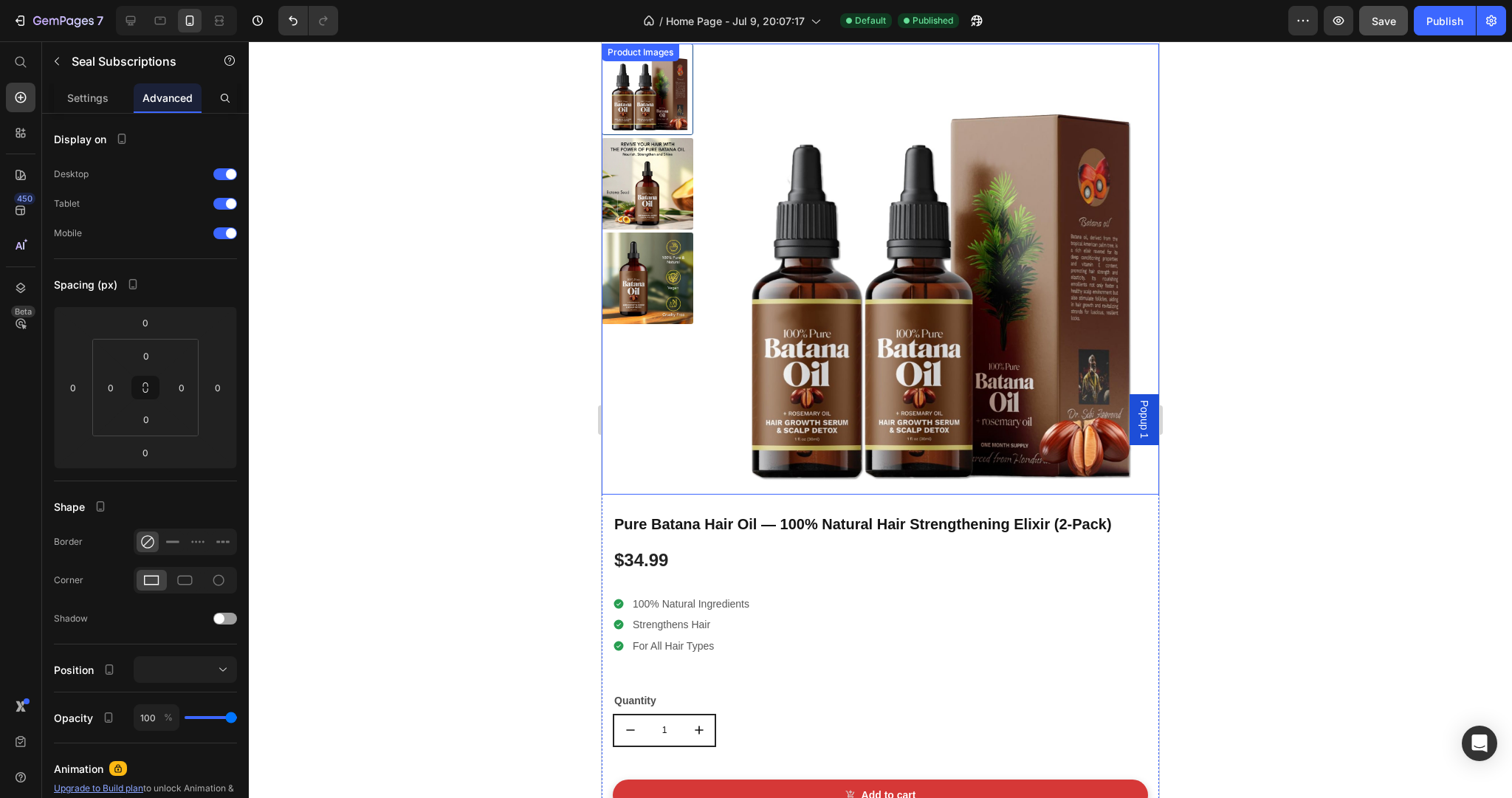 scroll, scrollTop: 644, scrollLeft: 0, axis: vertical 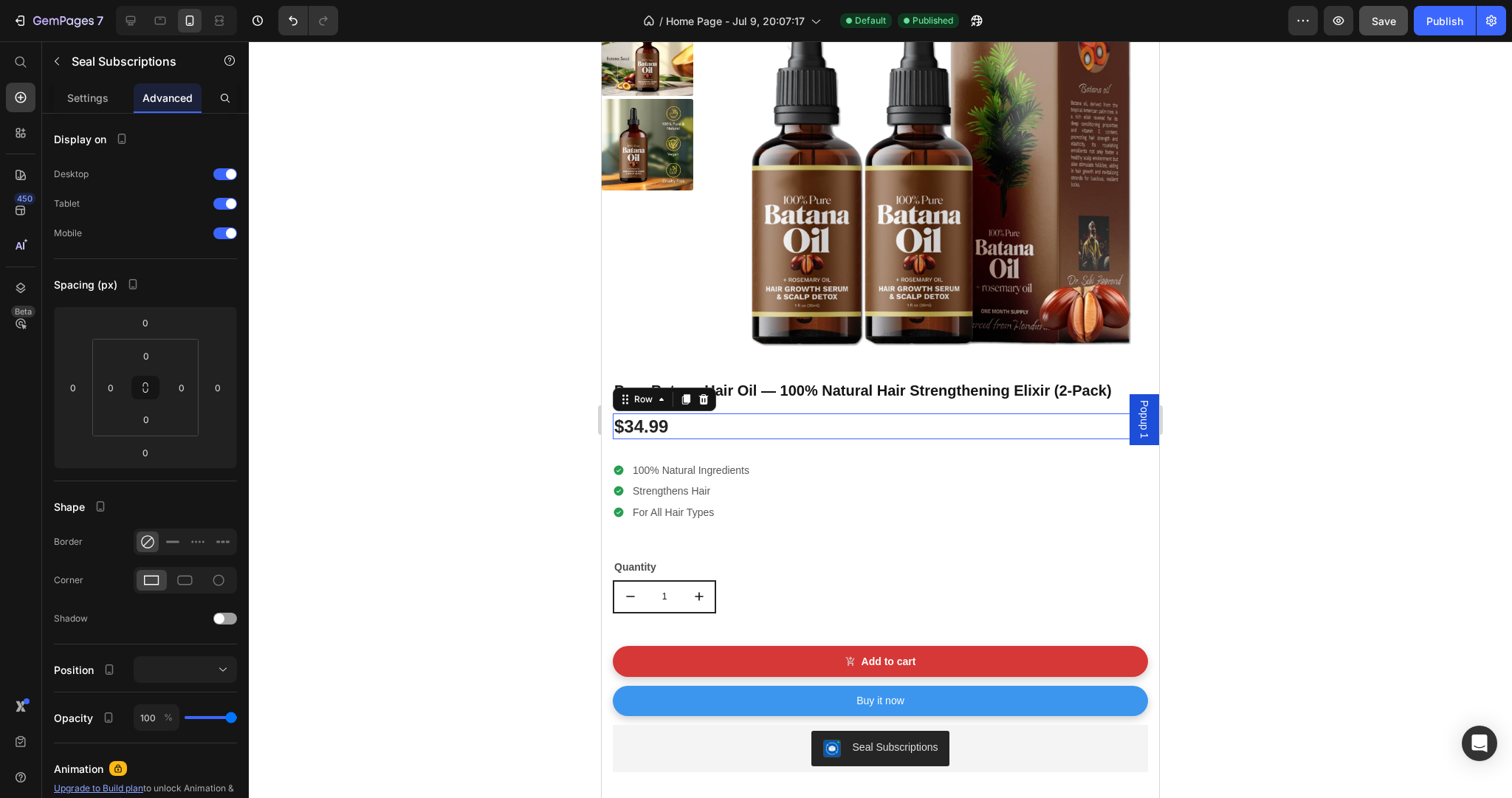 click on "$34.99 Product Price Row   0" at bounding box center [880, 426] 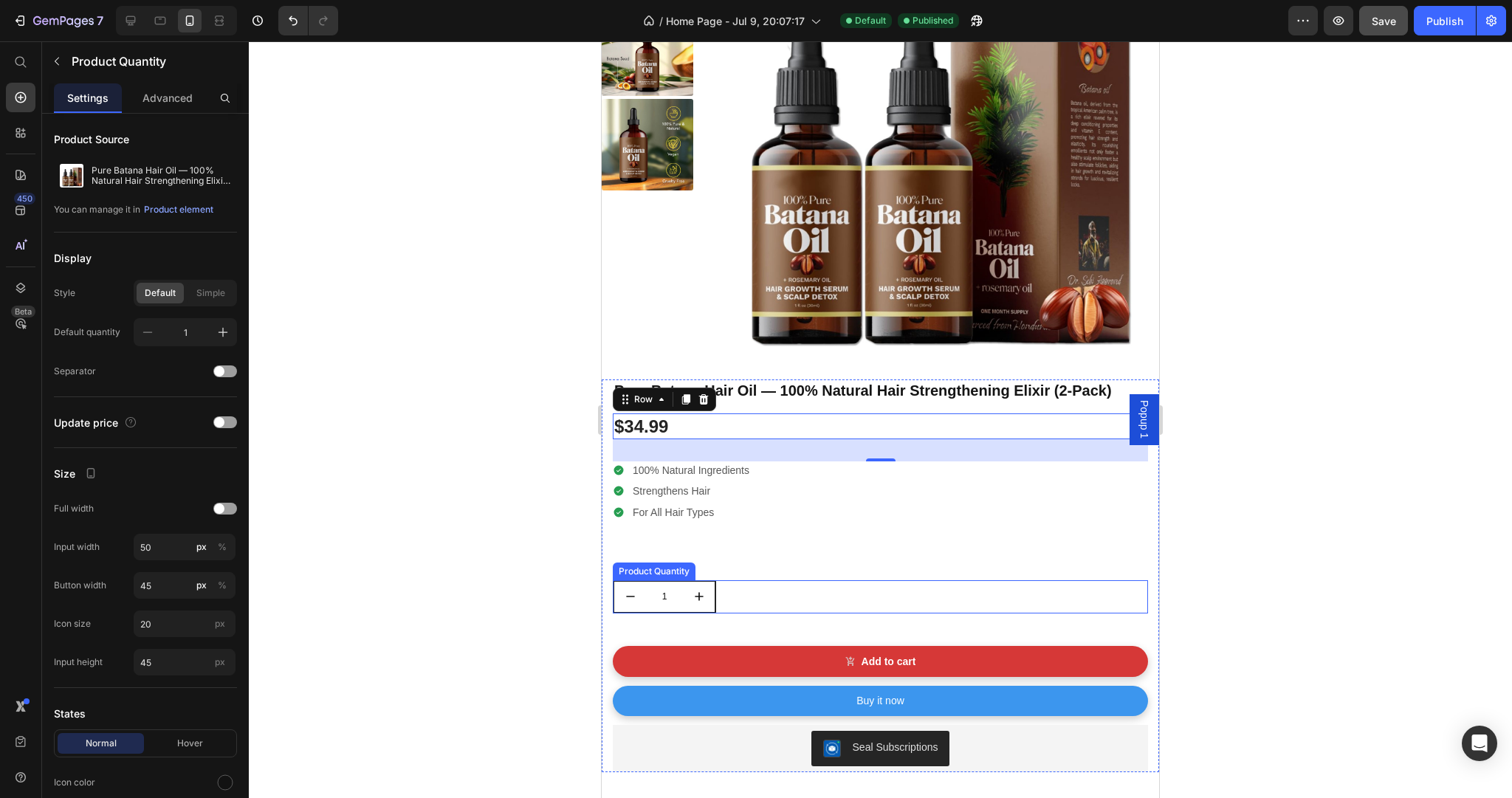 click on "1" at bounding box center (880, 596) 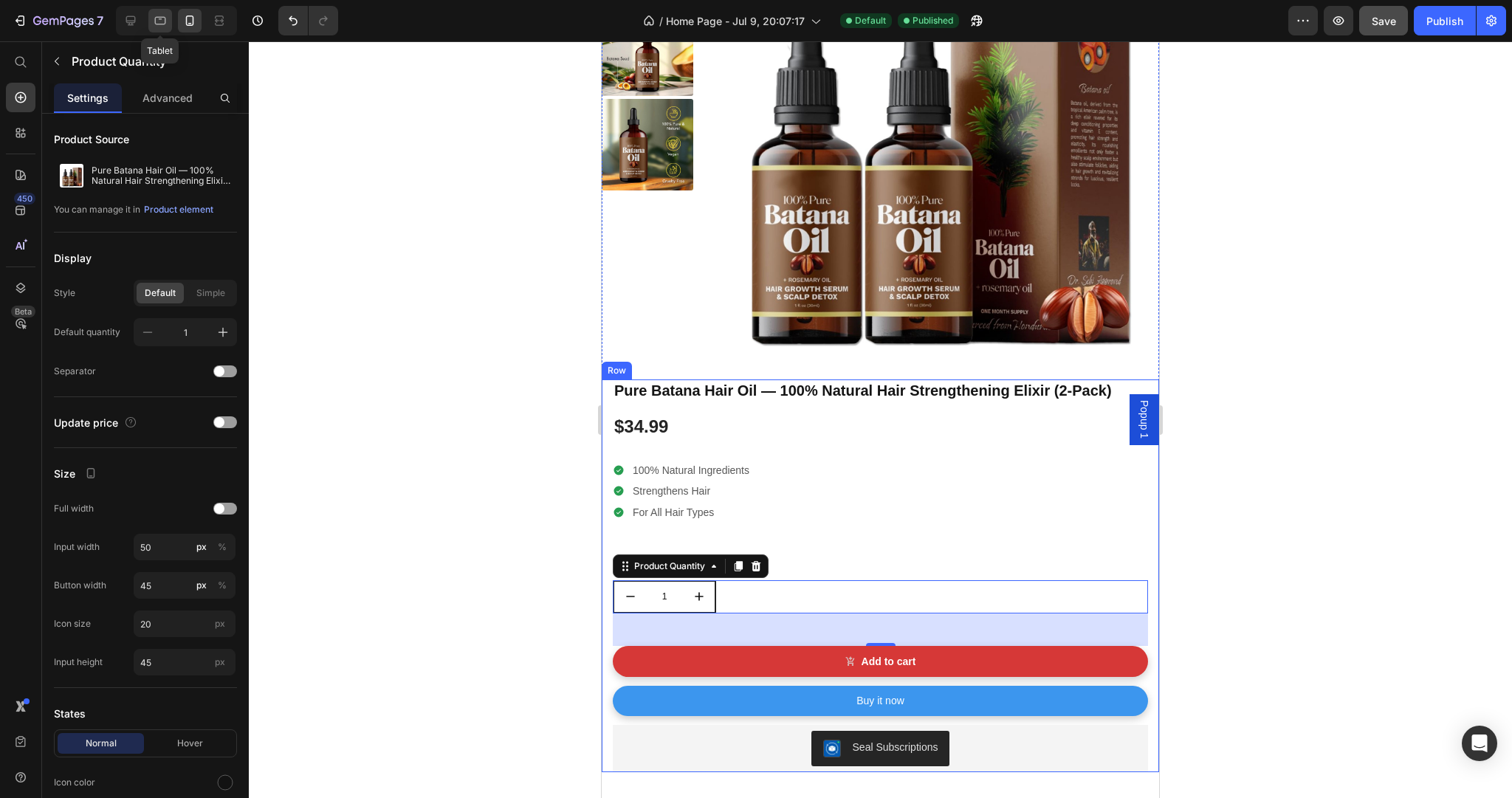 click 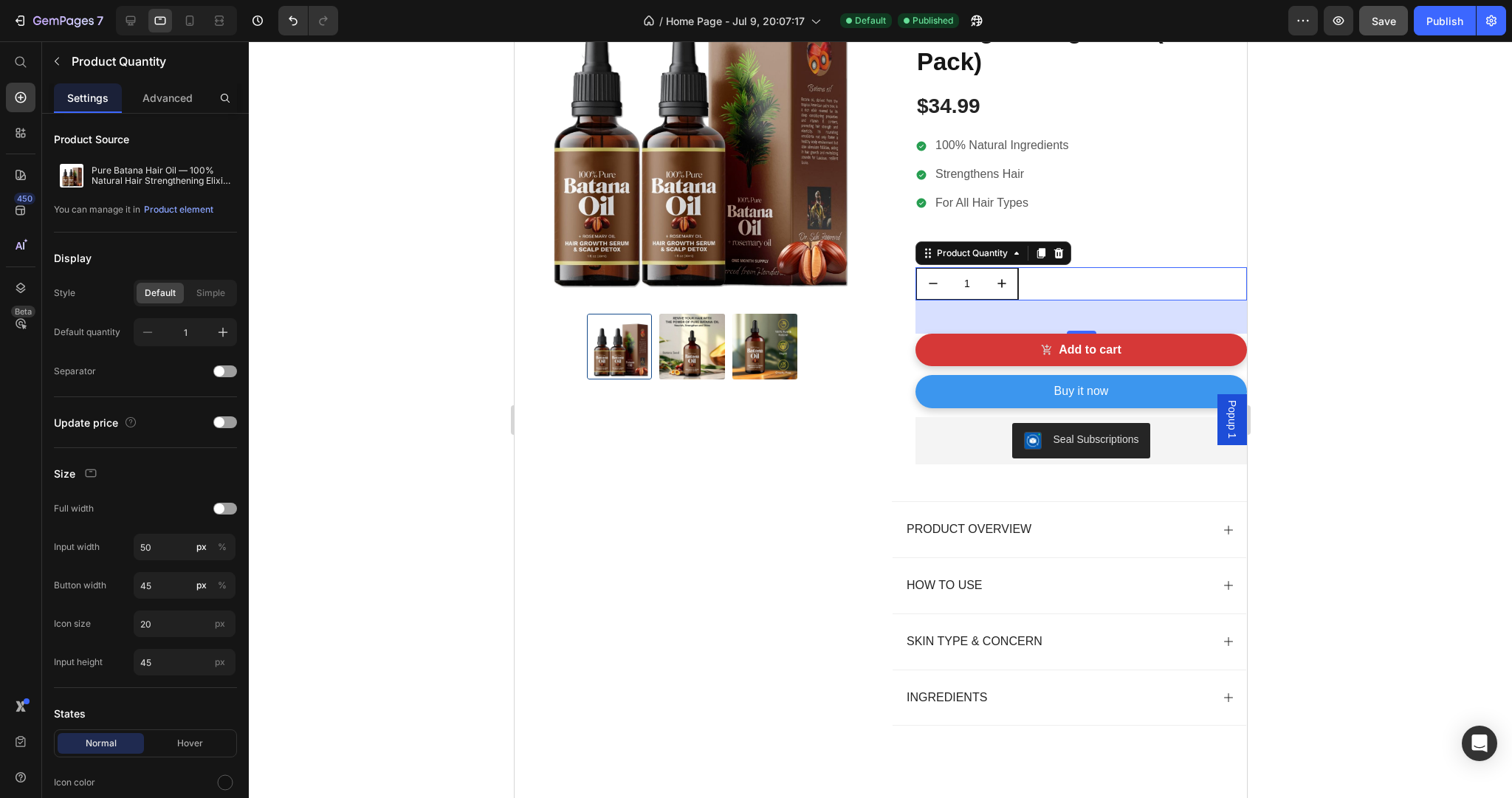 scroll, scrollTop: 874, scrollLeft: 0, axis: vertical 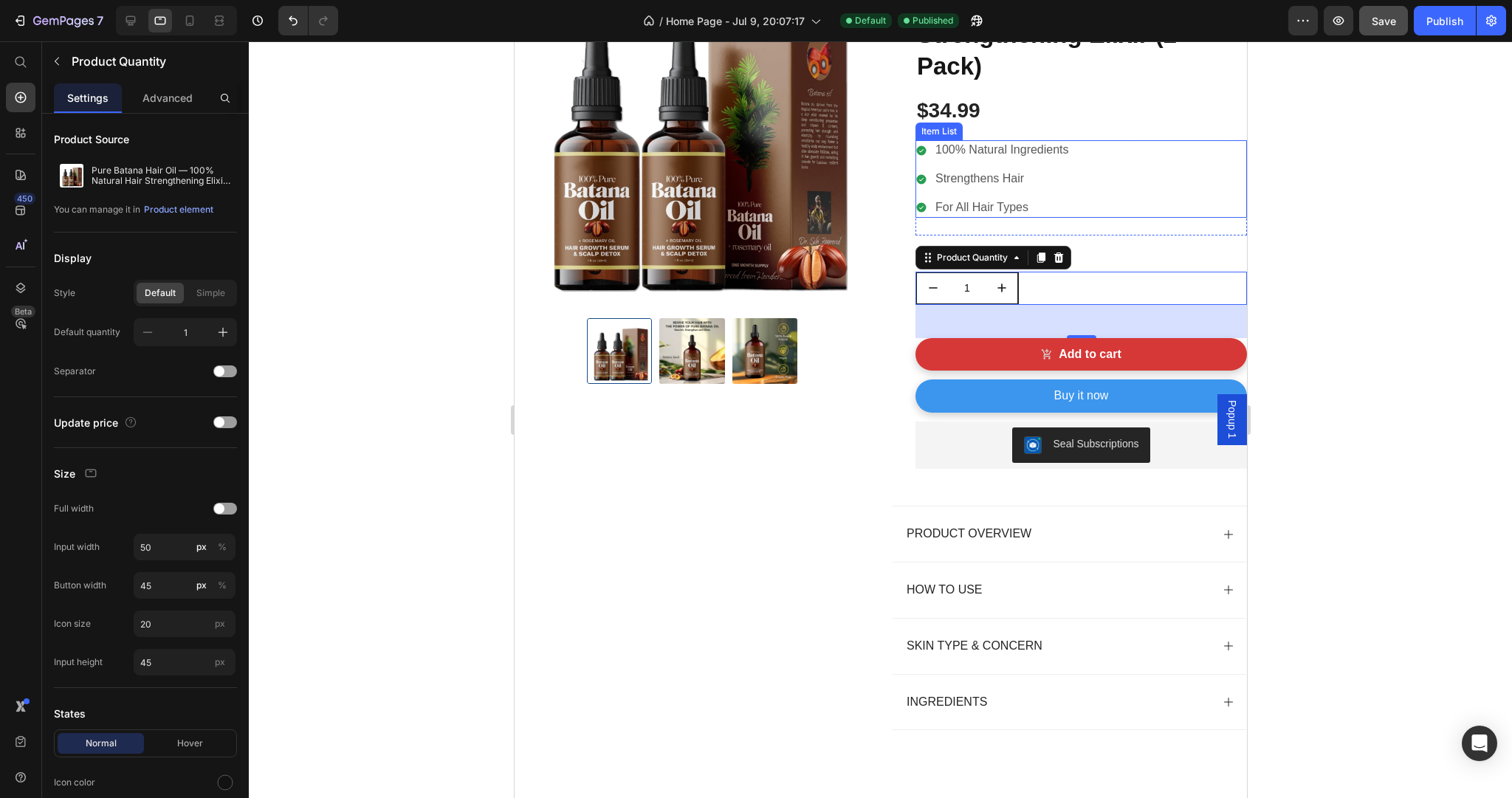 click on "100% Natural Ingredients Strengthens Hair For All Hair Types" at bounding box center [1080, 179] 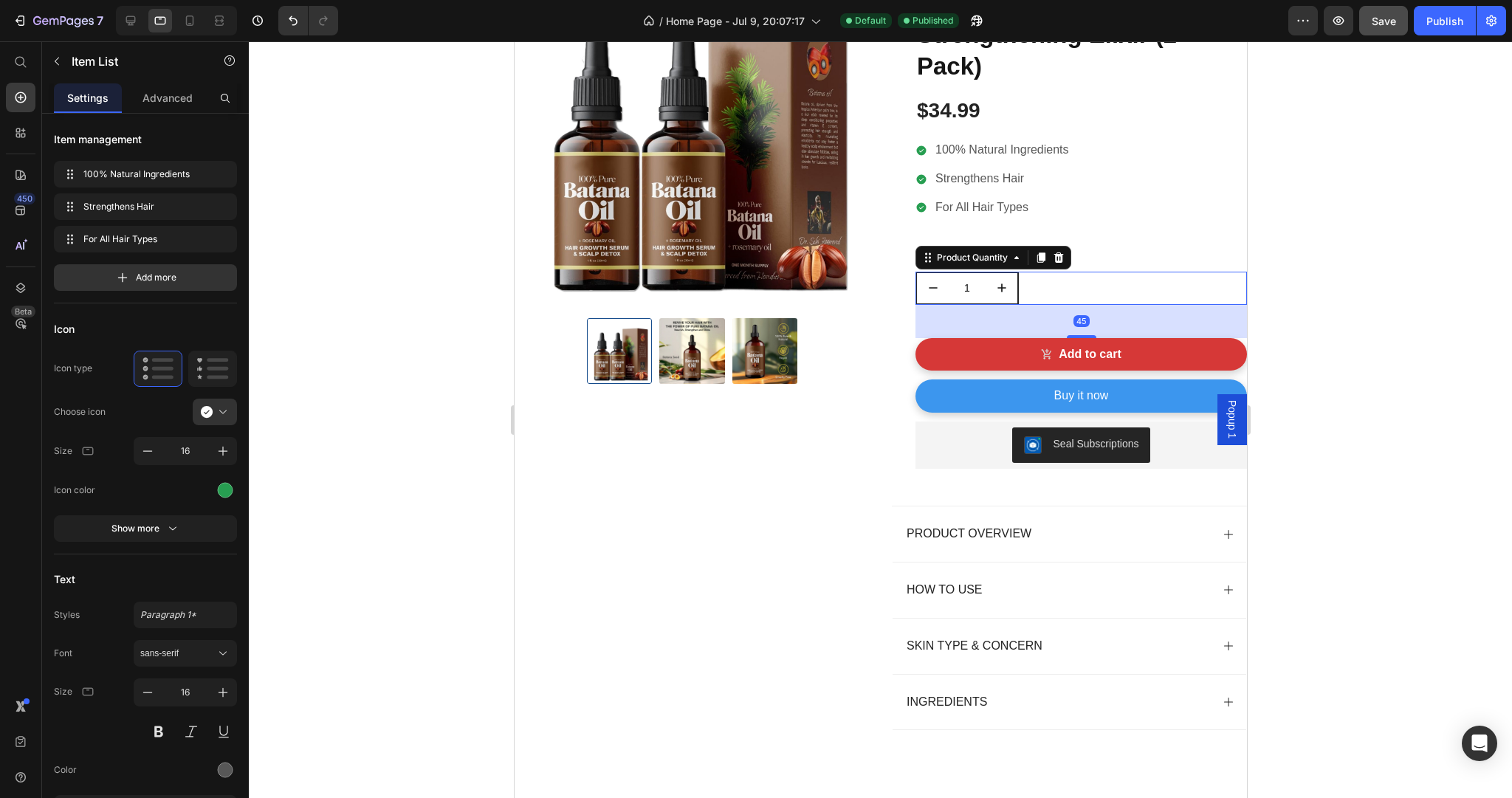 click on "1" at bounding box center (1080, 288) 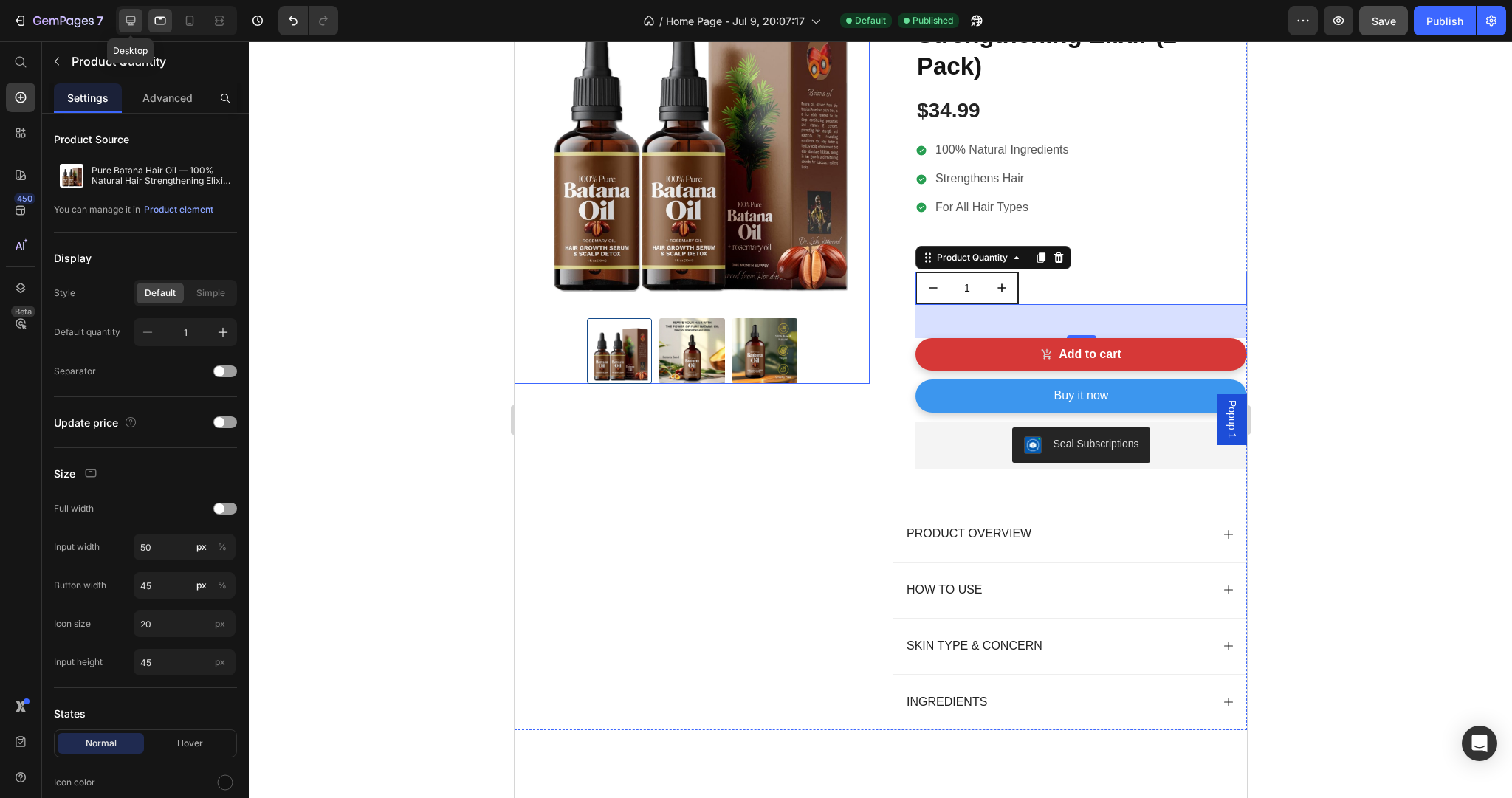 click 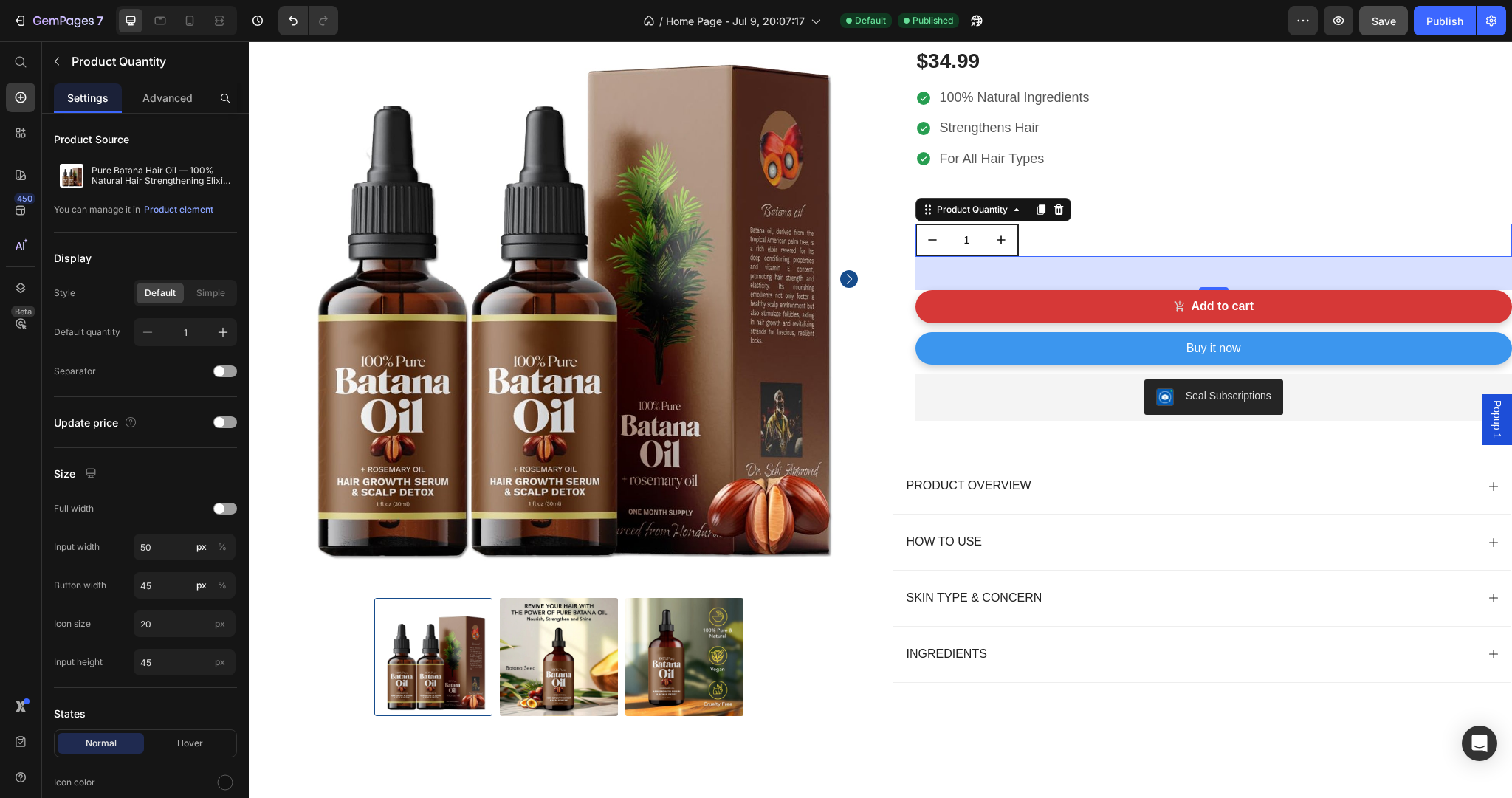 scroll, scrollTop: 1003, scrollLeft: 0, axis: vertical 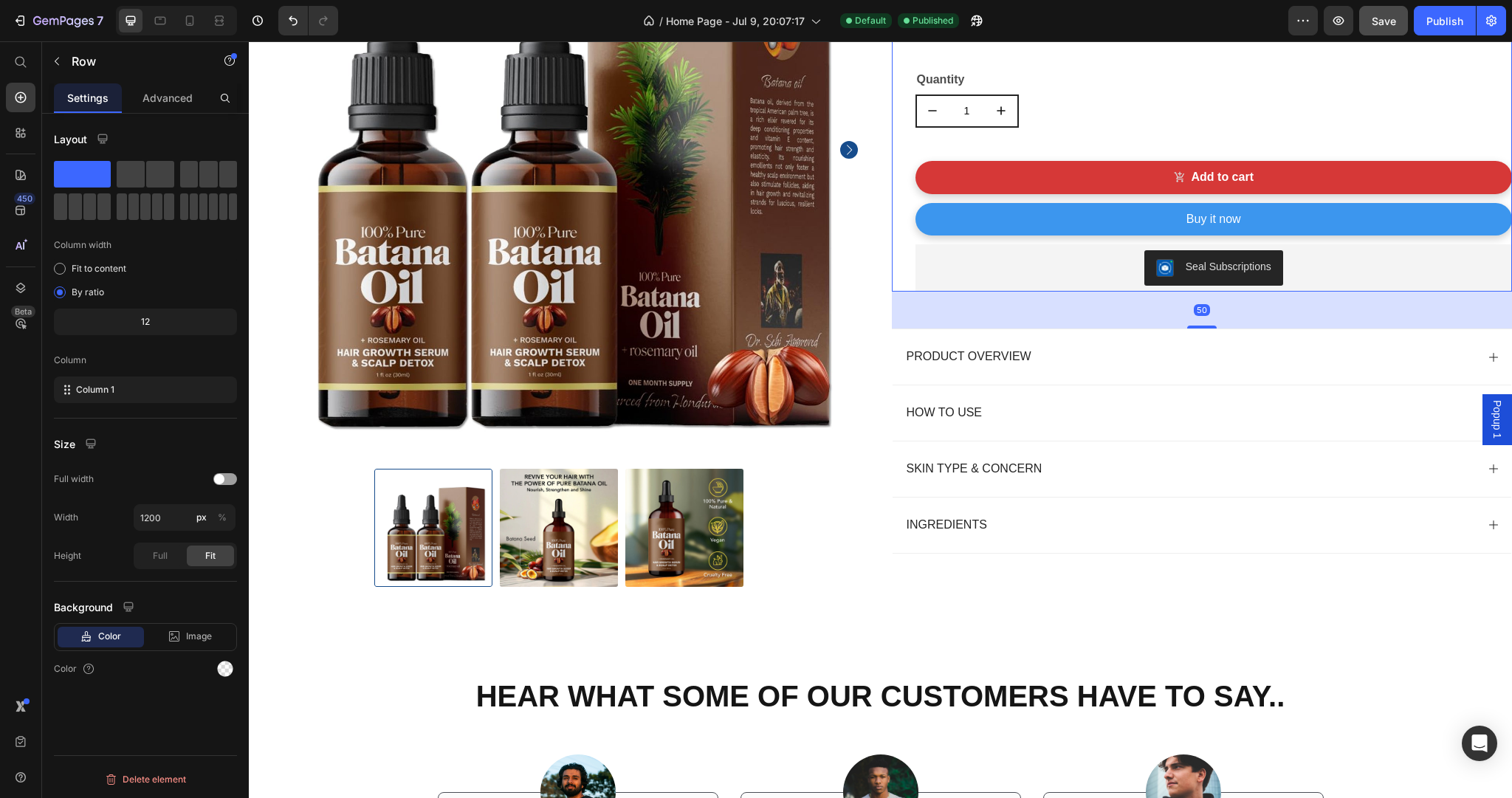 click on "Pure Batana Hair Oil — 100% Natural Hair Strengthening Elixir (2-Pack) Product Title $34.99 Product Price Row 100% Natural Ingredients Strengthens Hair For All Hair Types Item List Row Quantity Text Block 1 Product Quantity
Add to cart Add to Cart Buy it now Dynamic Checkout Seal Subscriptions Seal Subscriptions" at bounding box center (1214, 66) 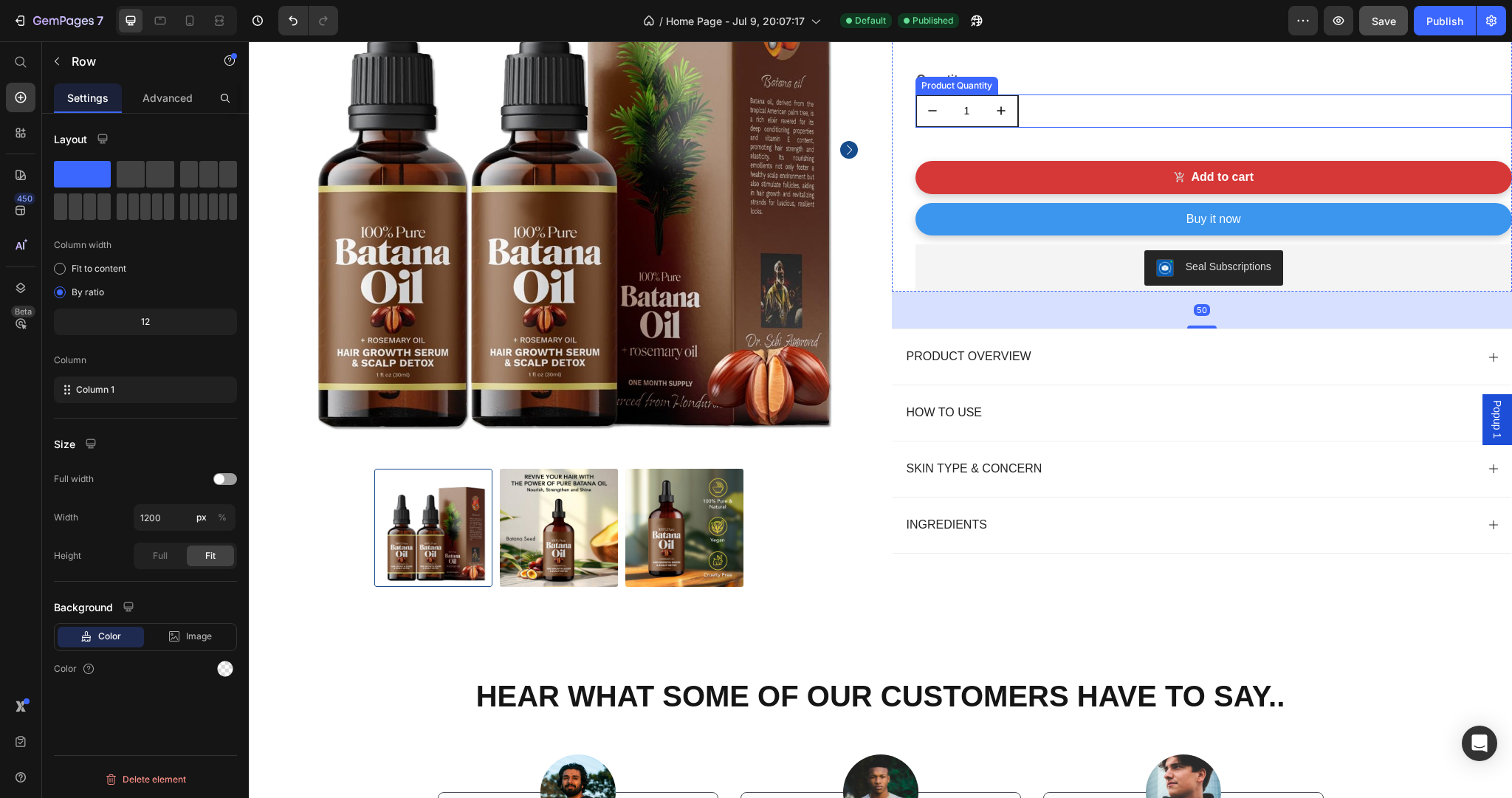 click on "1" at bounding box center (1214, 111) 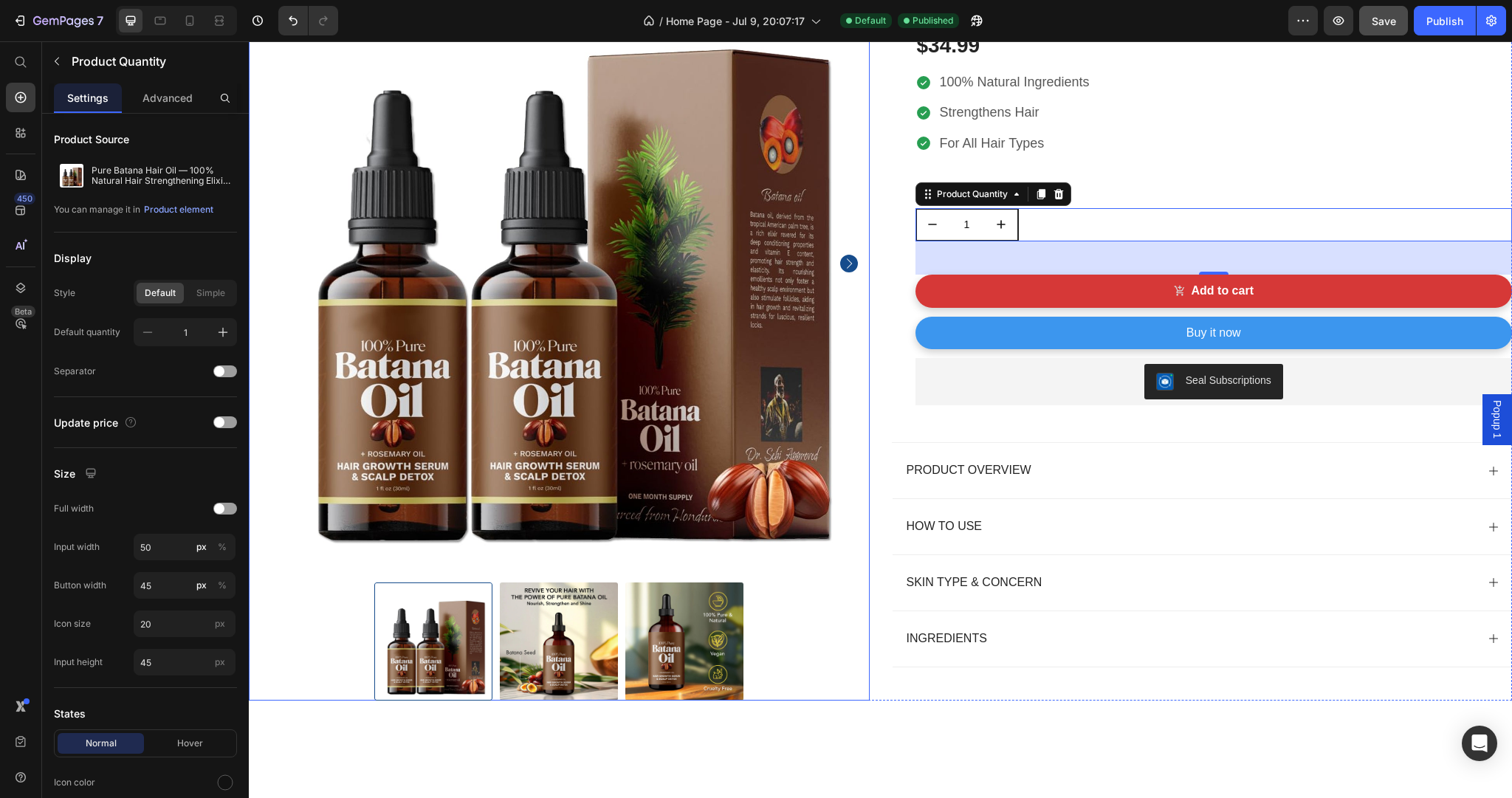 scroll, scrollTop: 885, scrollLeft: 0, axis: vertical 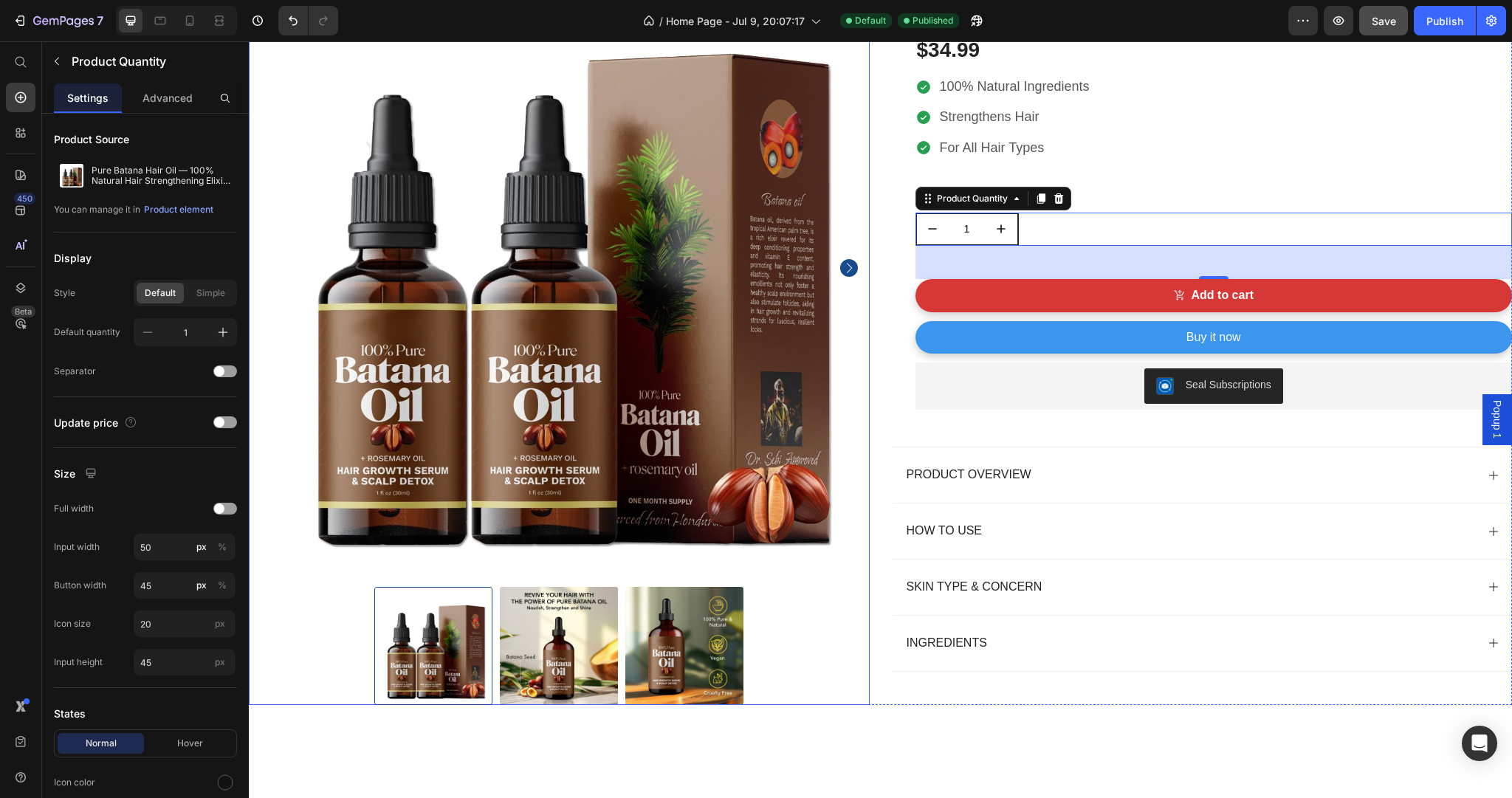 click 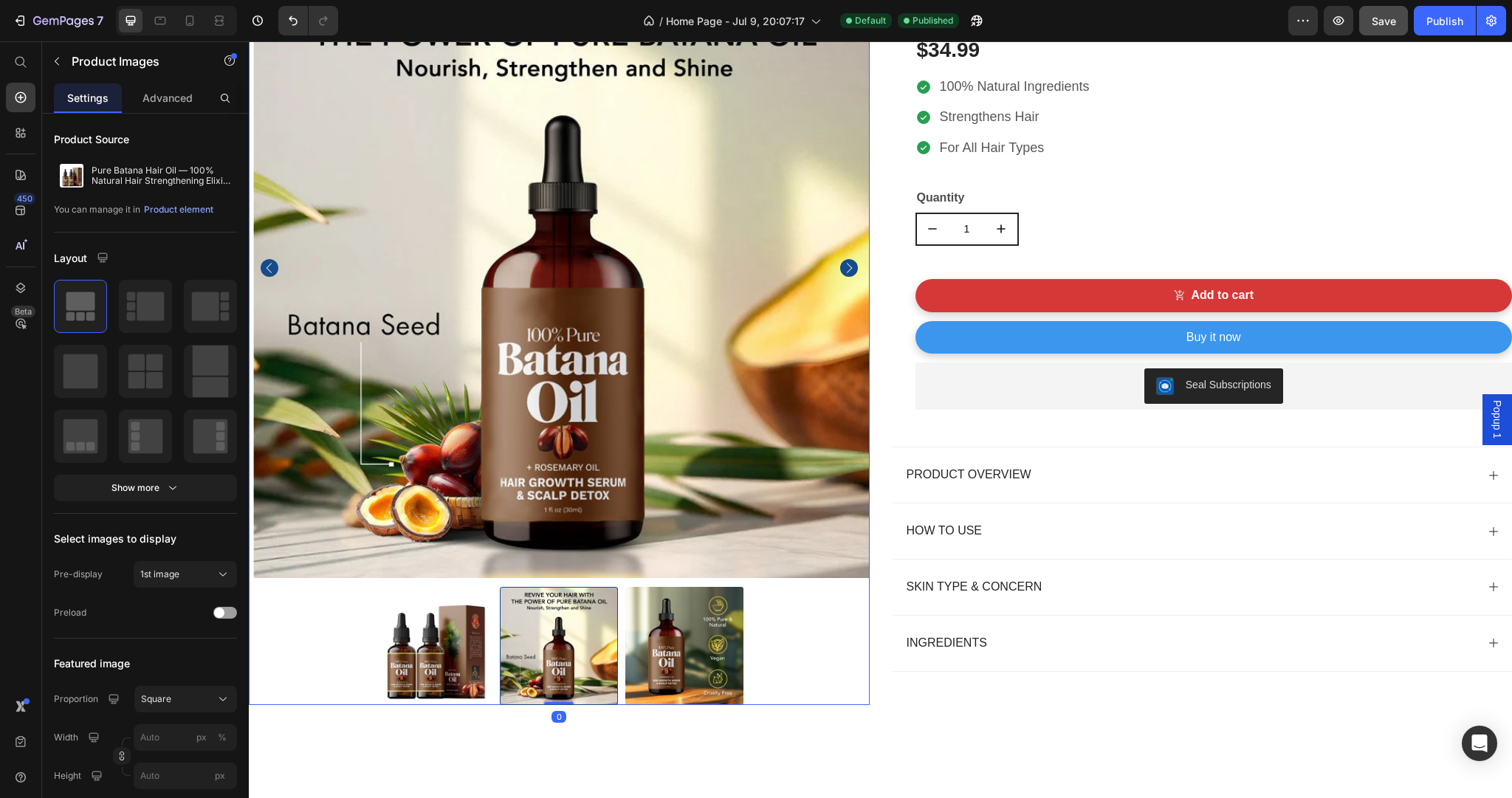 click 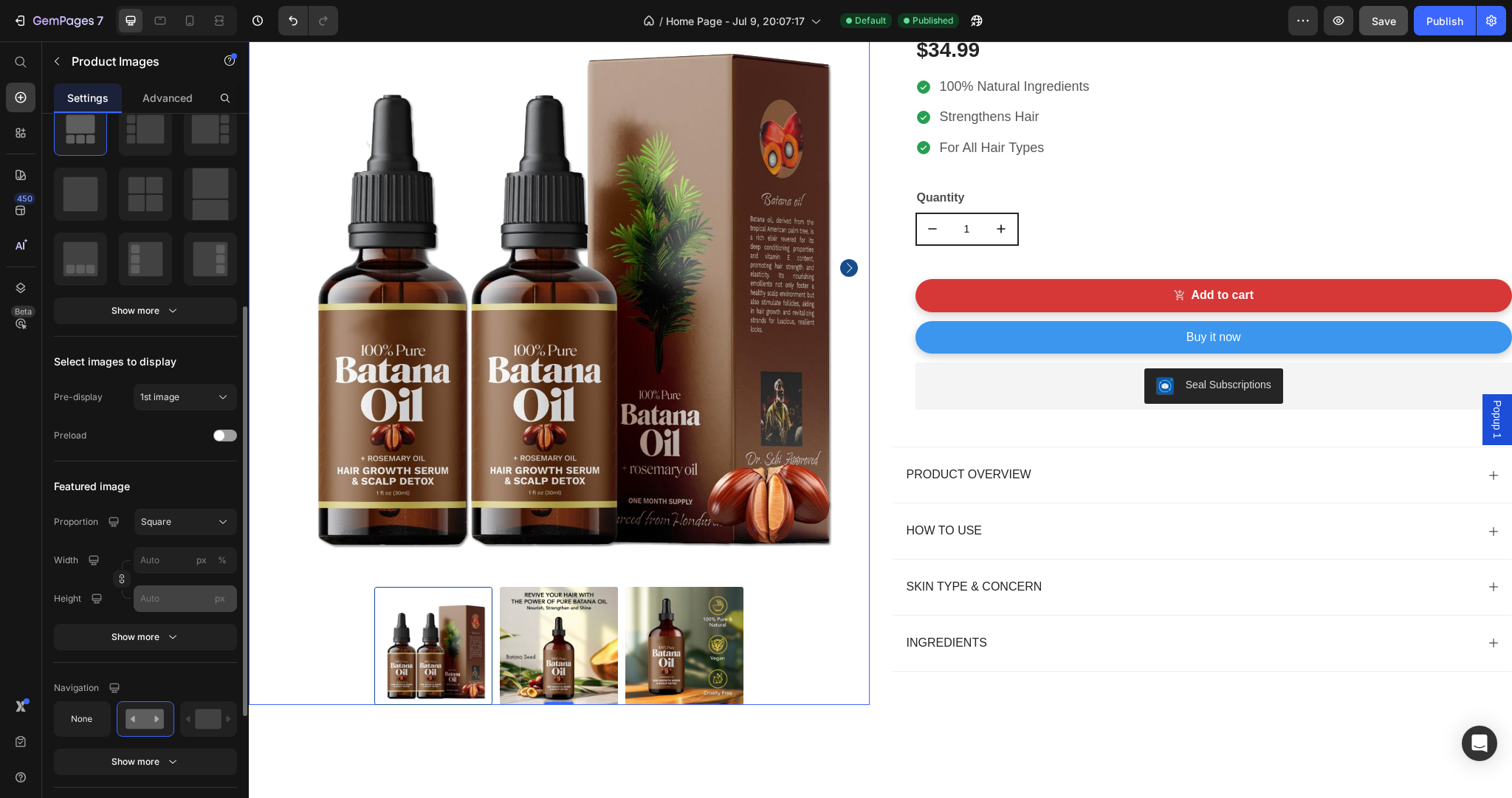 scroll, scrollTop: 236, scrollLeft: 0, axis: vertical 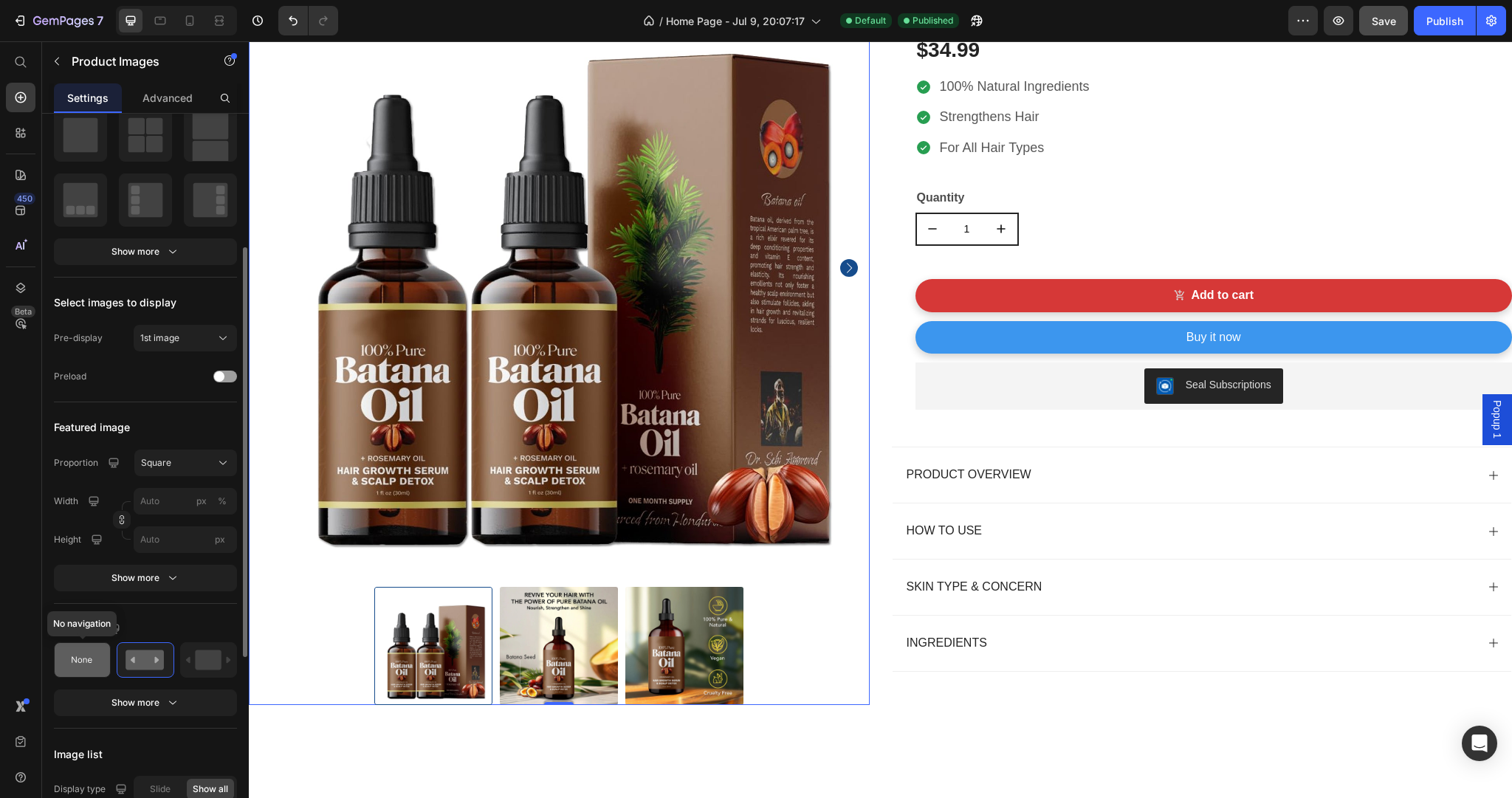 click 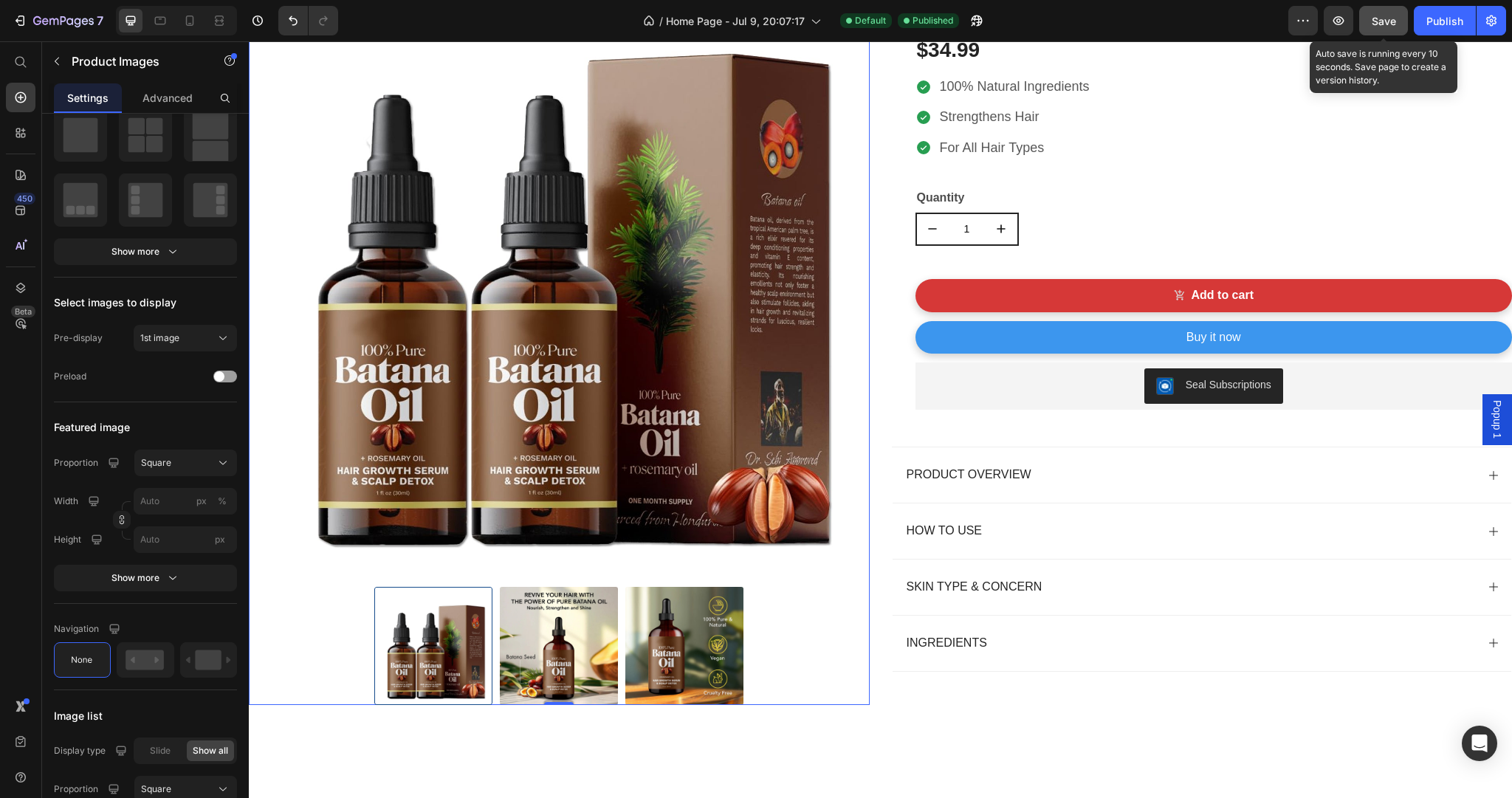 click on "Save" 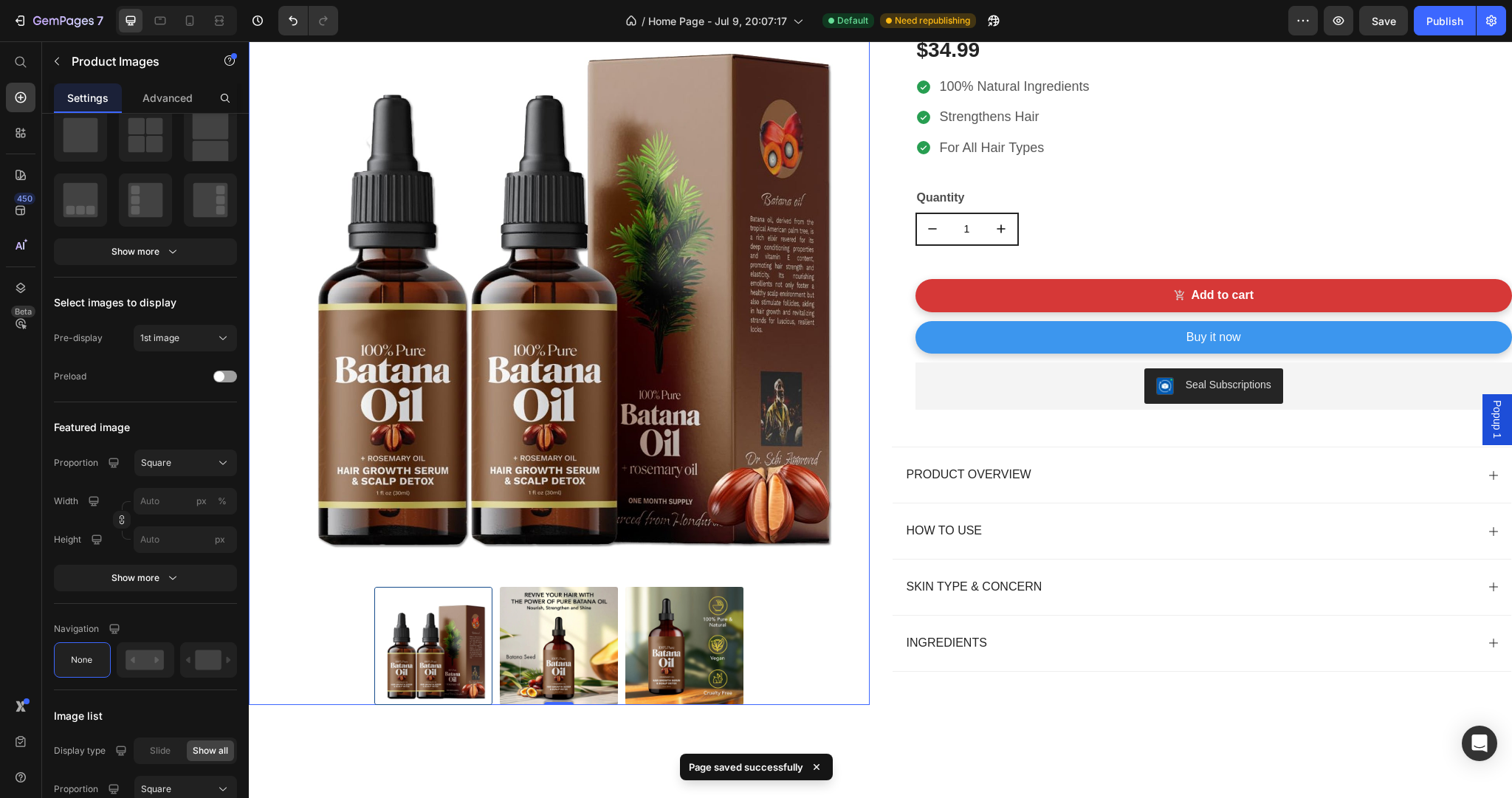 click at bounding box center (176, 21) 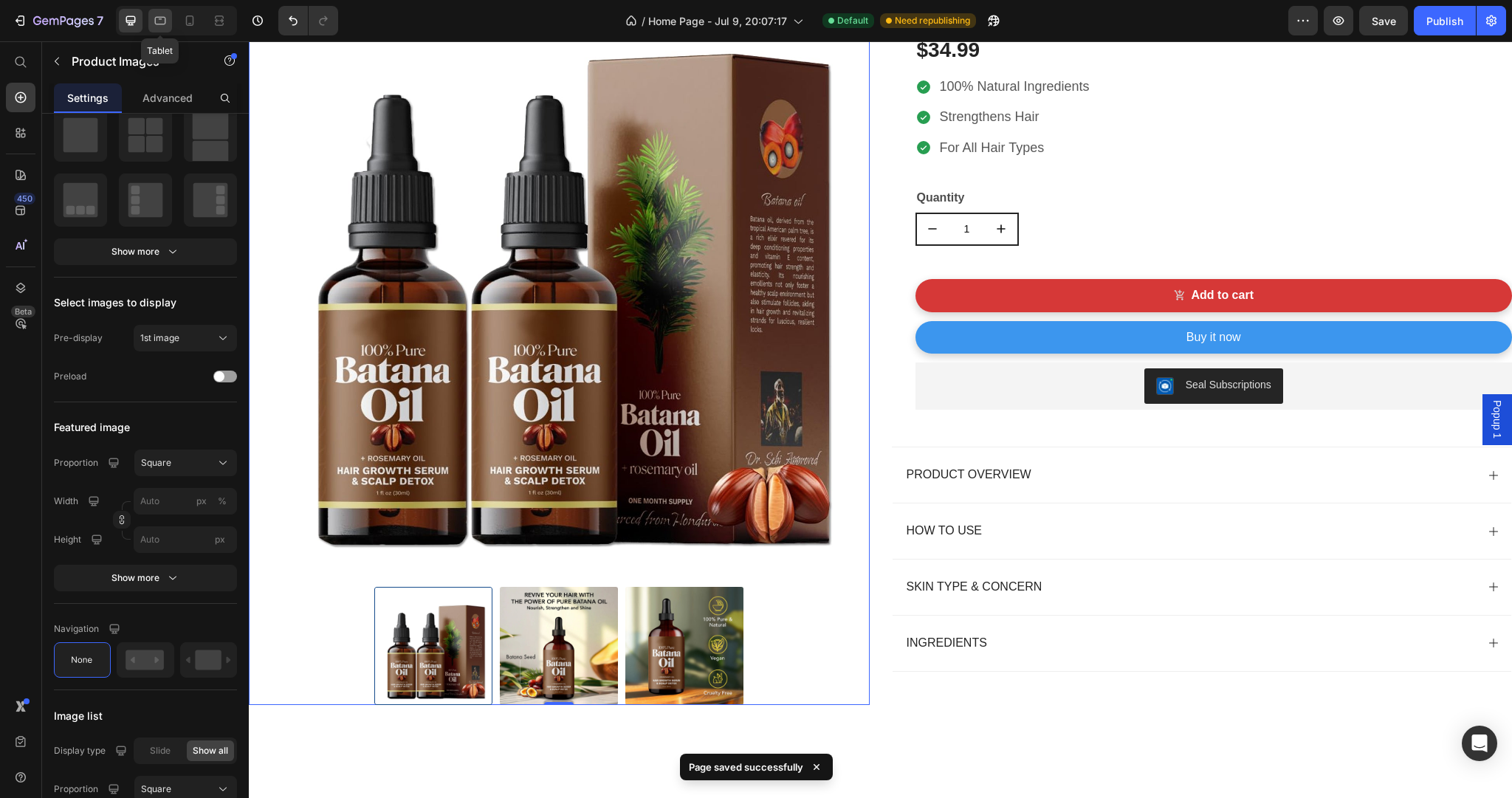 click 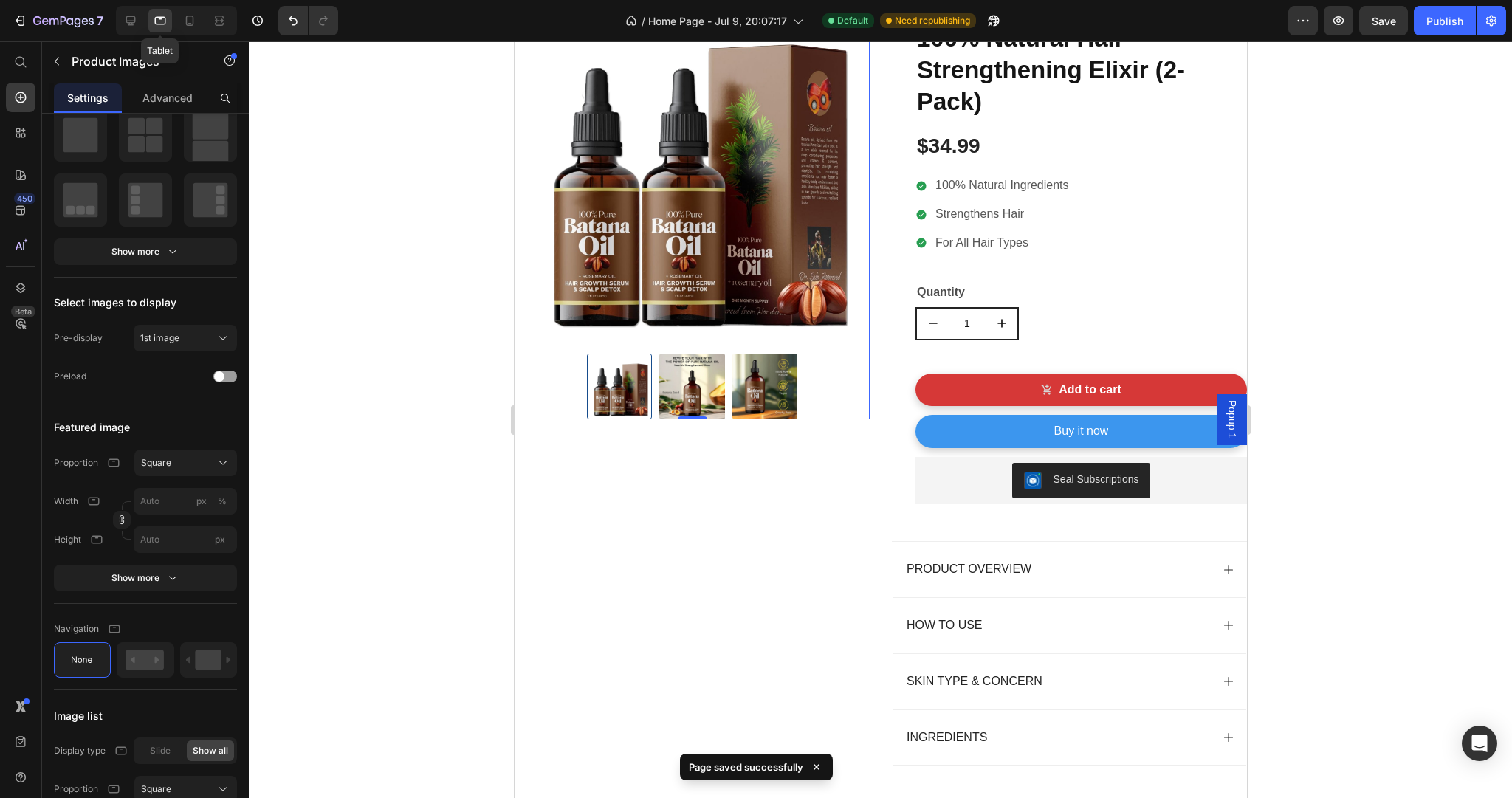 scroll, scrollTop: 735, scrollLeft: 0, axis: vertical 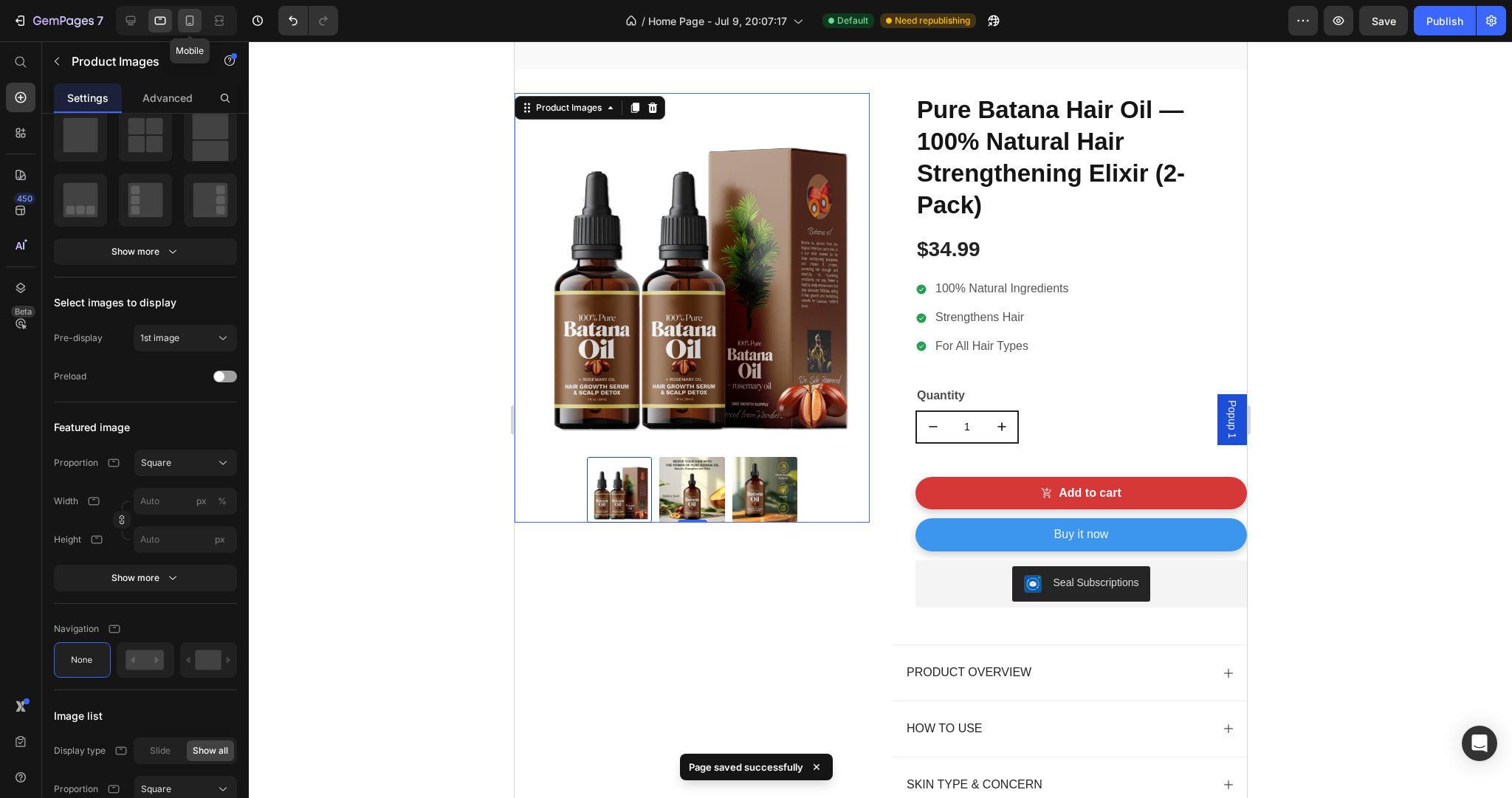 click 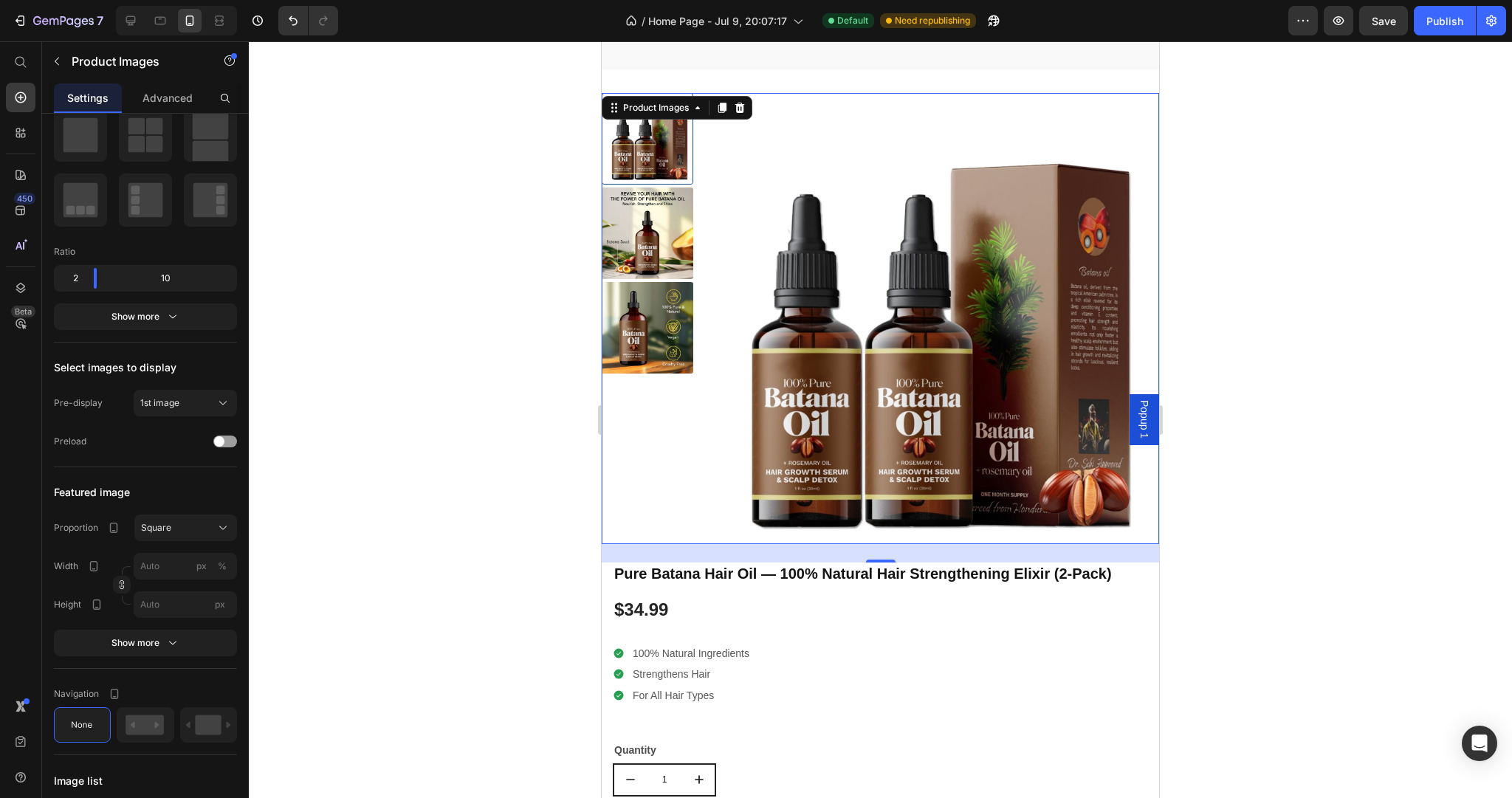 scroll, scrollTop: 461, scrollLeft: 0, axis: vertical 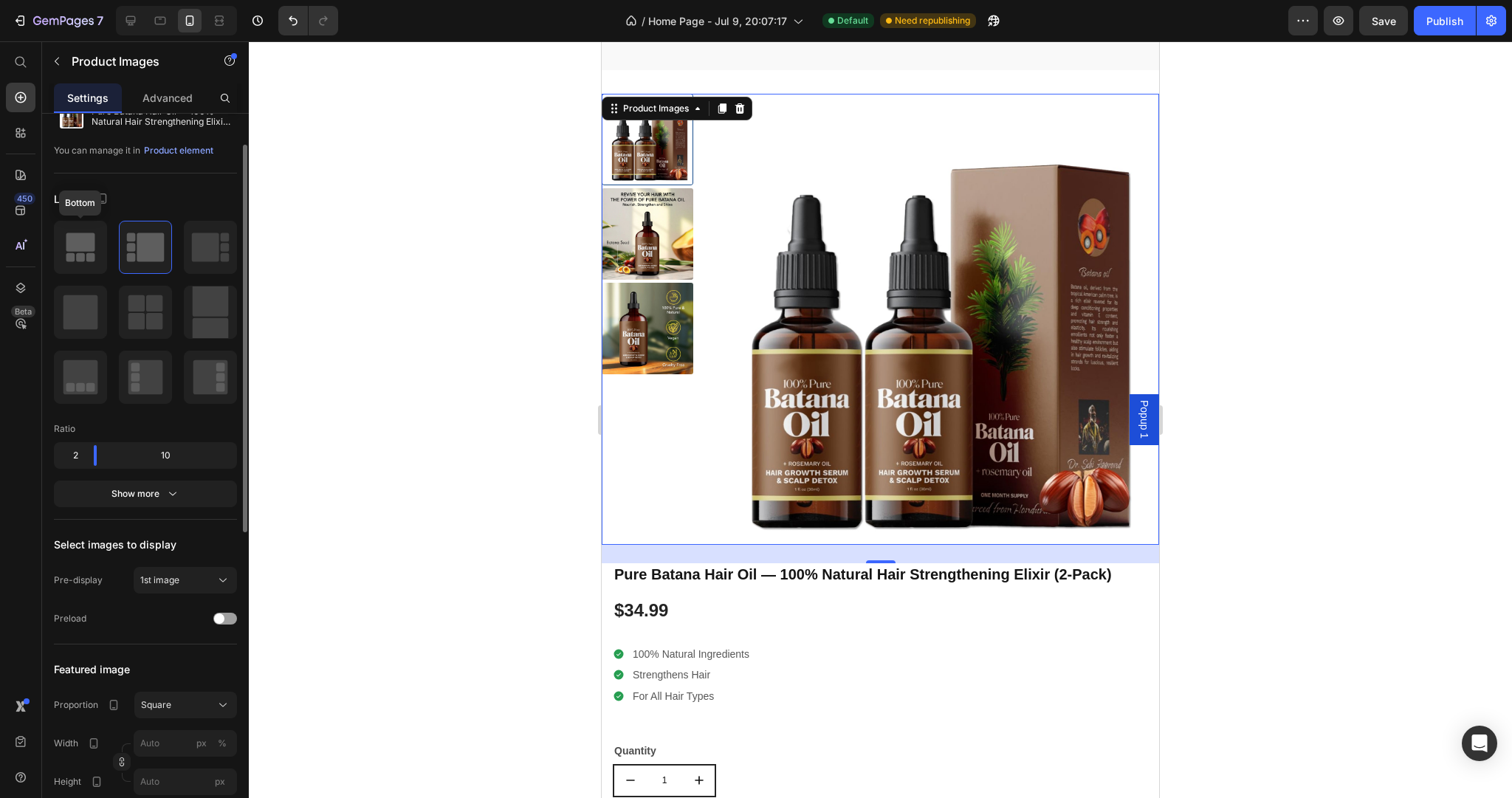 click 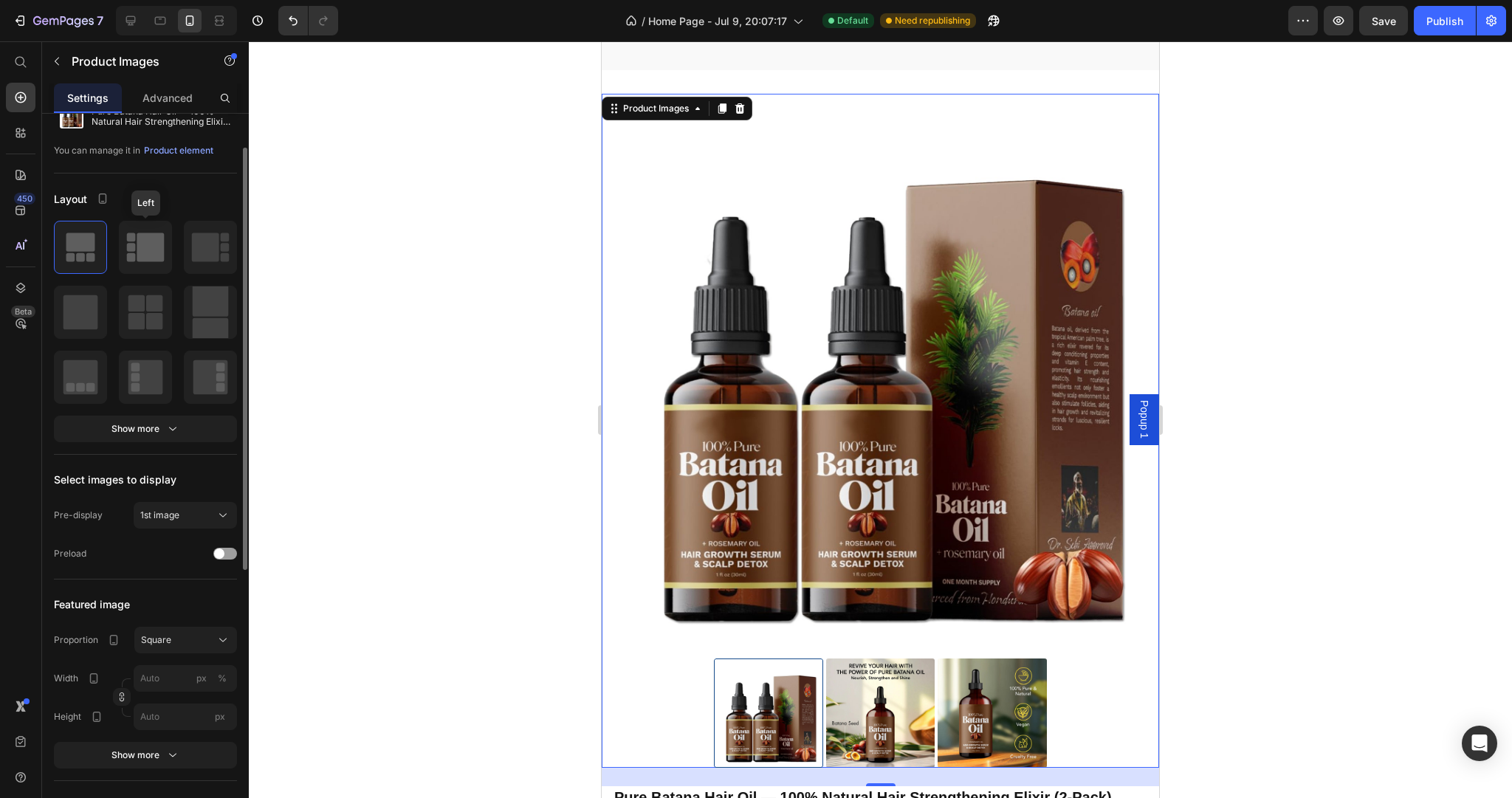 click 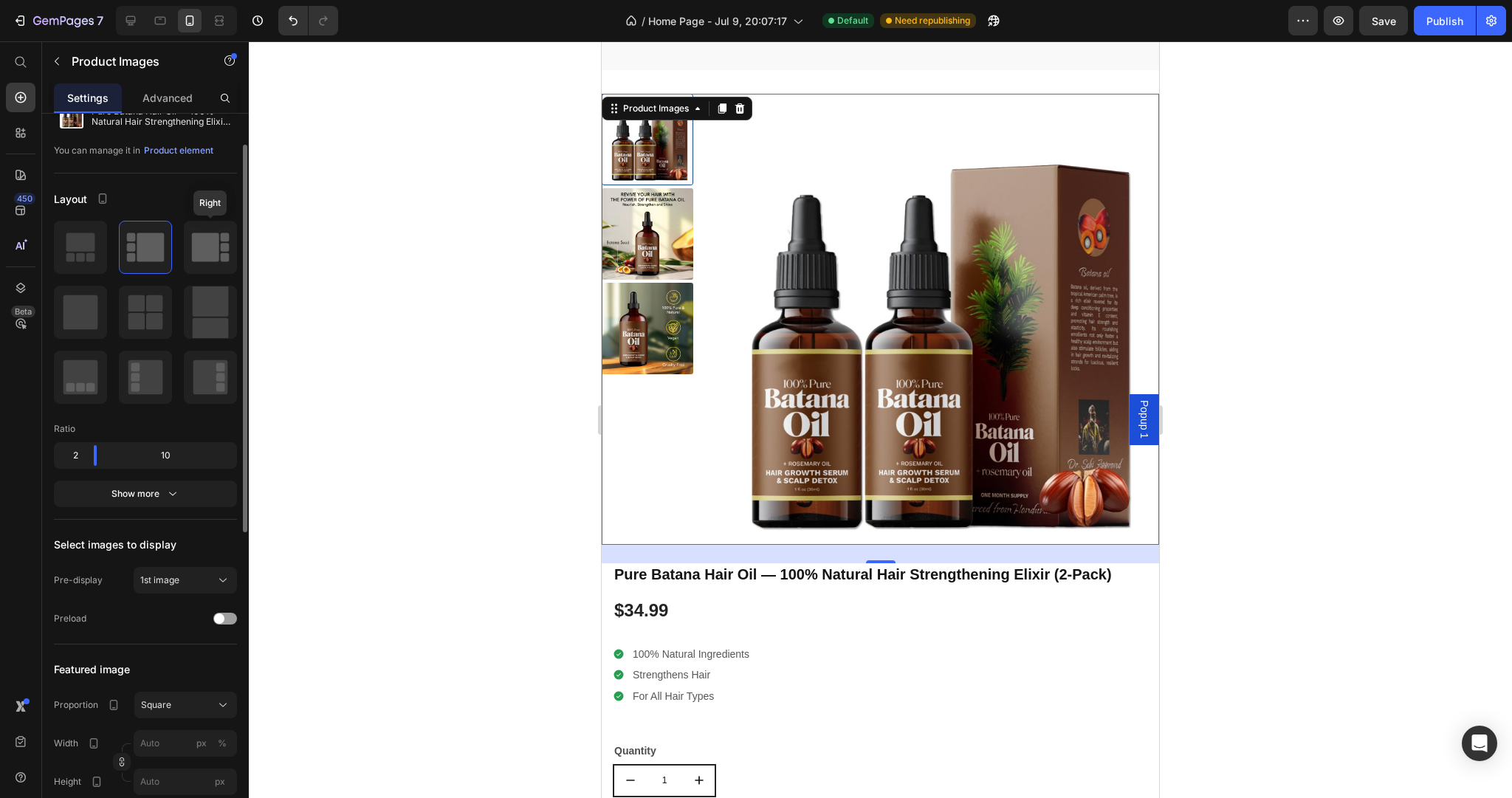 click 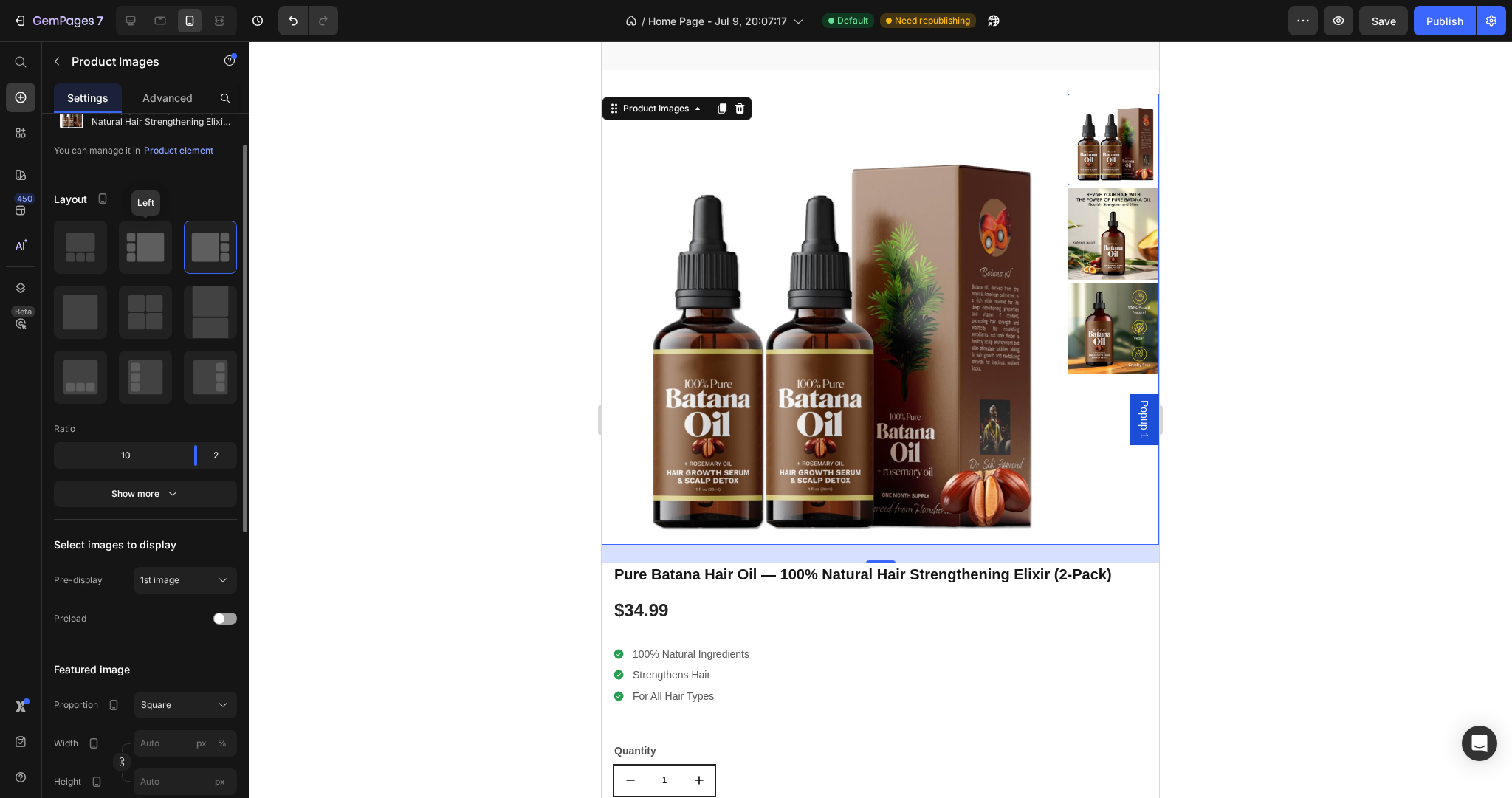 click 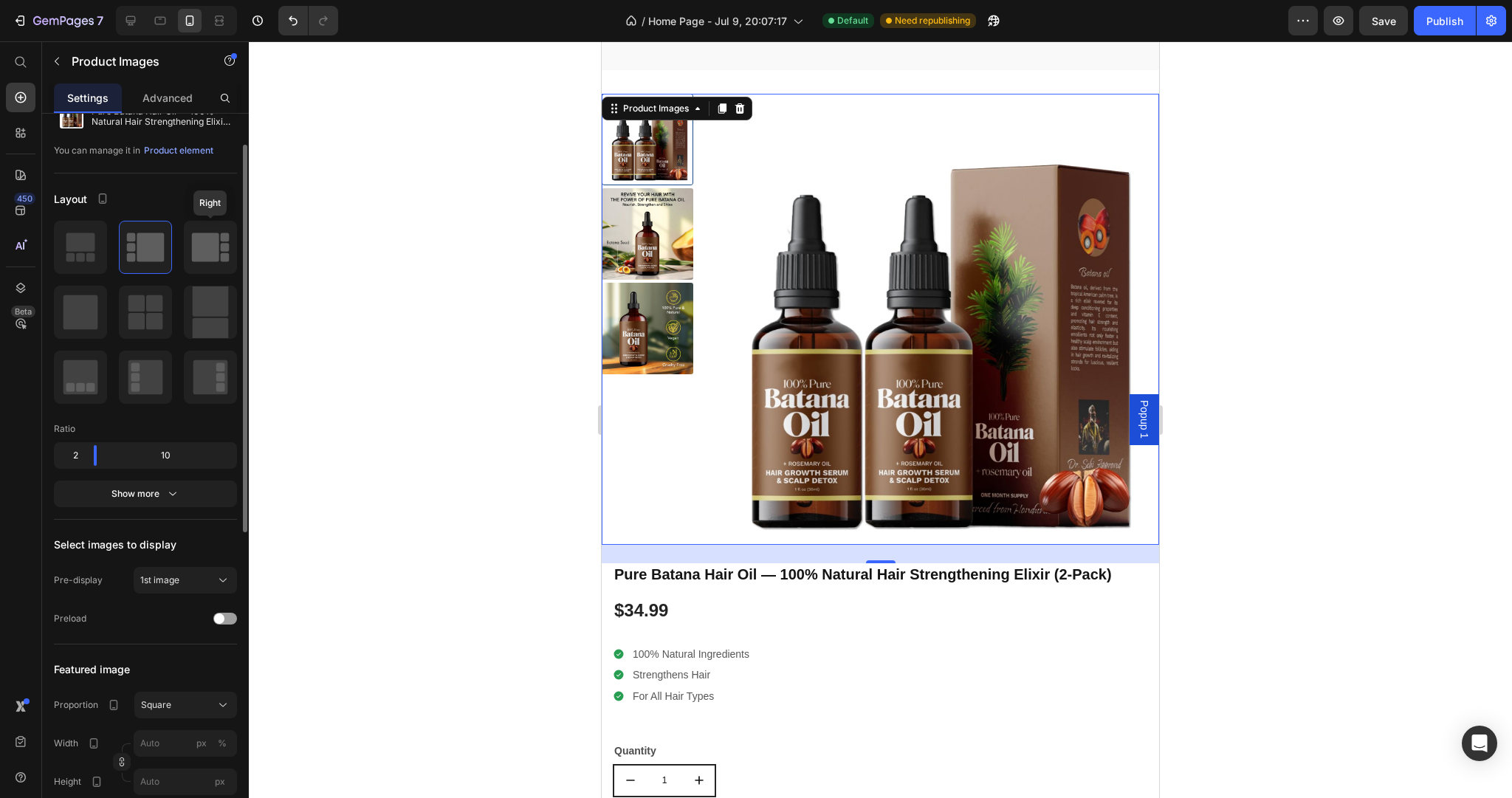click 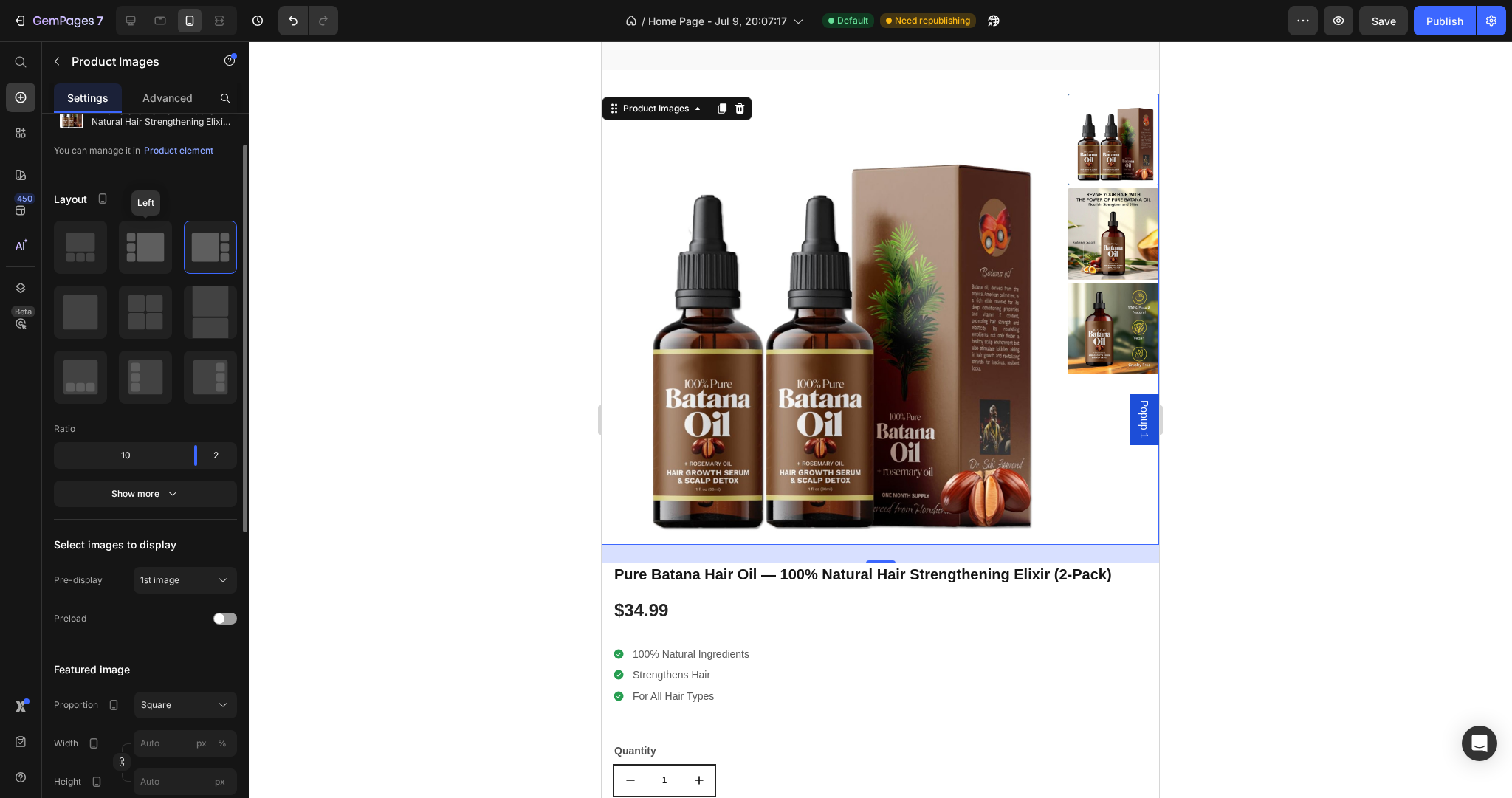 click 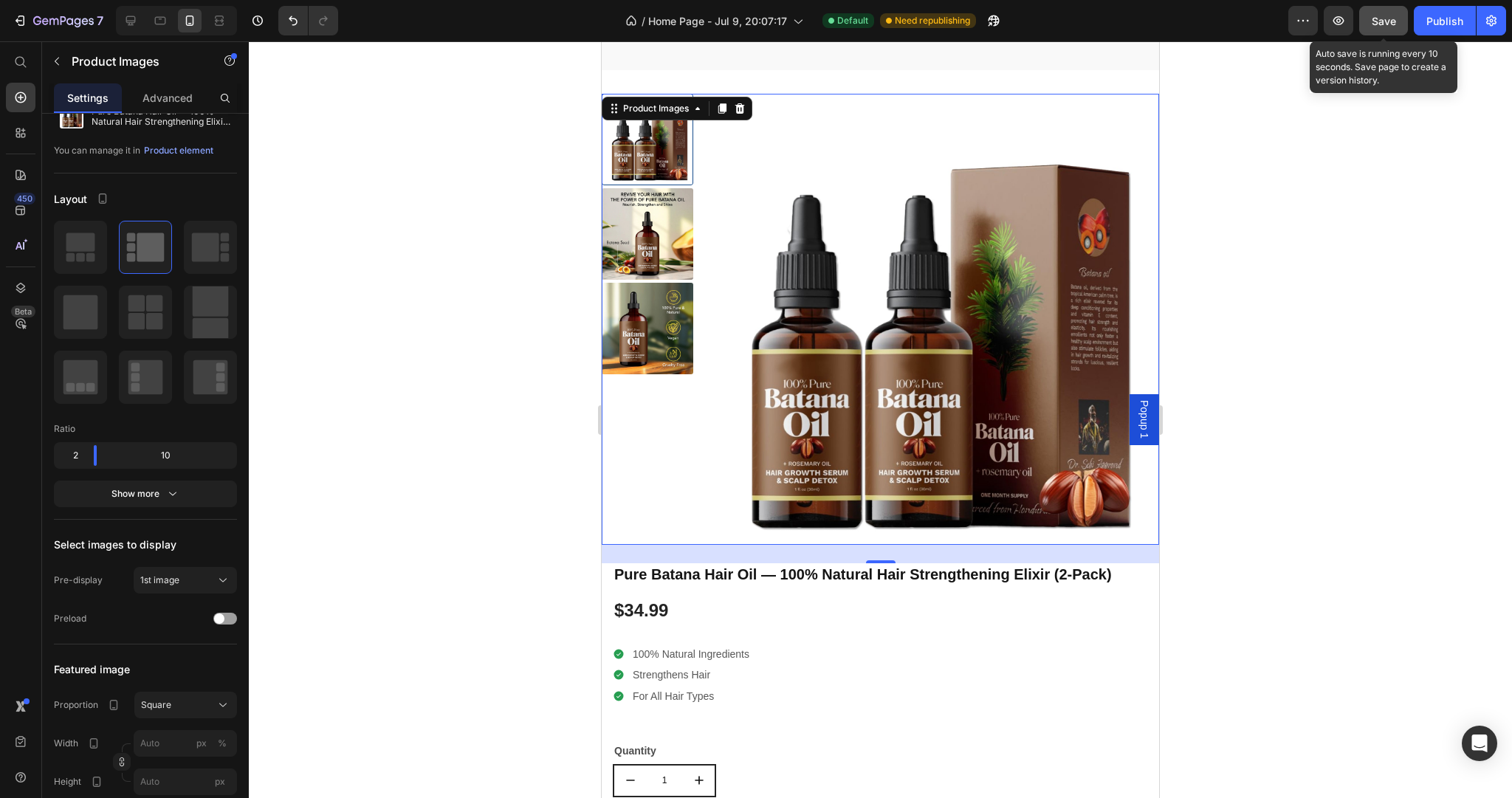 click on "Save" 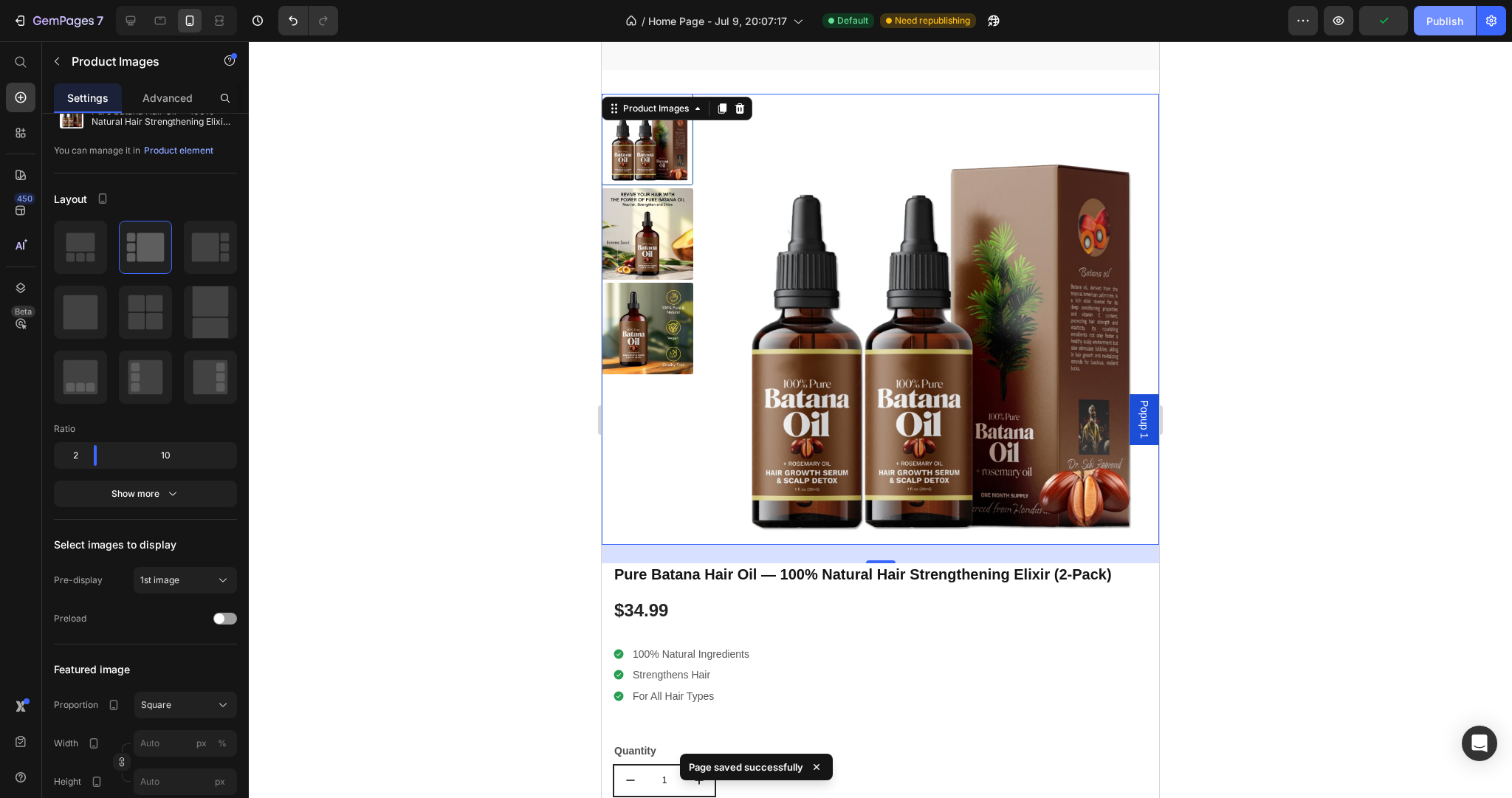 click on "Publish" at bounding box center (1445, 21) 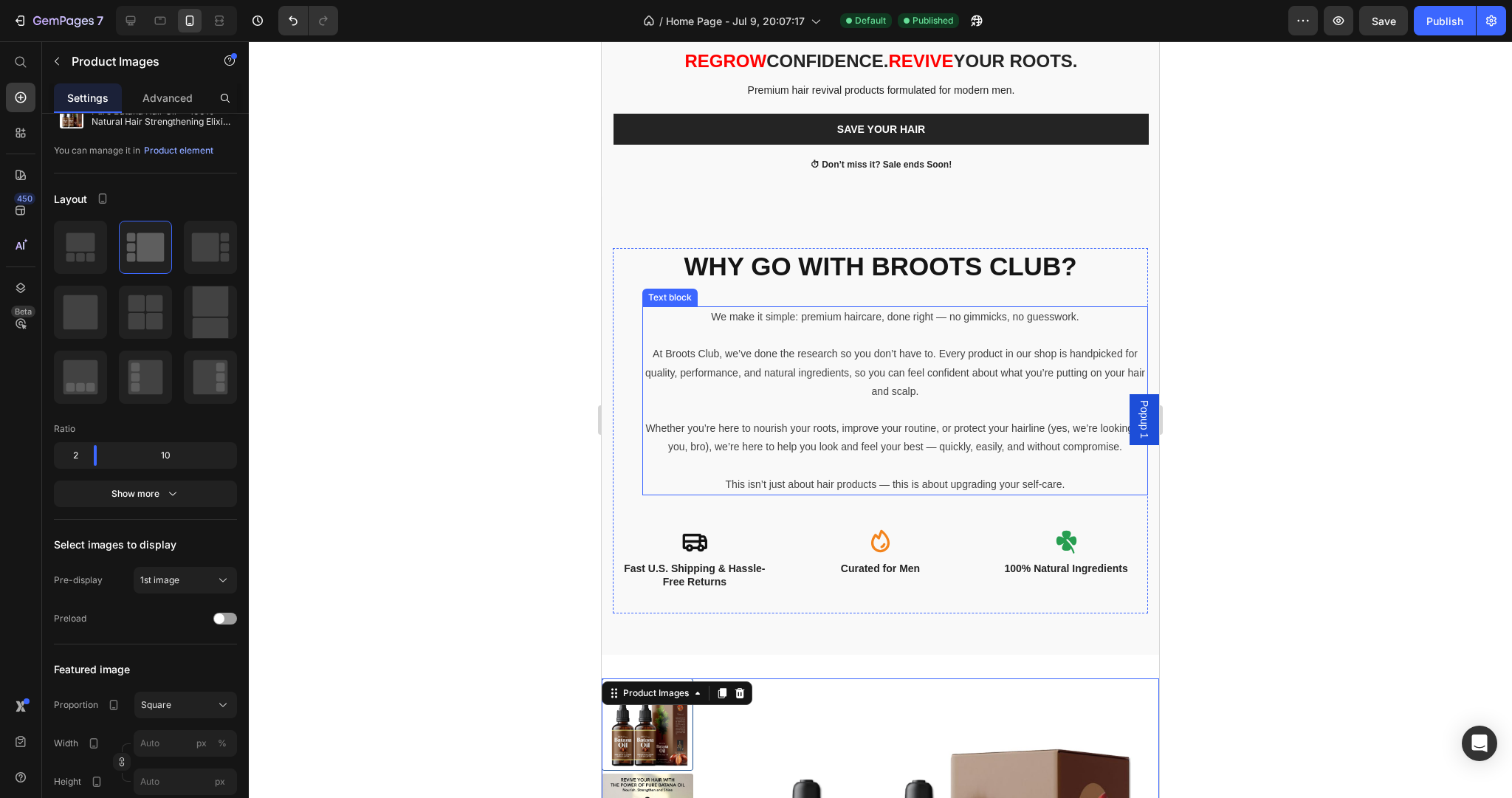 scroll, scrollTop: 405, scrollLeft: 0, axis: vertical 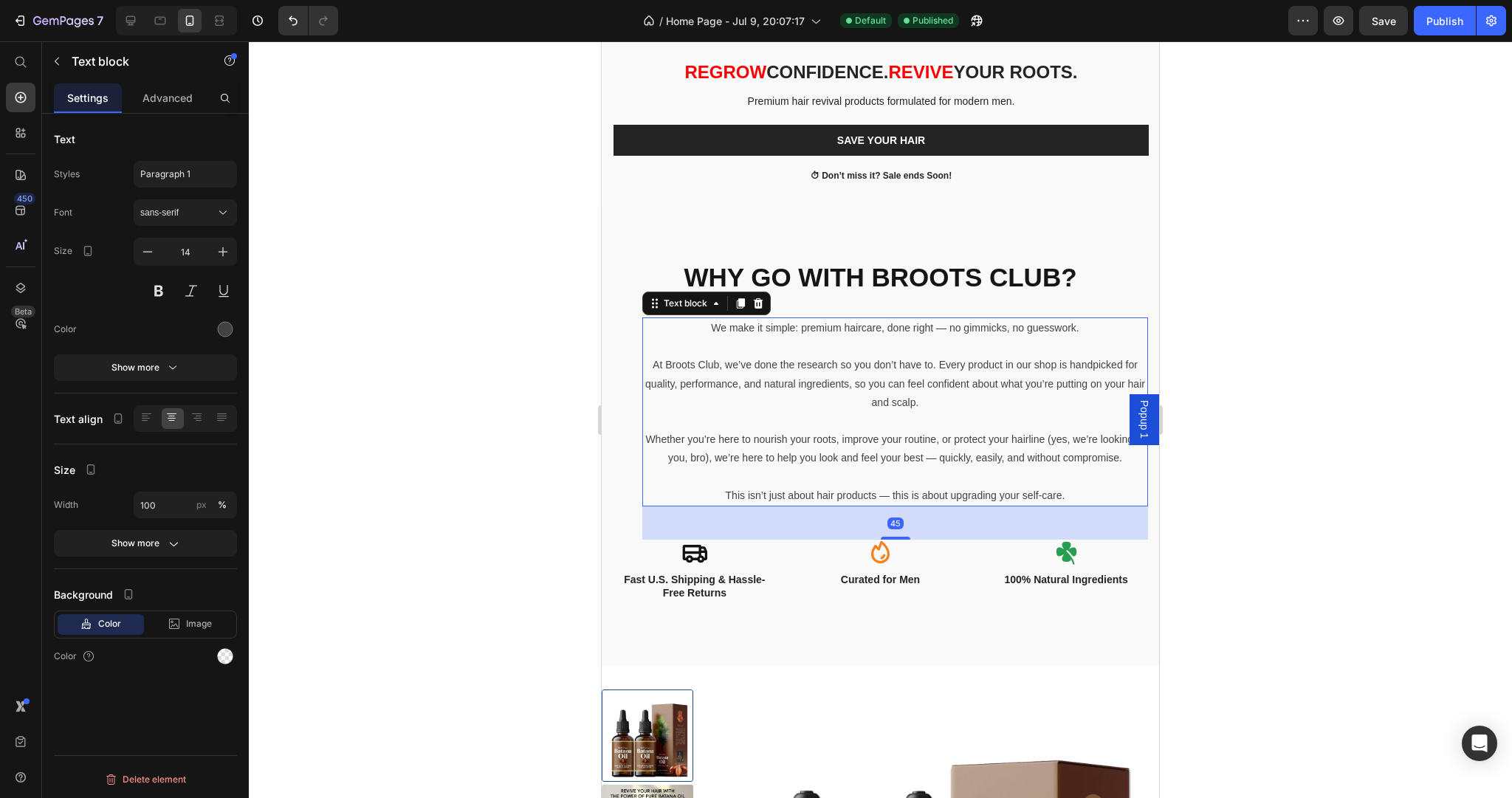 click on "At Broots Club, we’ve done the research so you don’t have to. Every product in our shop is handpicked for quality, performance, and natural ingredients, so you can feel confident about what you’re putting on your hair and scalp." at bounding box center (895, 384) 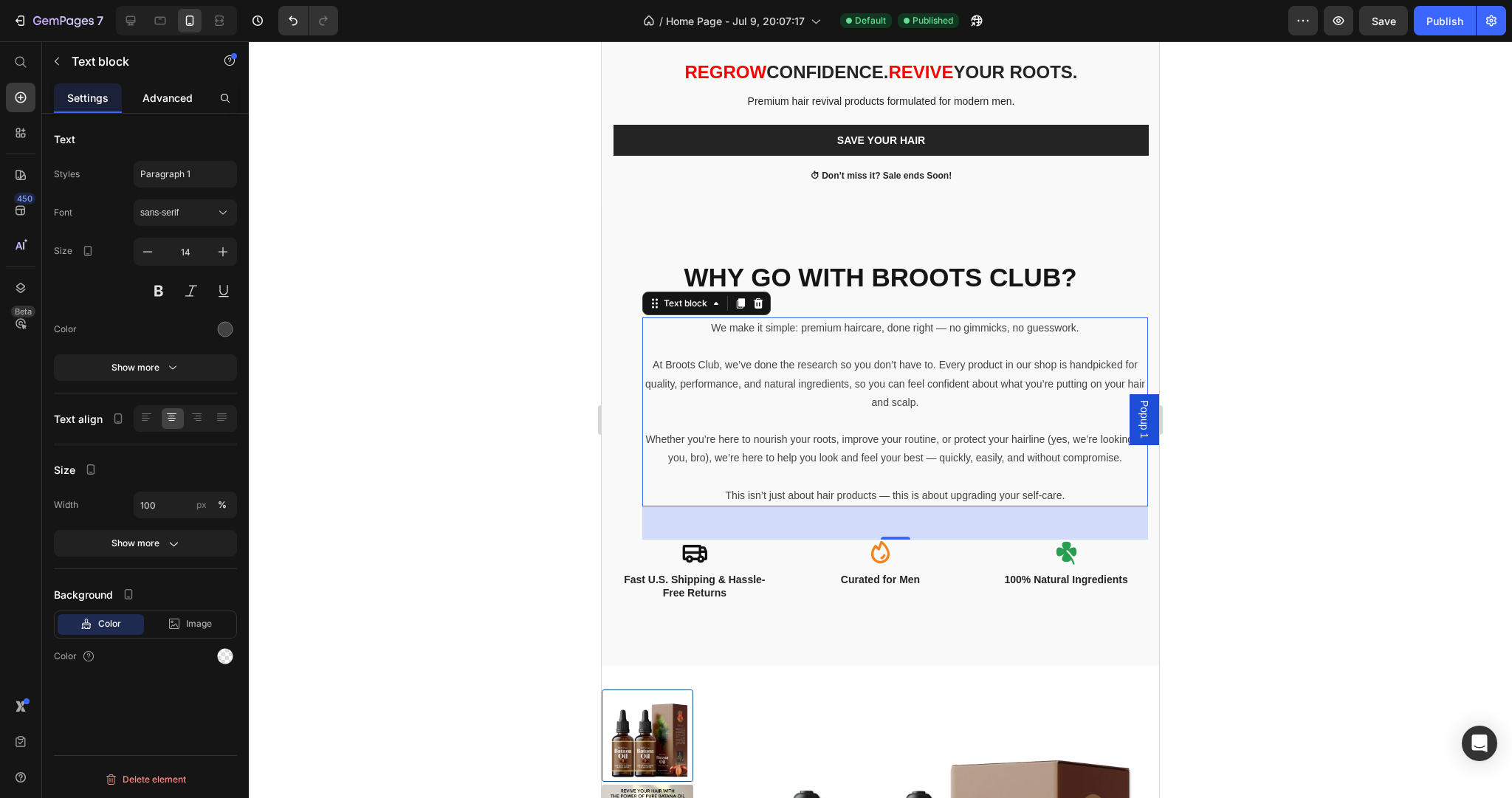 click on "Advanced" at bounding box center [168, 97] 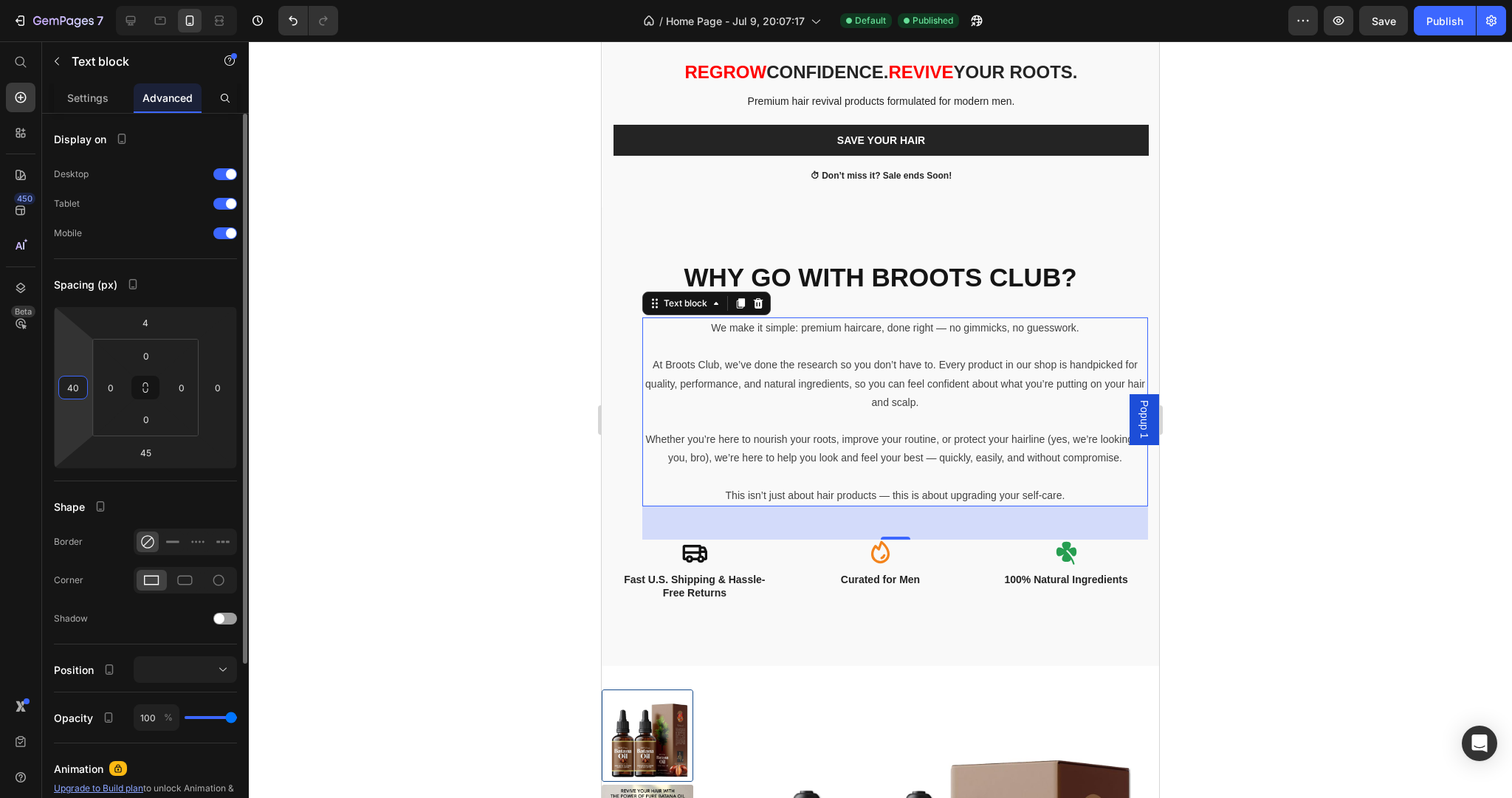 click on "40" at bounding box center (73, 388) 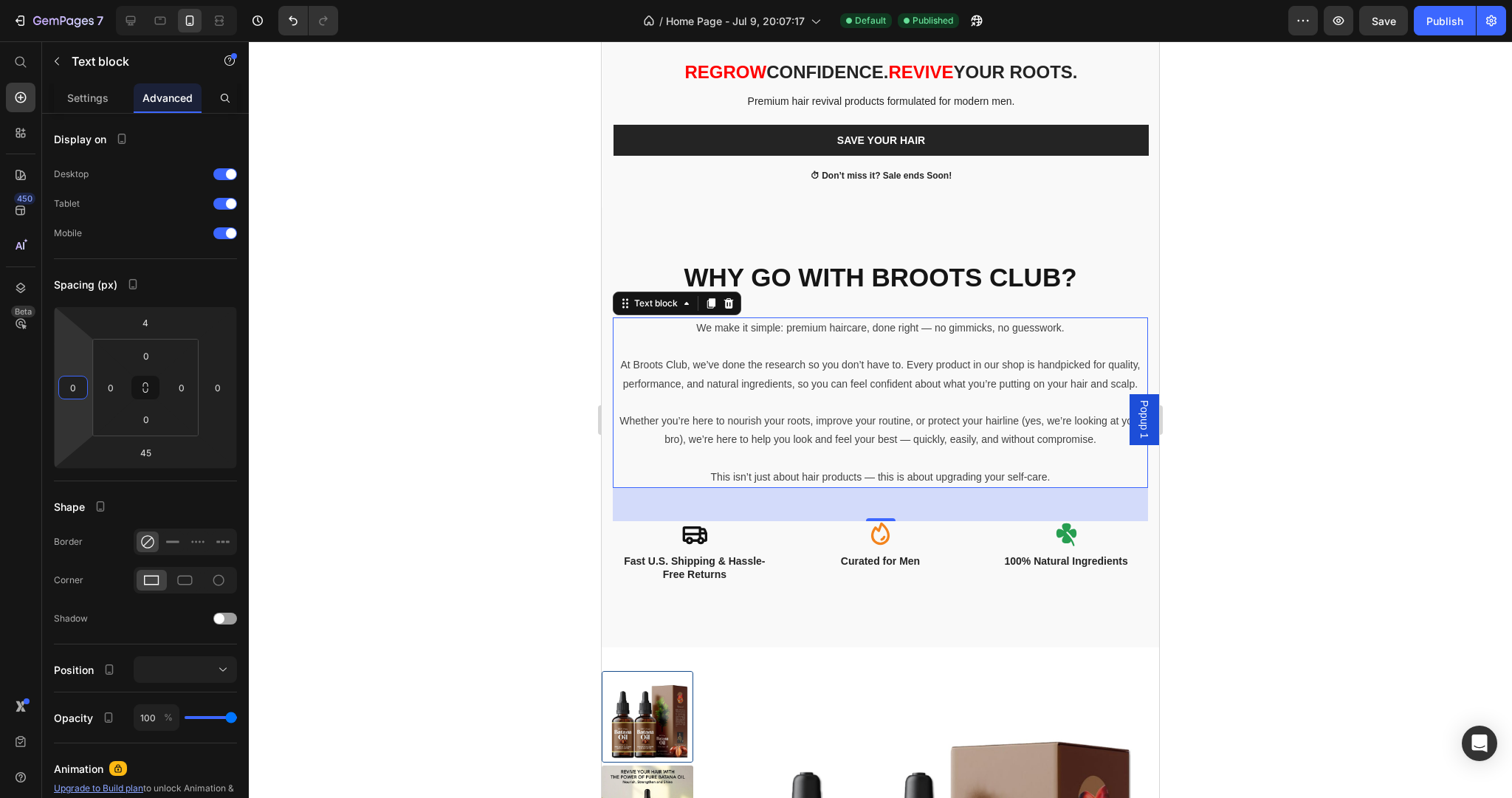 type on "0" 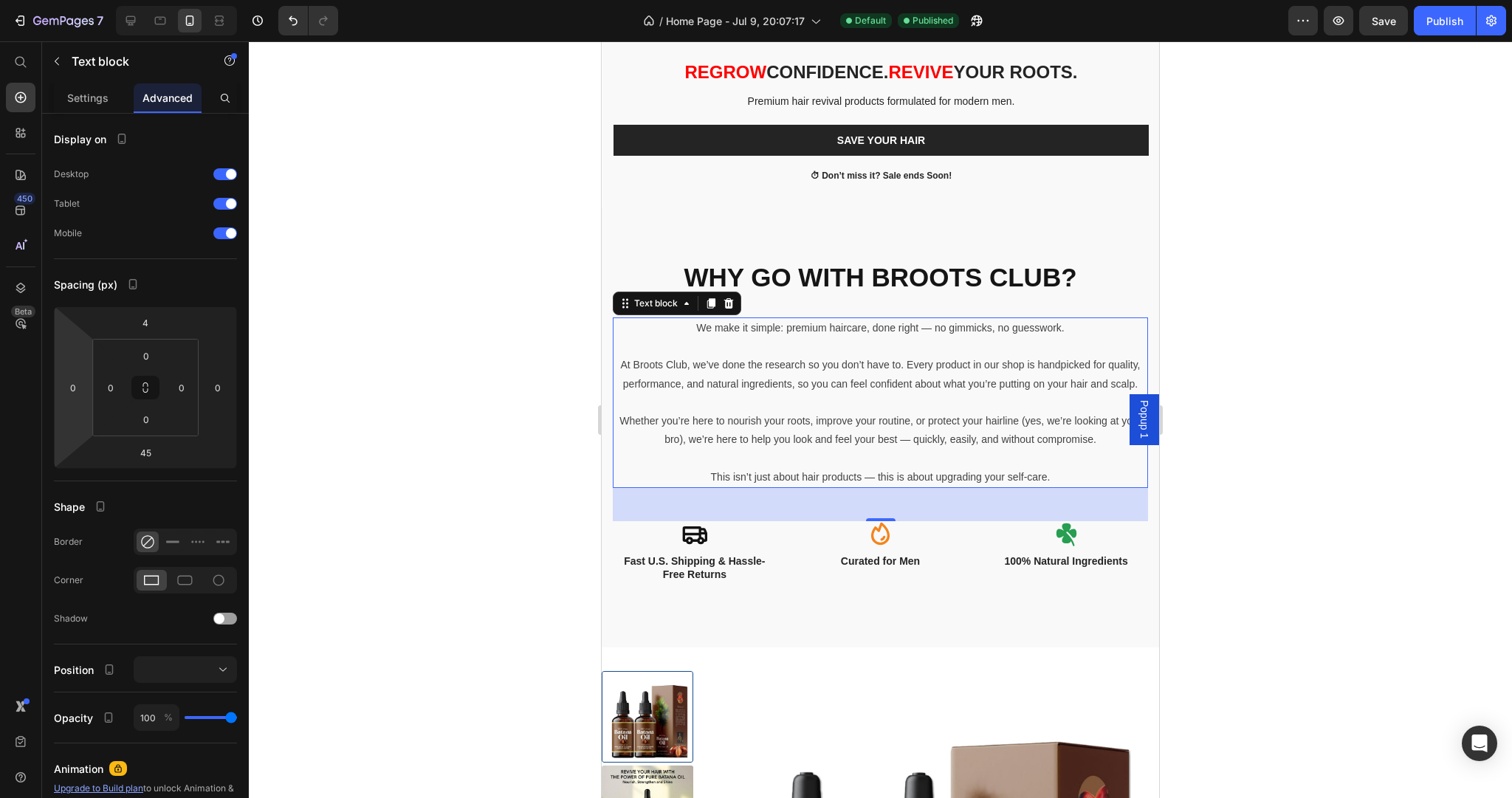 click 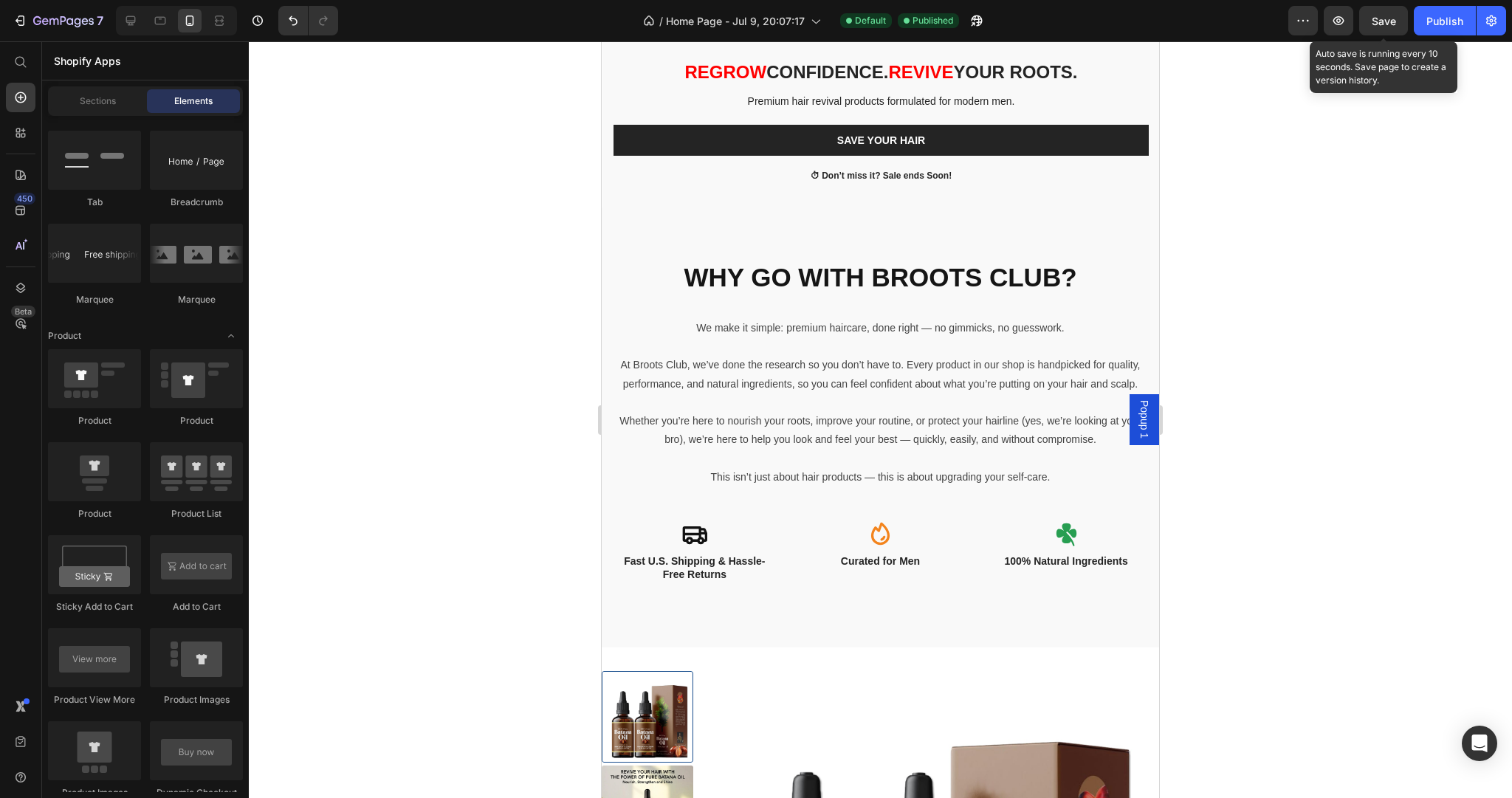 click on "Save" at bounding box center [1384, 21] 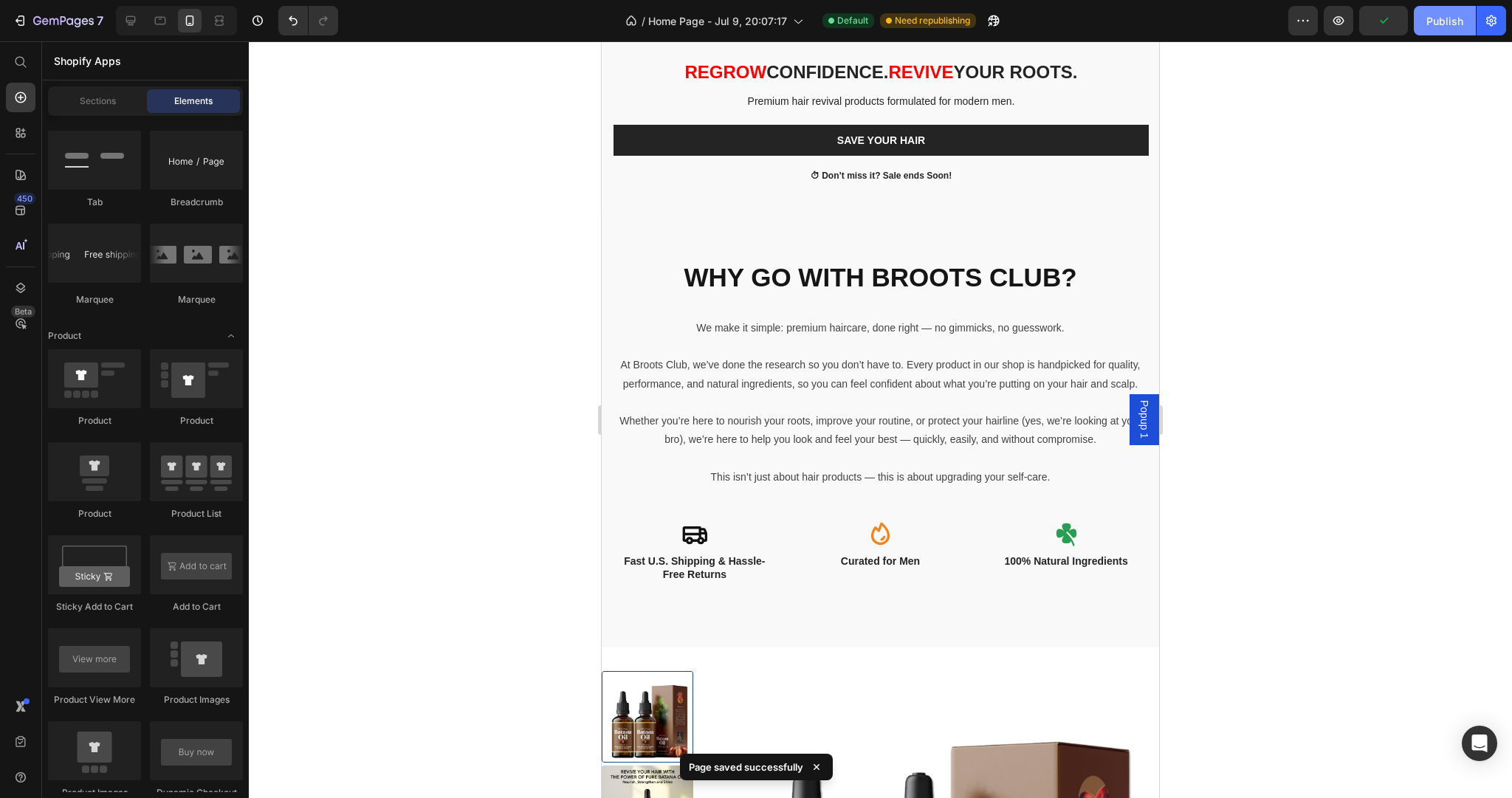 click on "Publish" at bounding box center (1445, 21) 